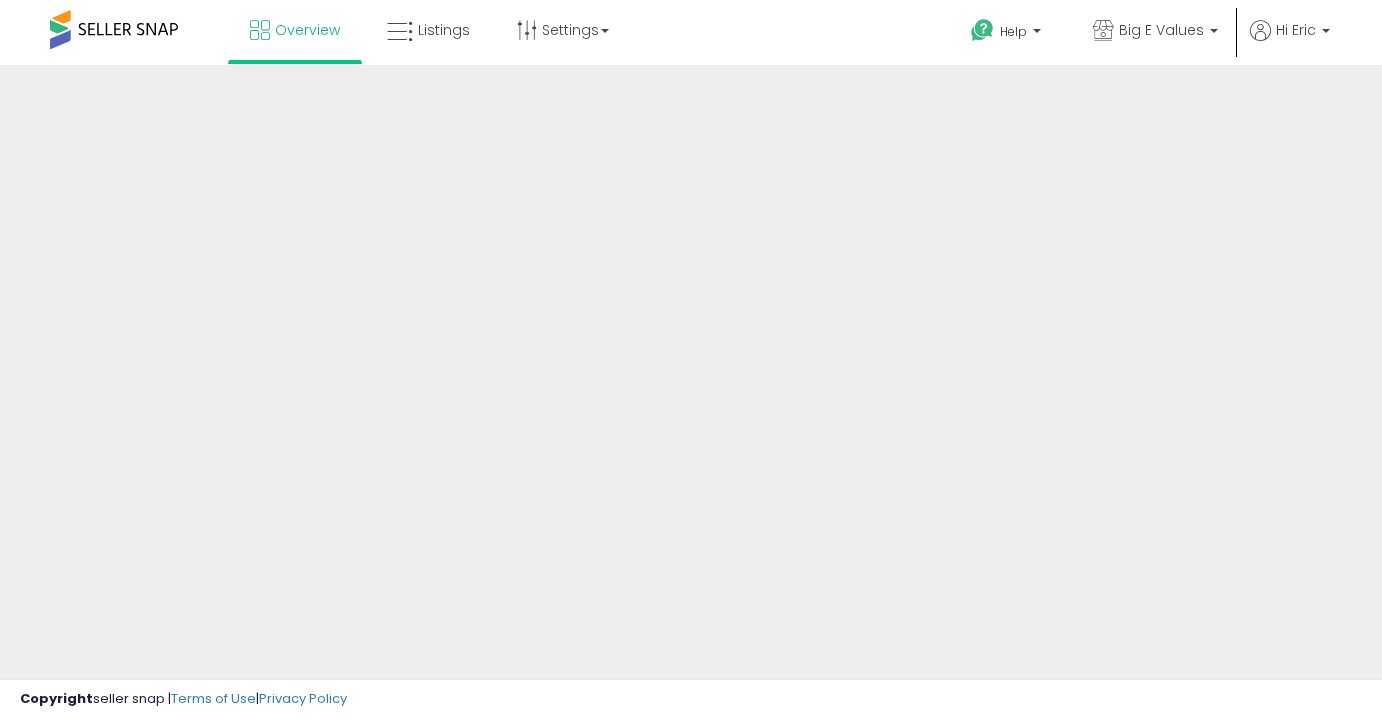 scroll, scrollTop: 0, scrollLeft: 0, axis: both 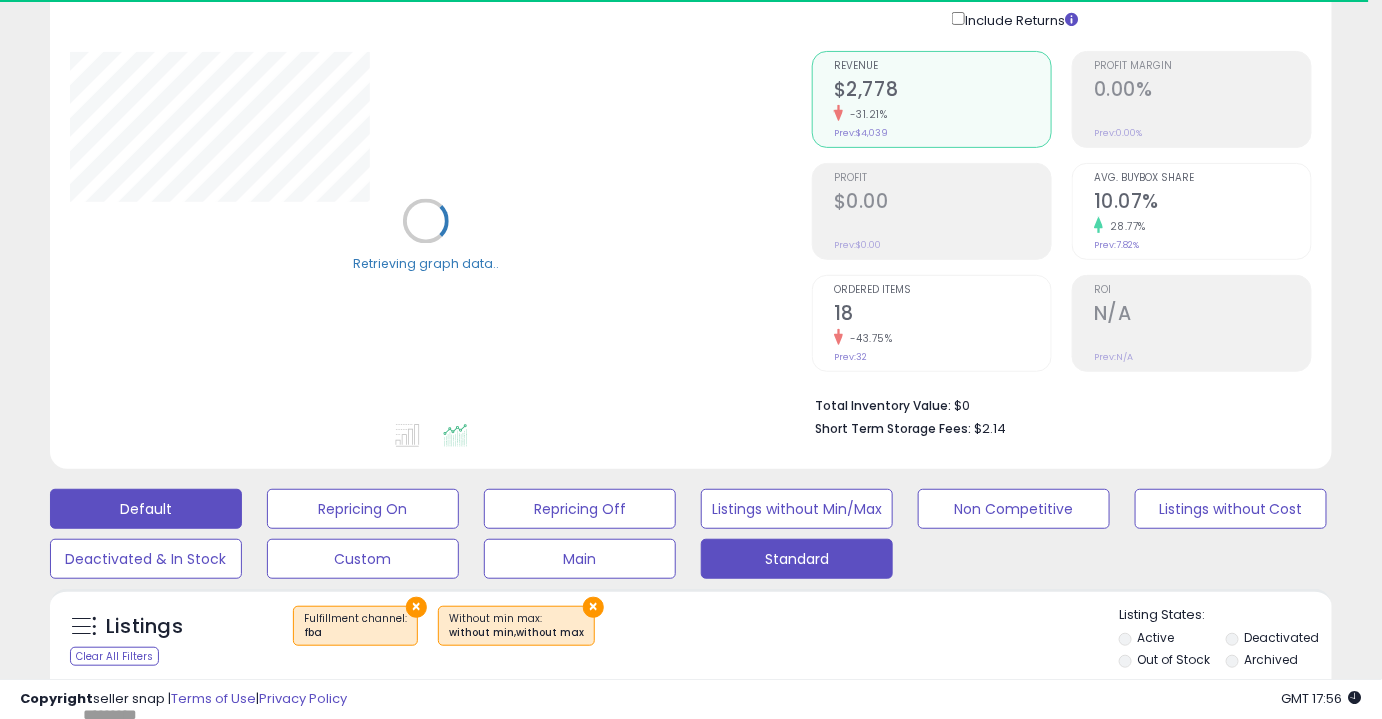 click on "Standard" at bounding box center (363, 509) 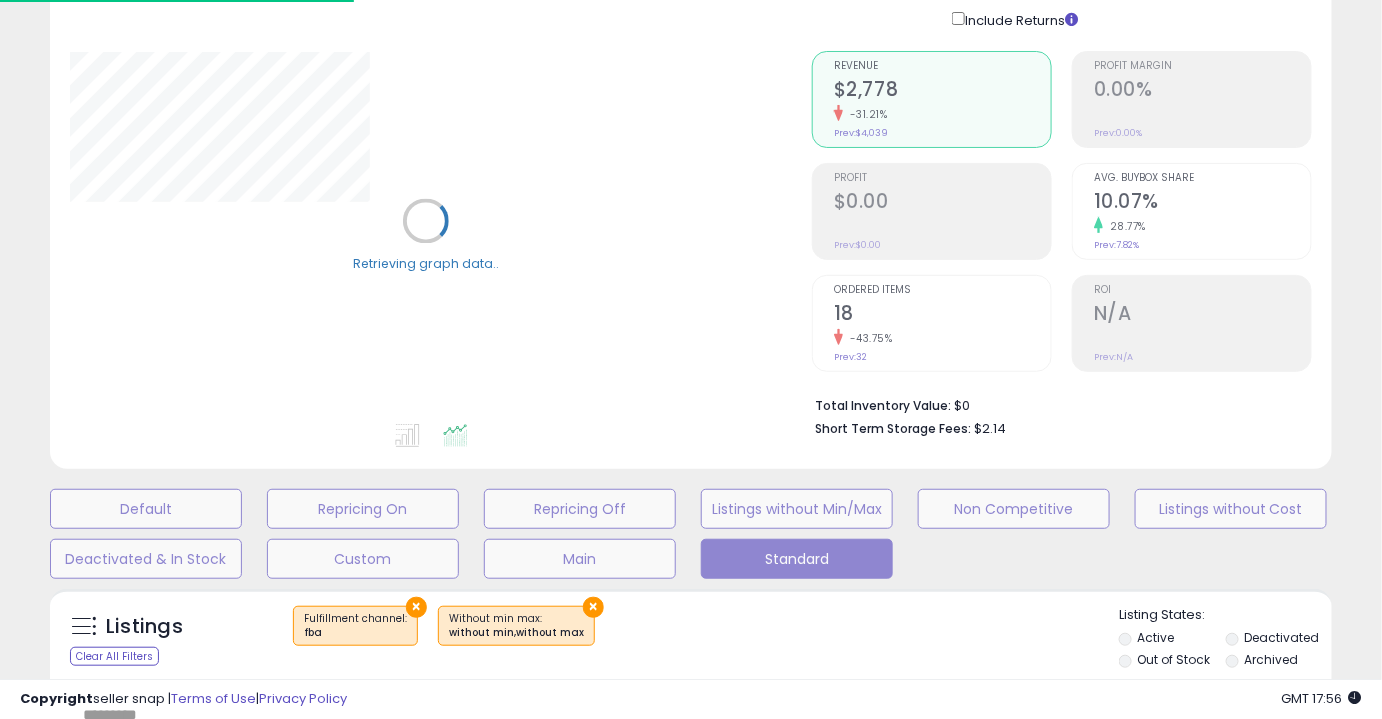 scroll, scrollTop: 141, scrollLeft: 0, axis: vertical 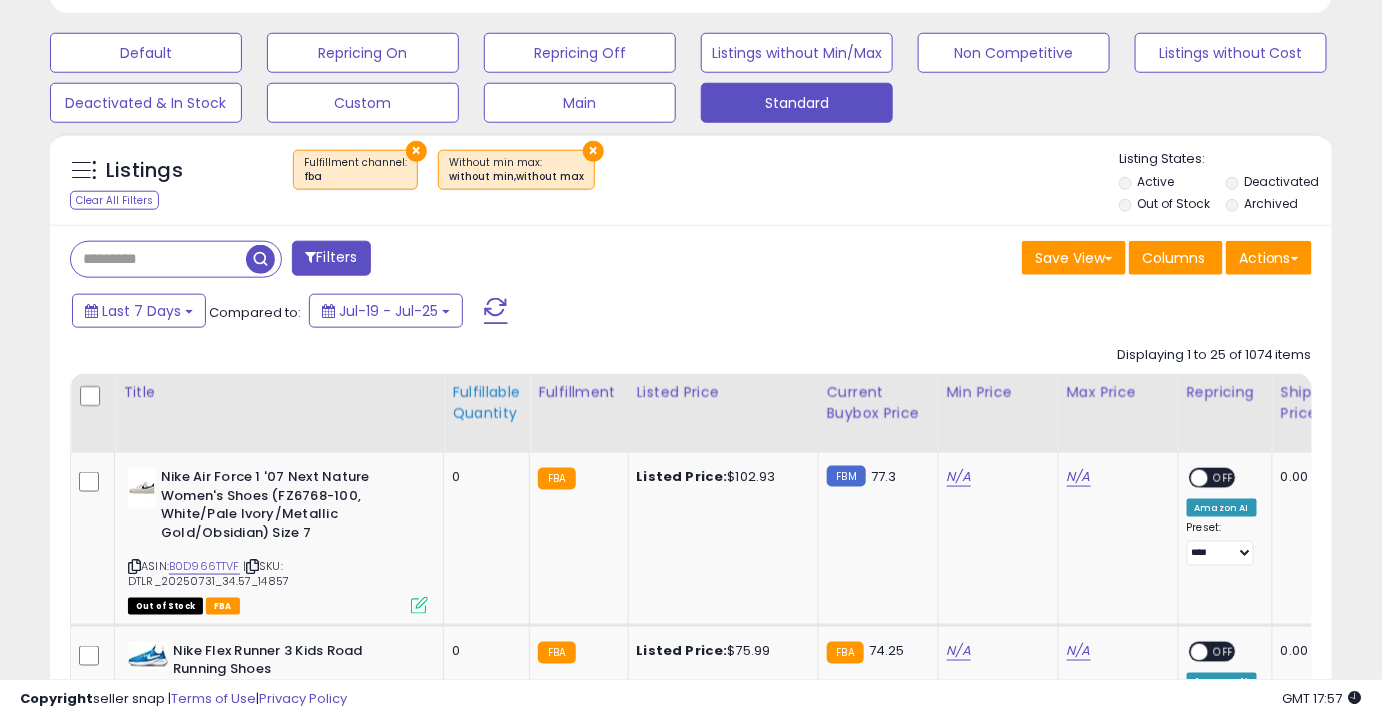 click on "Fulfillable Quantity" at bounding box center [486, 403] 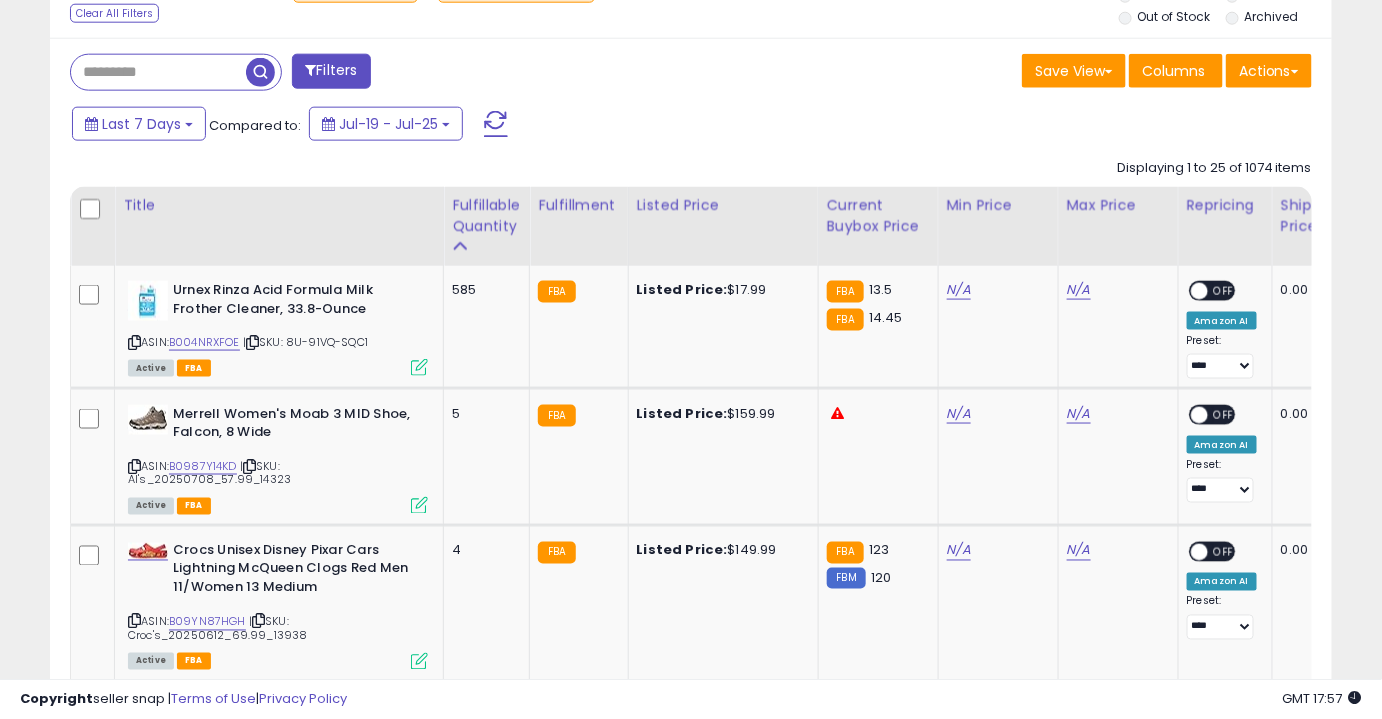 scroll, scrollTop: 786, scrollLeft: 0, axis: vertical 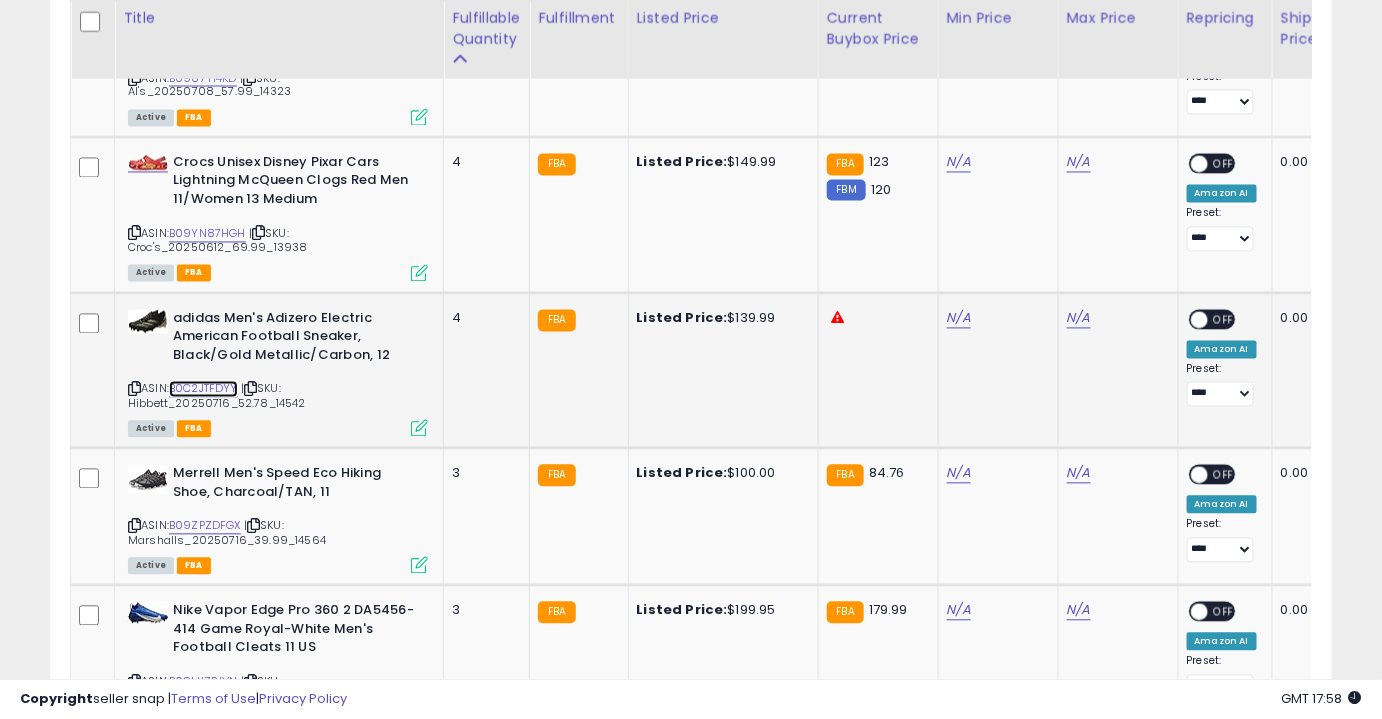 click on "B0C2JTFDYY" at bounding box center (203, 389) 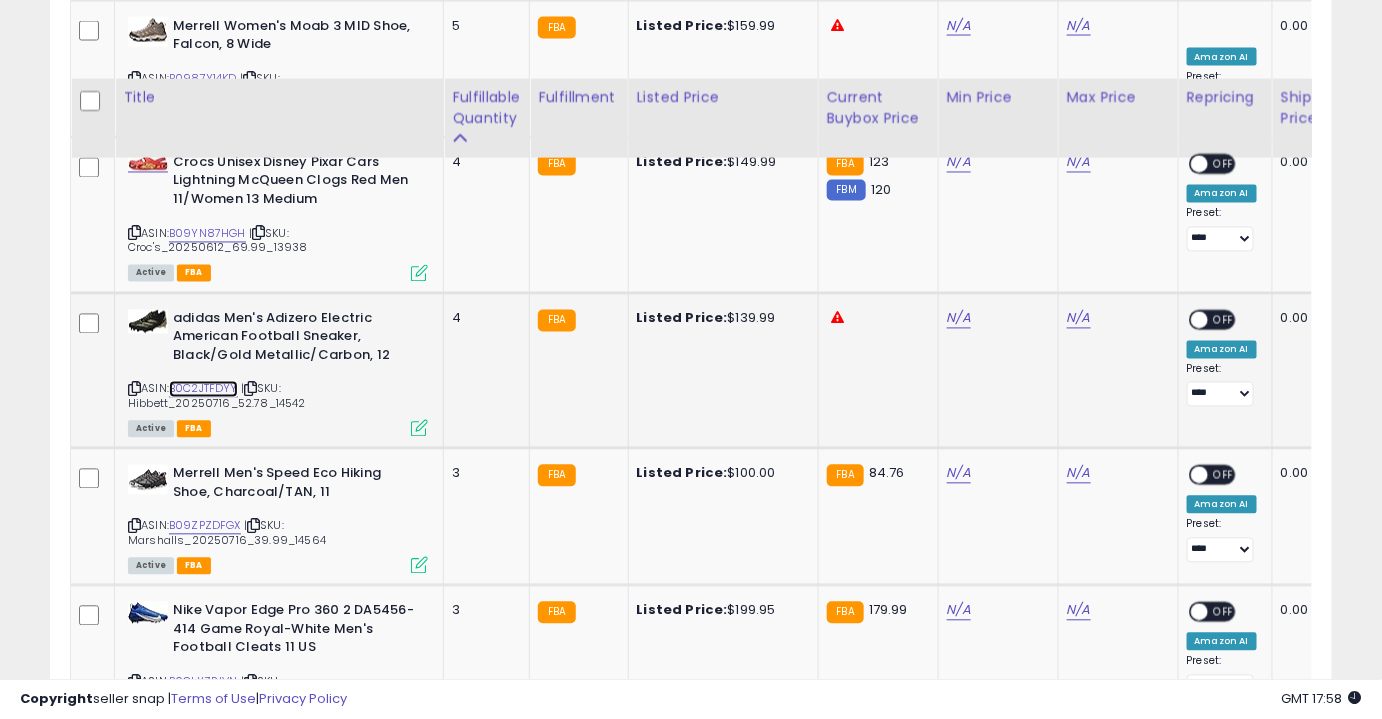 scroll, scrollTop: 1315, scrollLeft: 0, axis: vertical 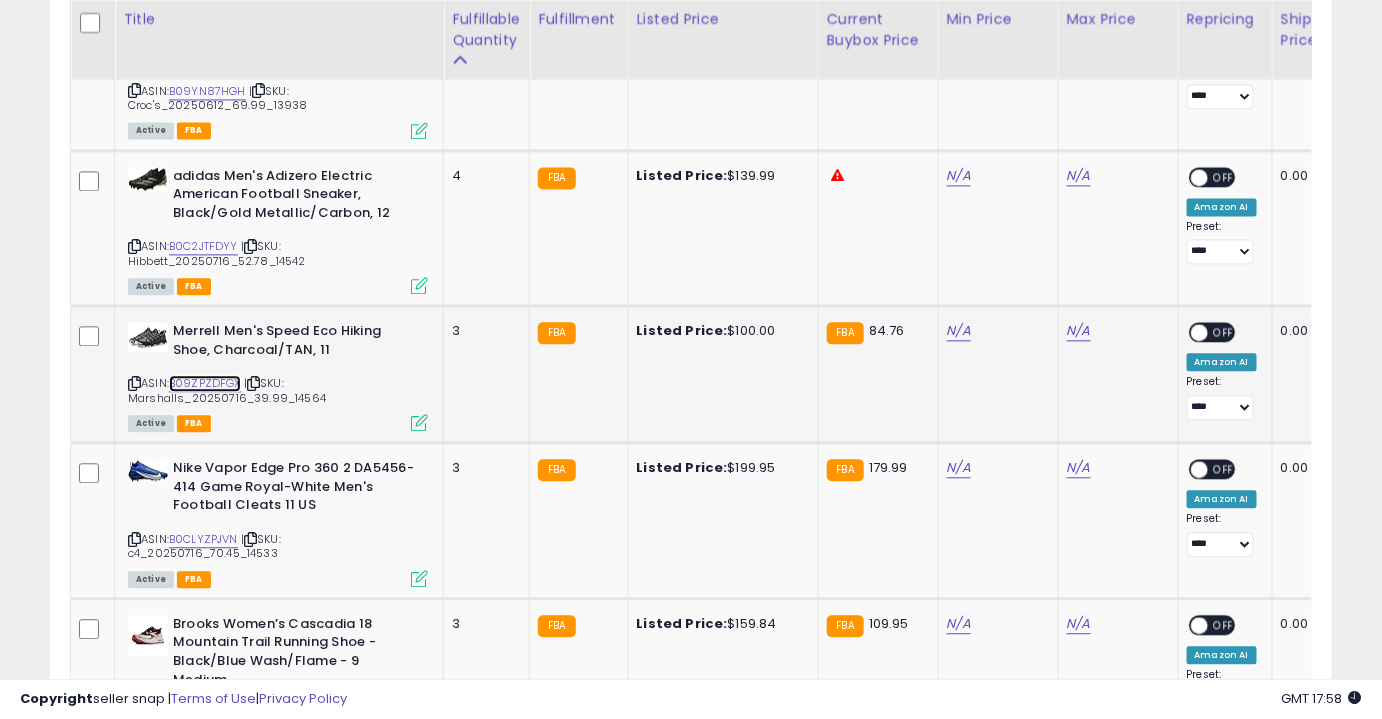 click on "B09ZPZDFGX" at bounding box center [205, 383] 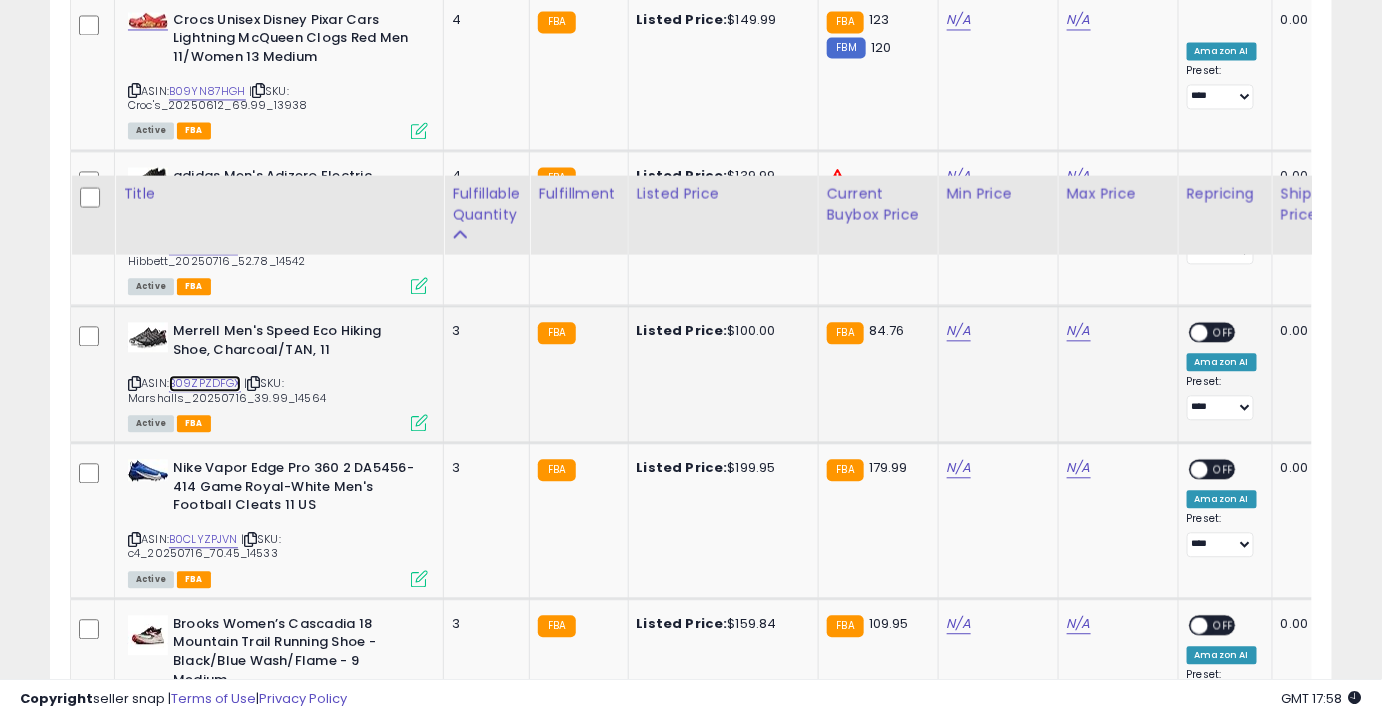 scroll, scrollTop: 1490, scrollLeft: 0, axis: vertical 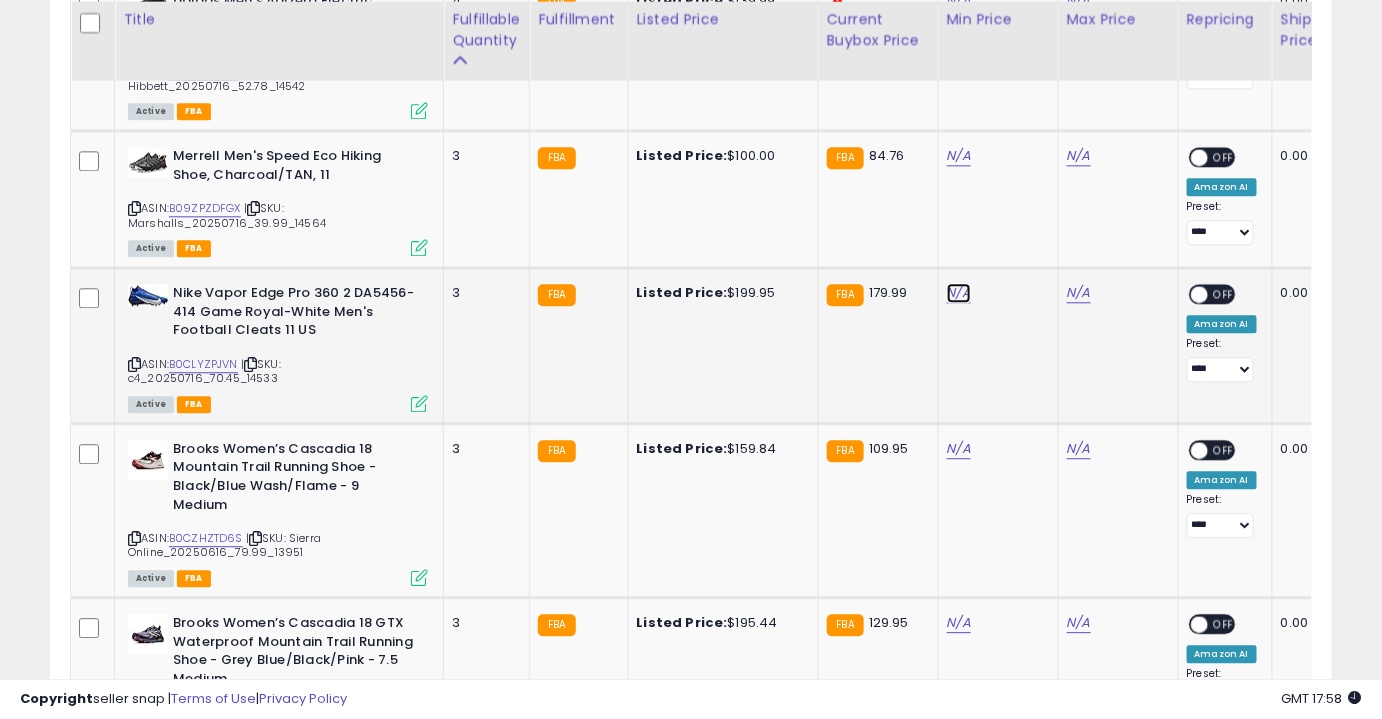 click on "N/A" at bounding box center [959, -416] 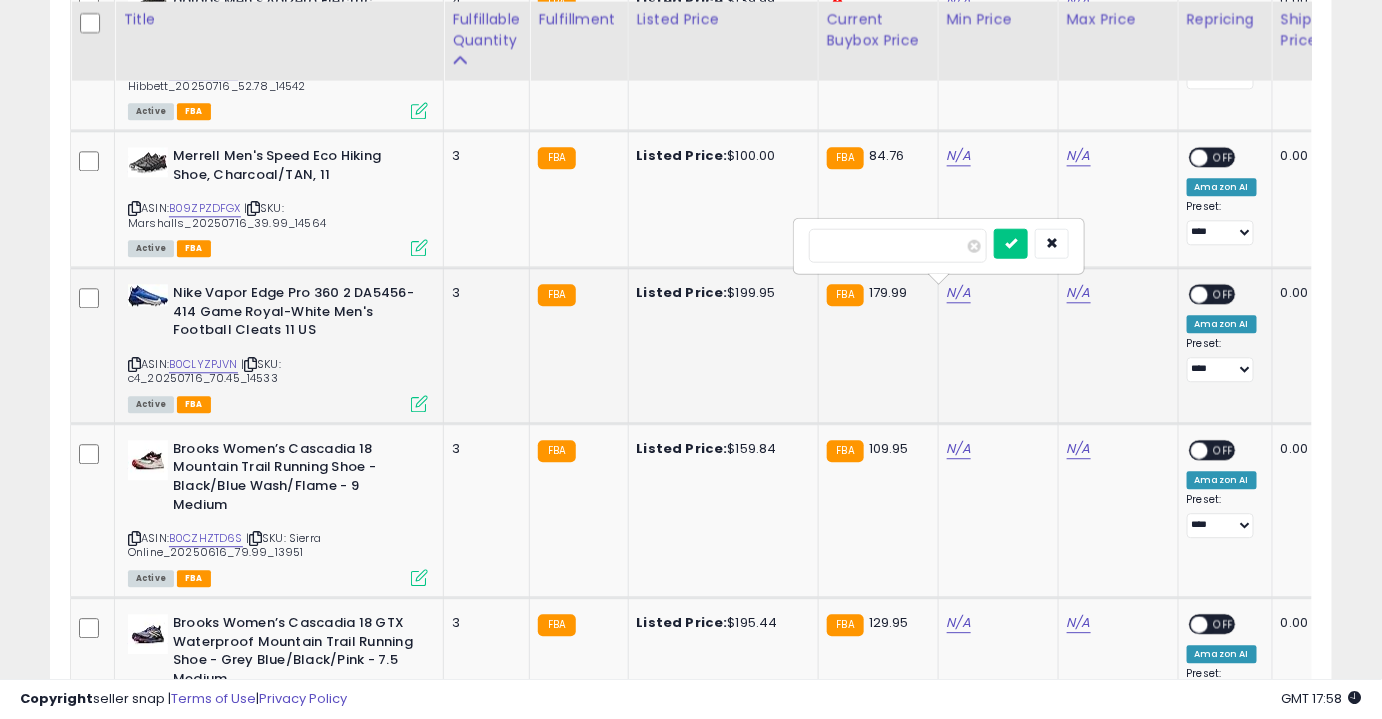 type on "***" 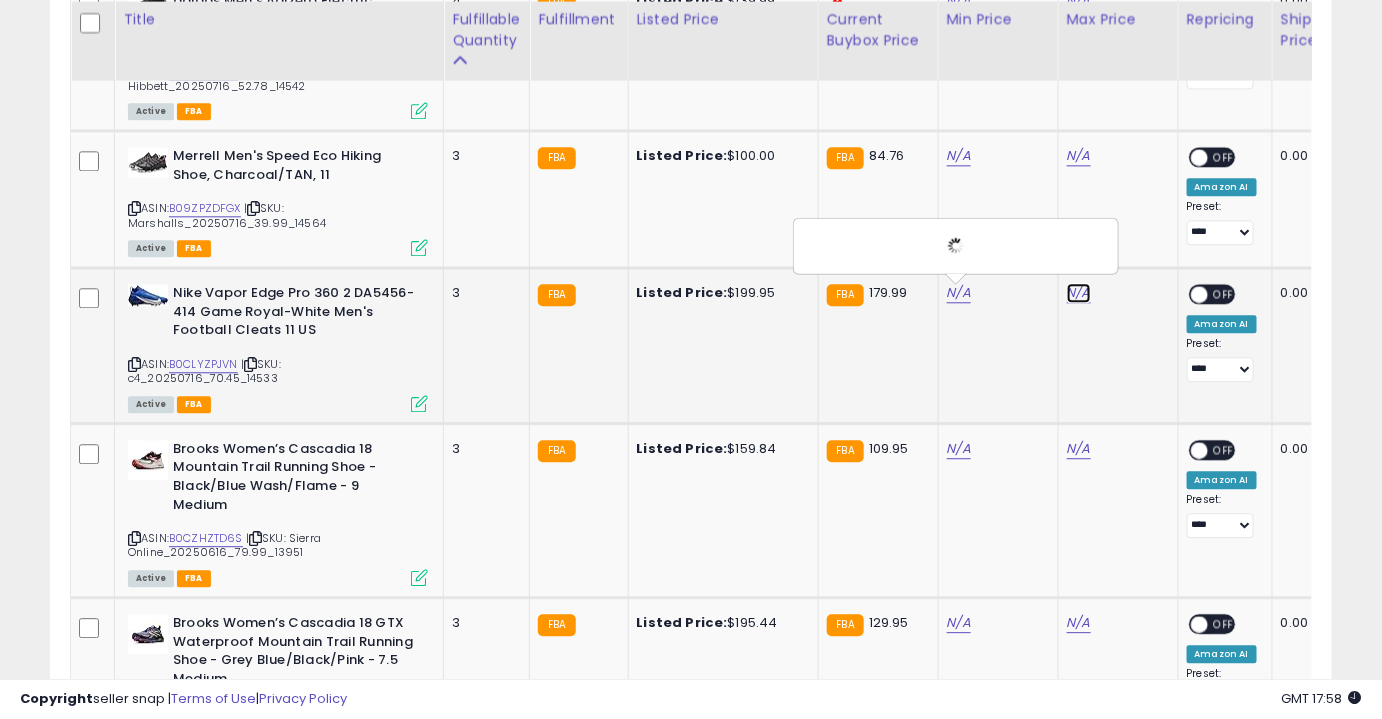 click on "N/A" at bounding box center (1079, -416) 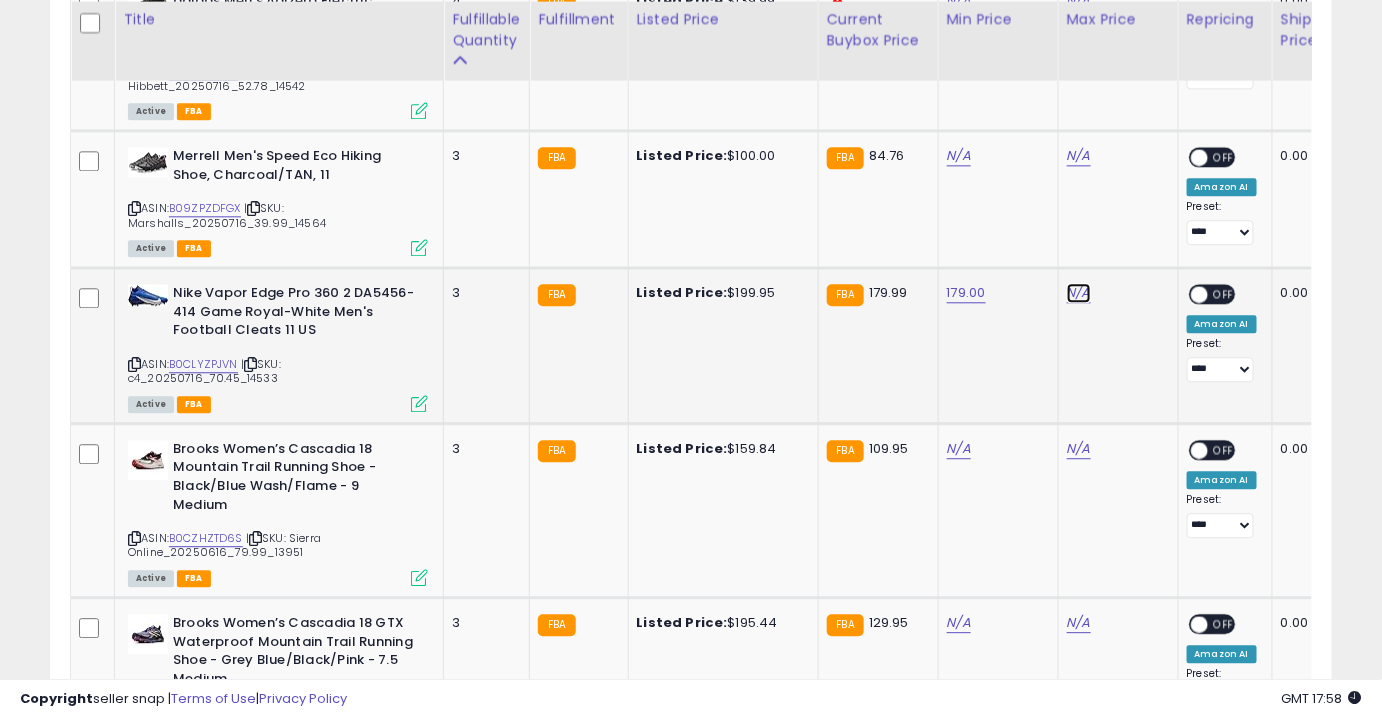 click on "N/A" at bounding box center (1079, -416) 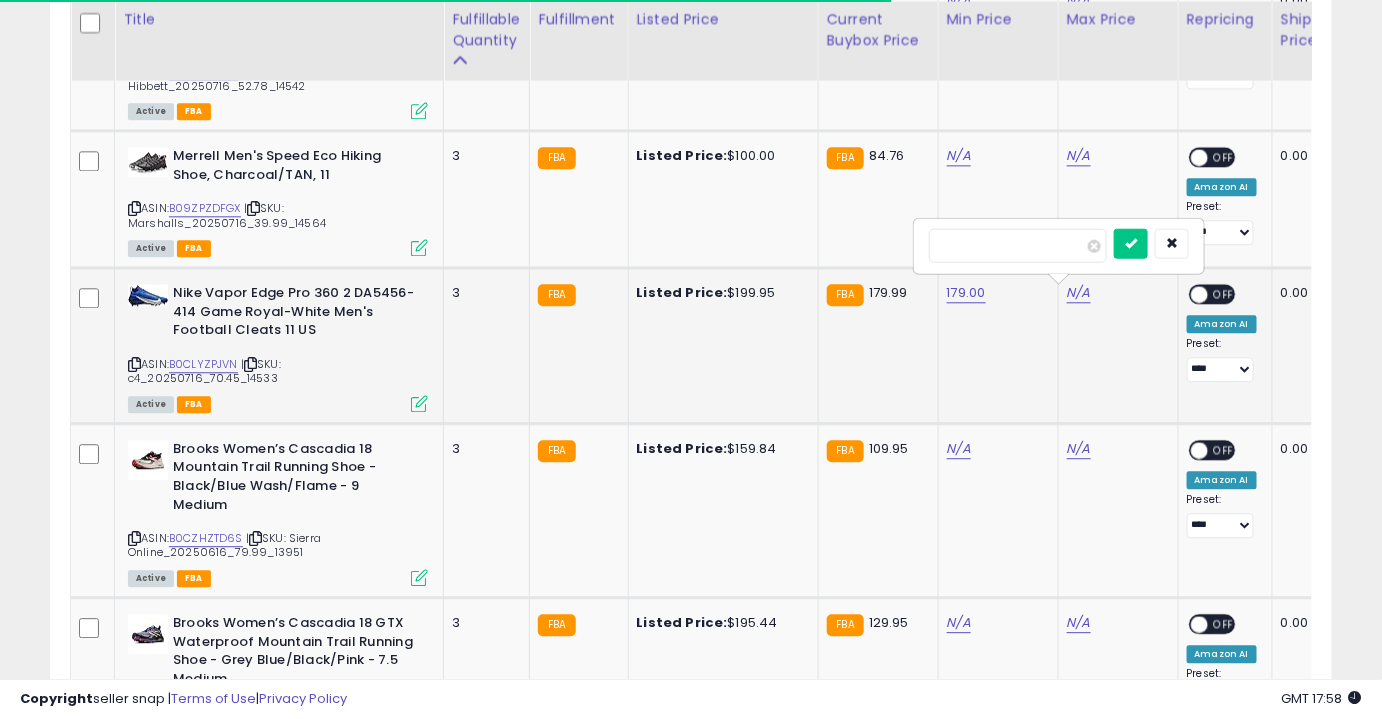 type on "******" 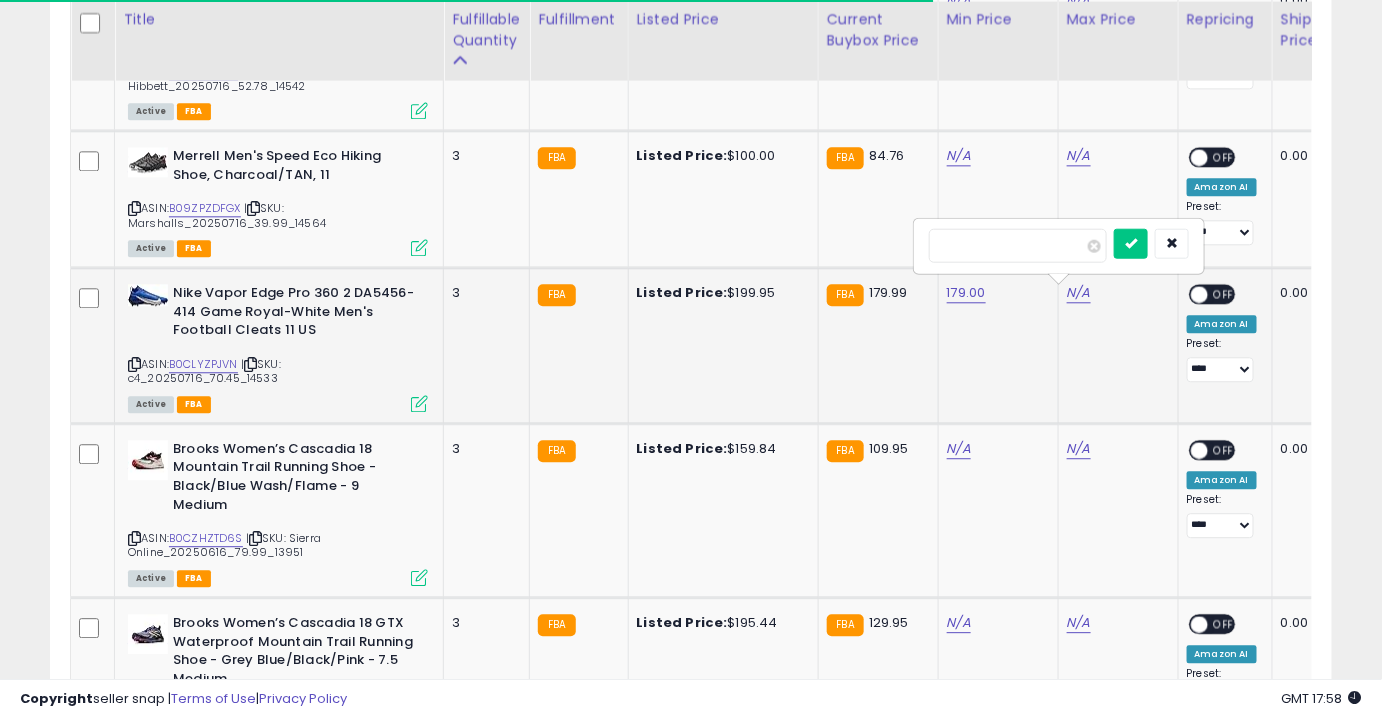 click at bounding box center [1131, 243] 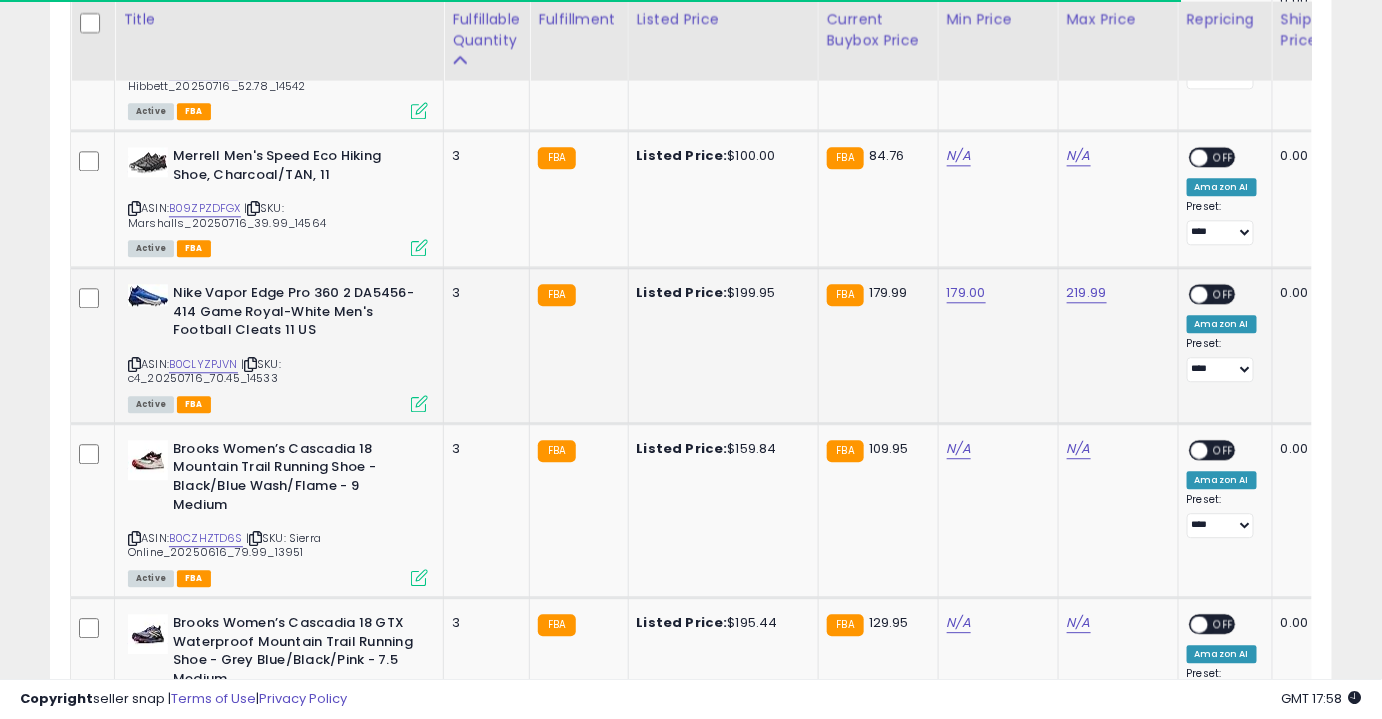 click on "OFF" at bounding box center (1224, 294) 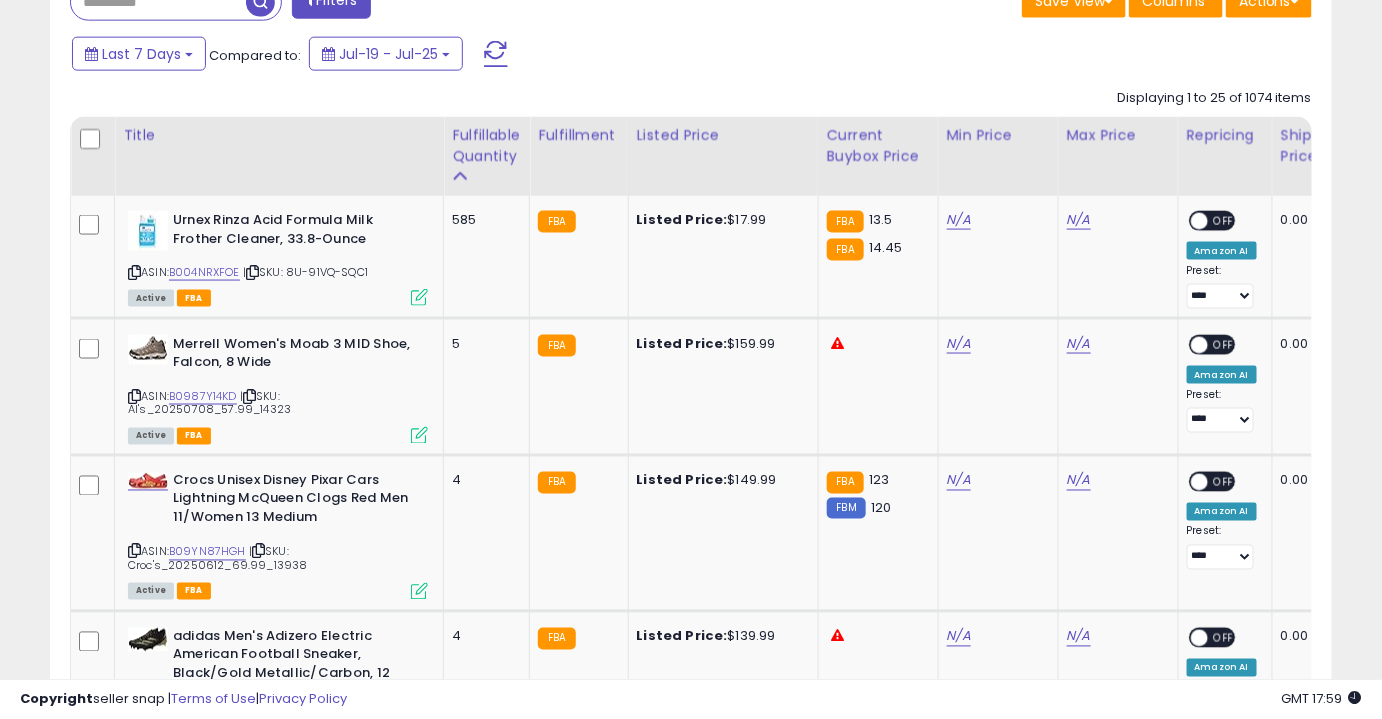 scroll, scrollTop: 856, scrollLeft: 0, axis: vertical 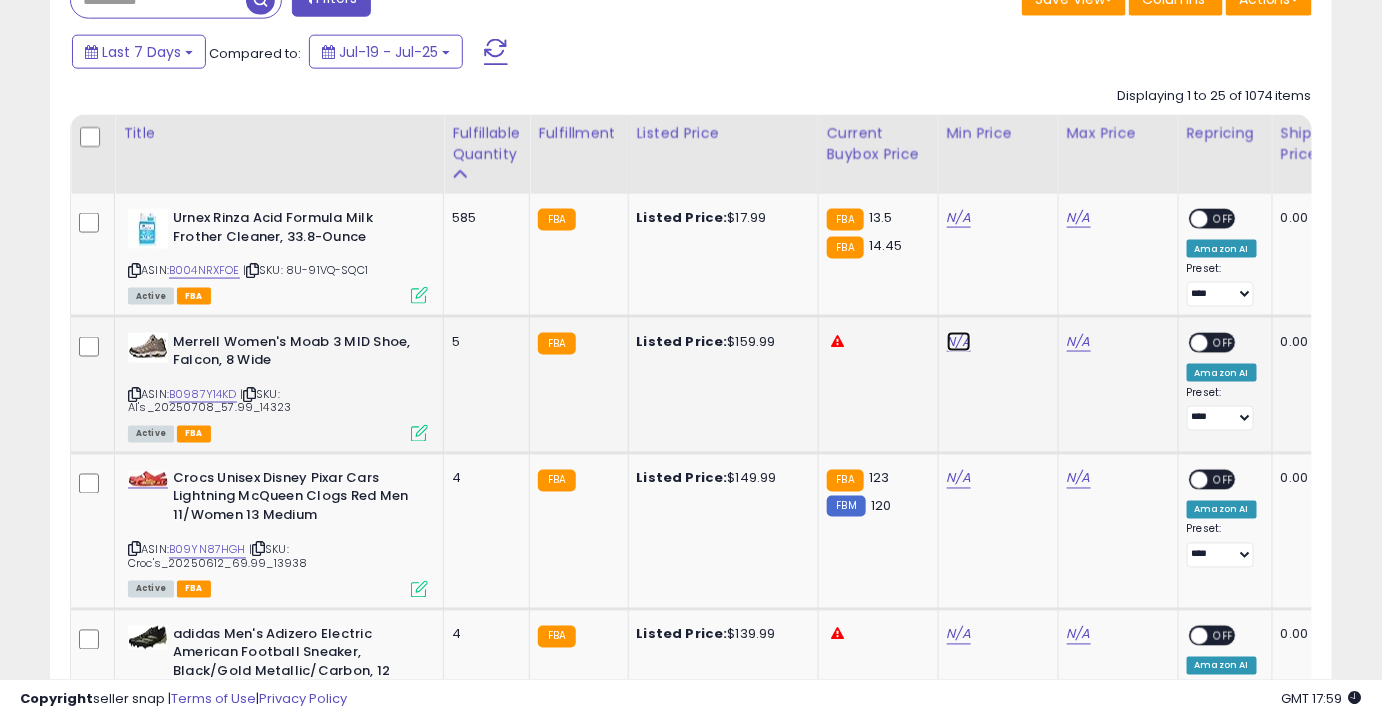 click on "N/A" at bounding box center [959, 218] 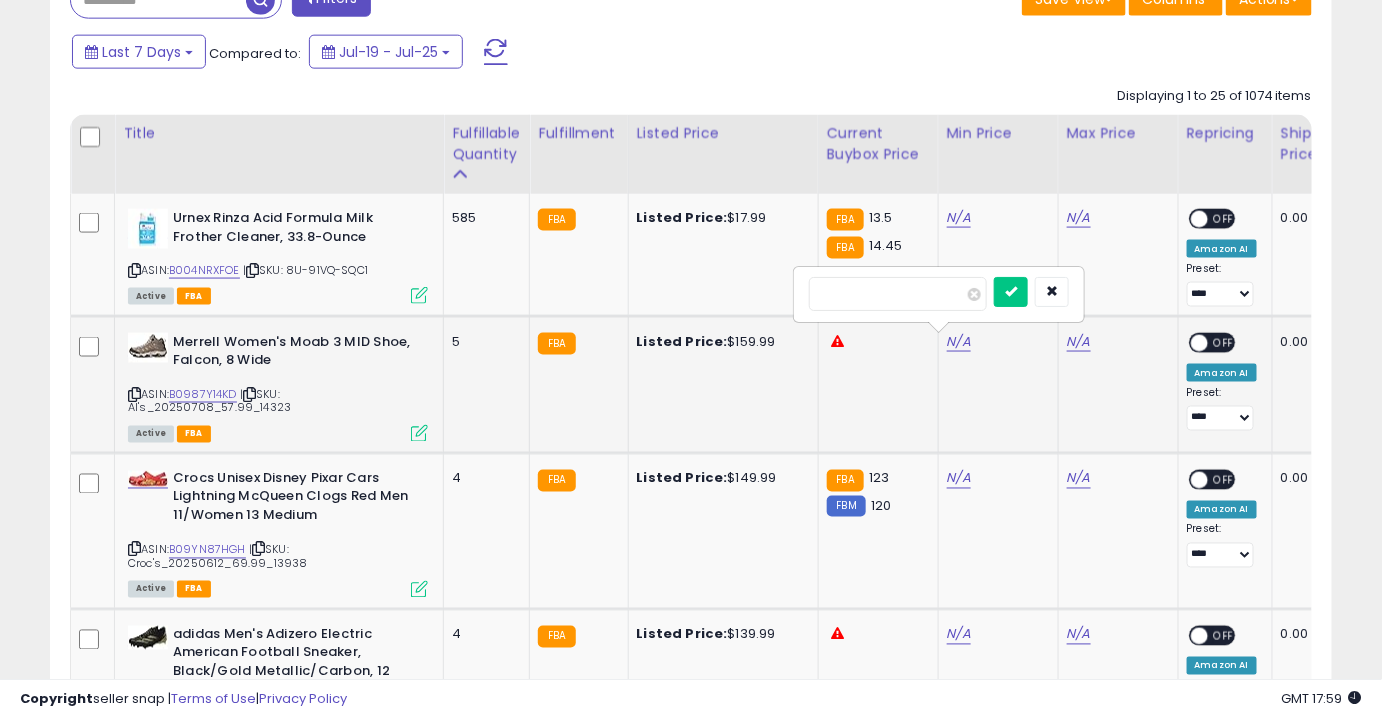 type on "***" 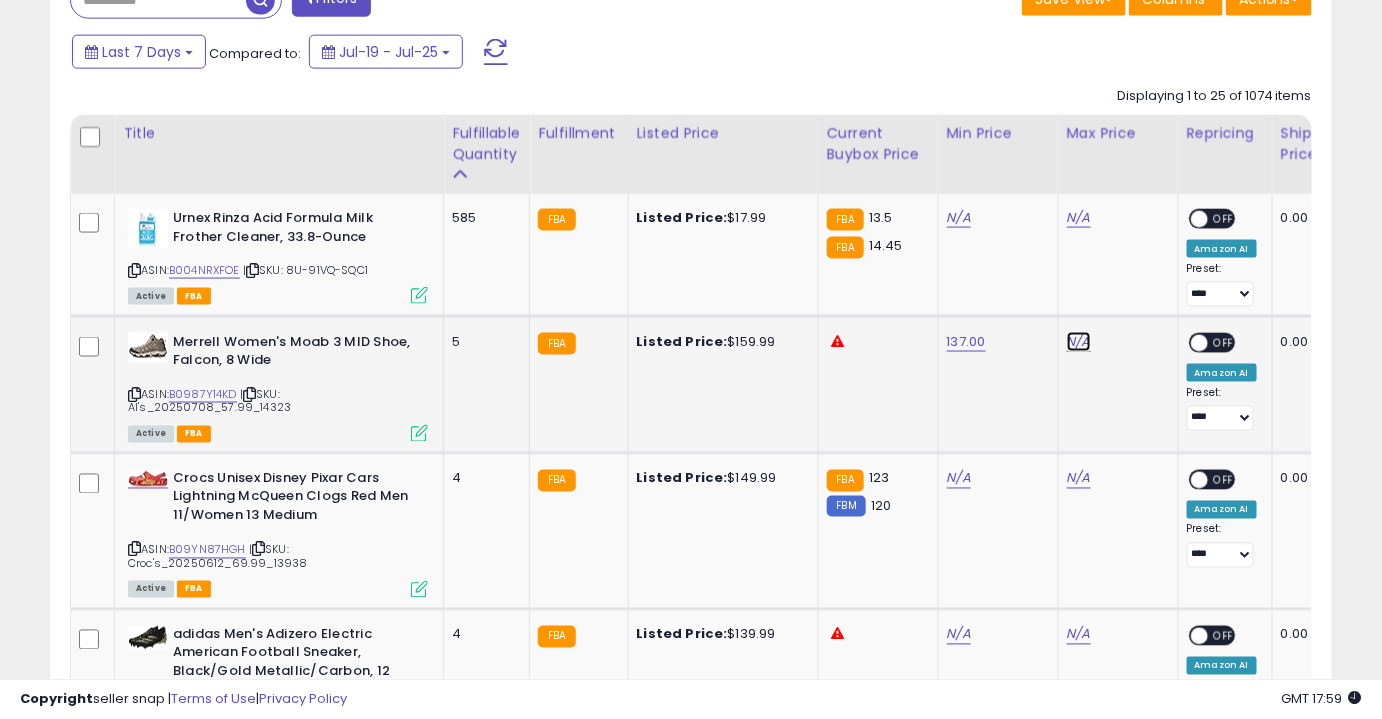 click on "N/A" at bounding box center (1079, 218) 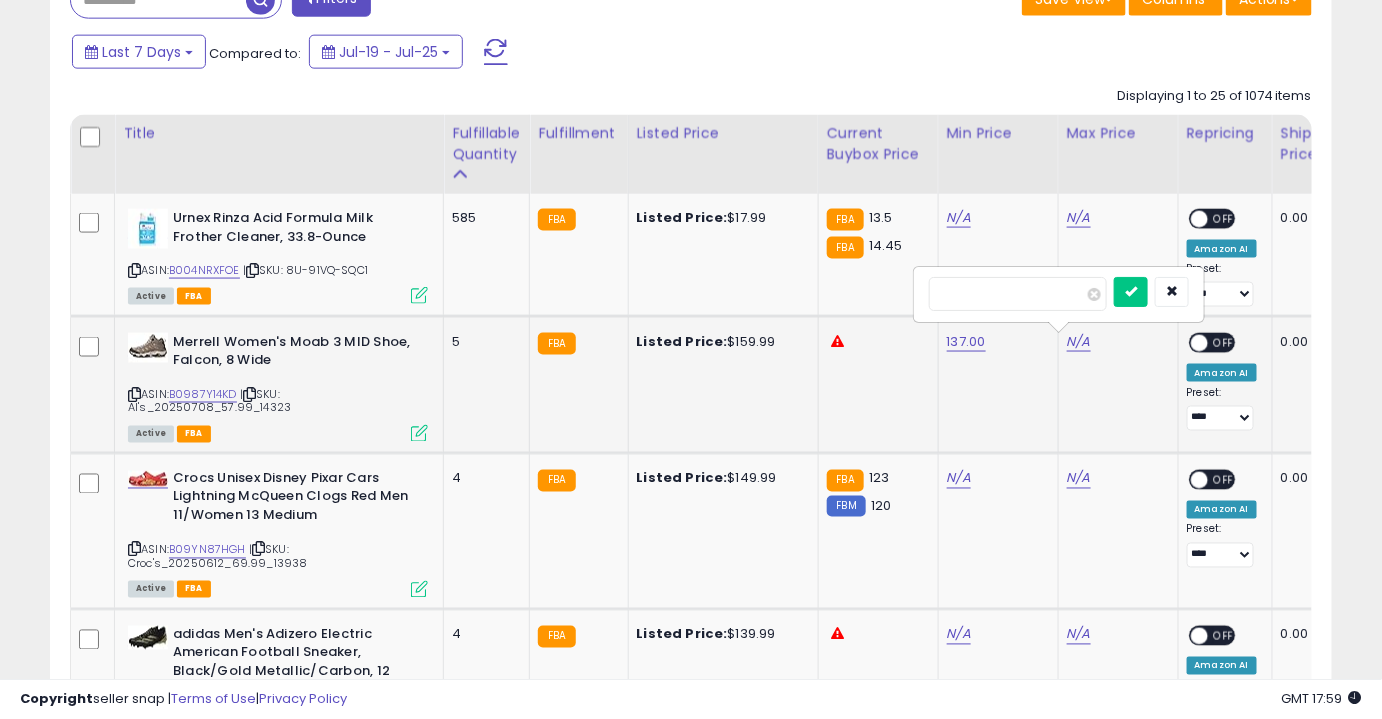 type on "******" 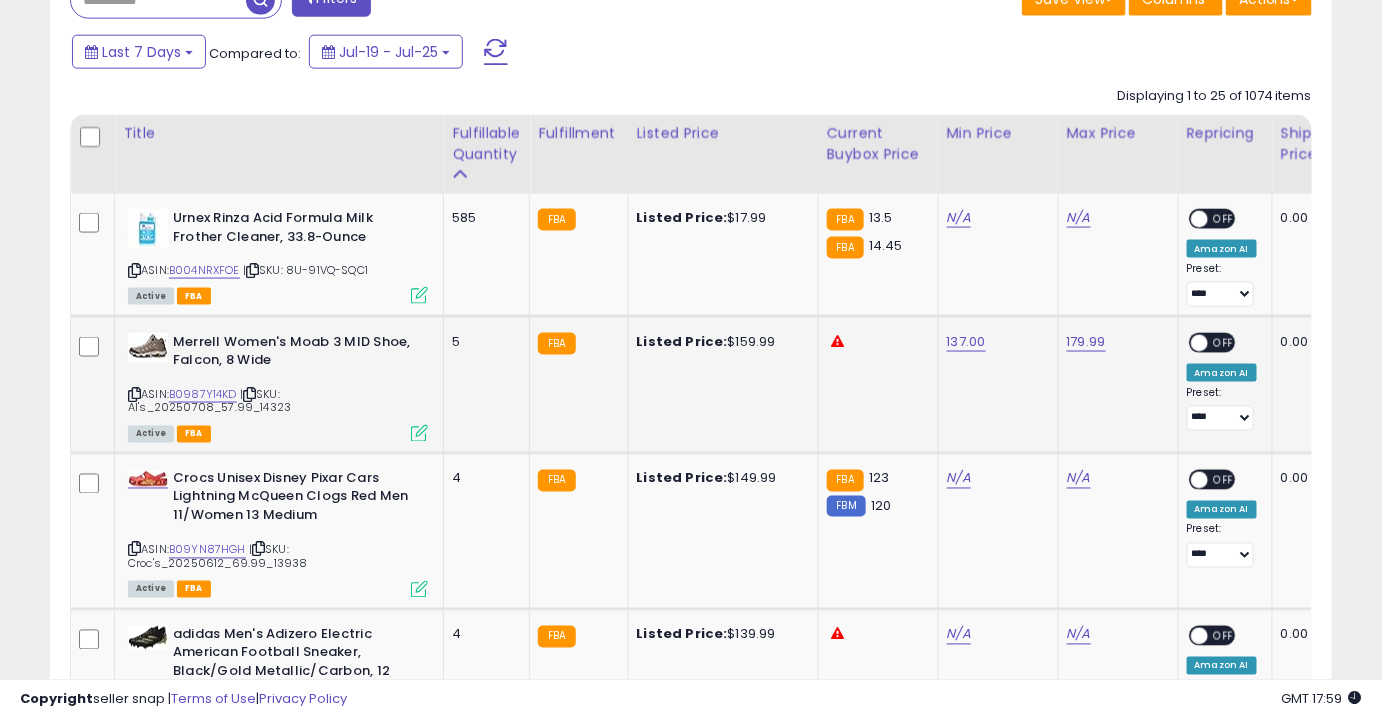 click on "ON   OFF" at bounding box center [1212, 342] 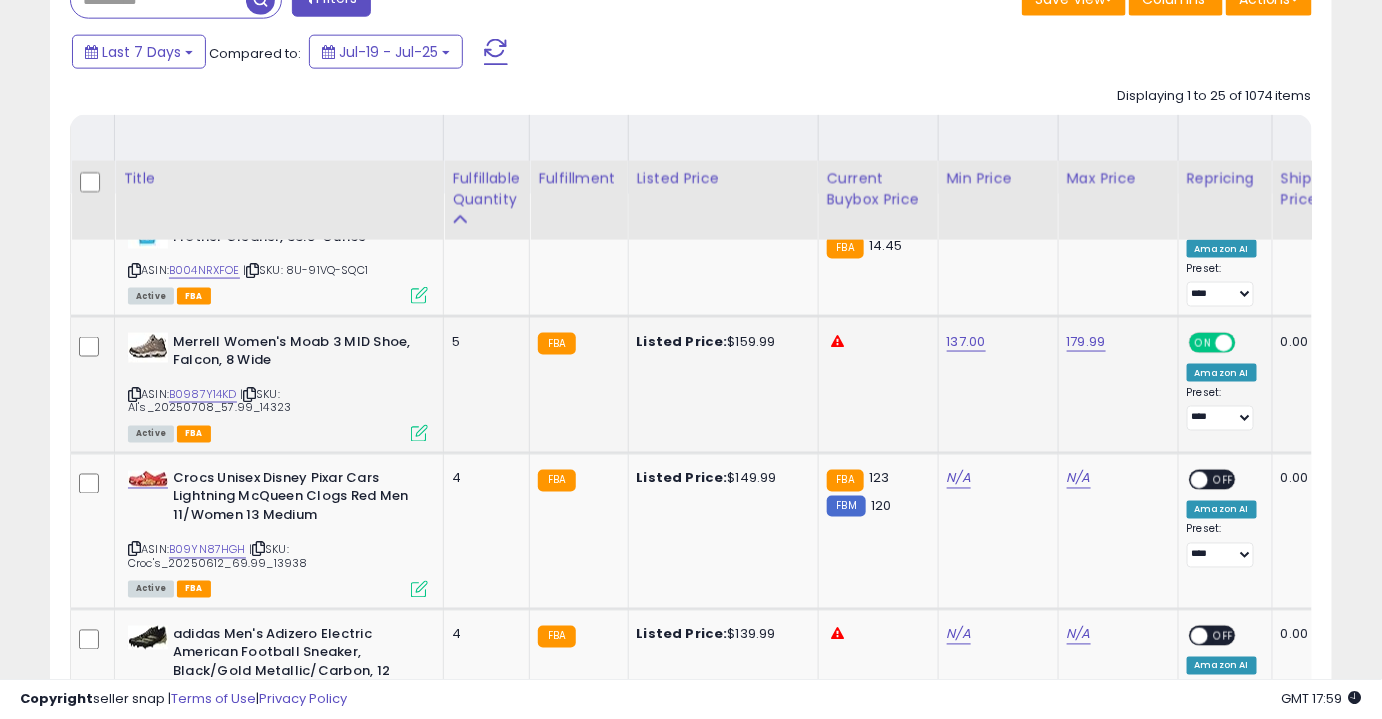 scroll, scrollTop: 1021, scrollLeft: 0, axis: vertical 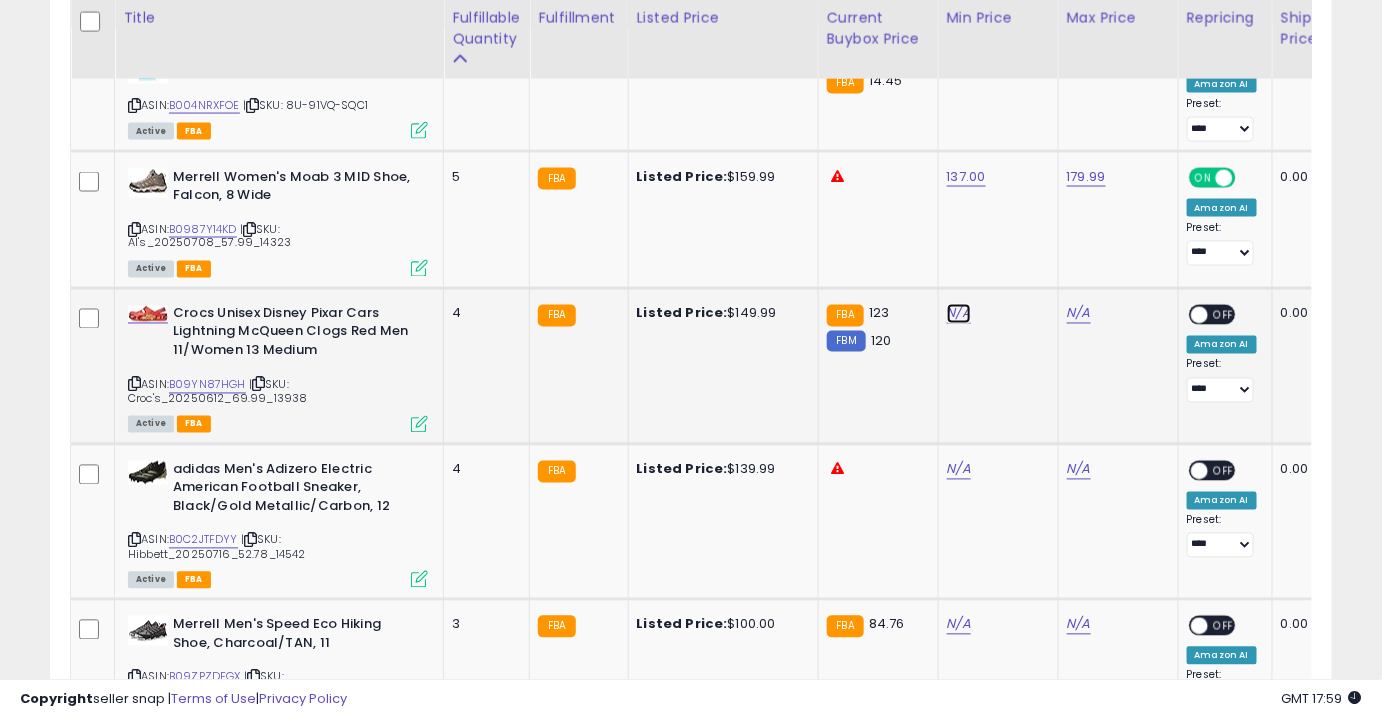 click on "N/A" at bounding box center (959, 53) 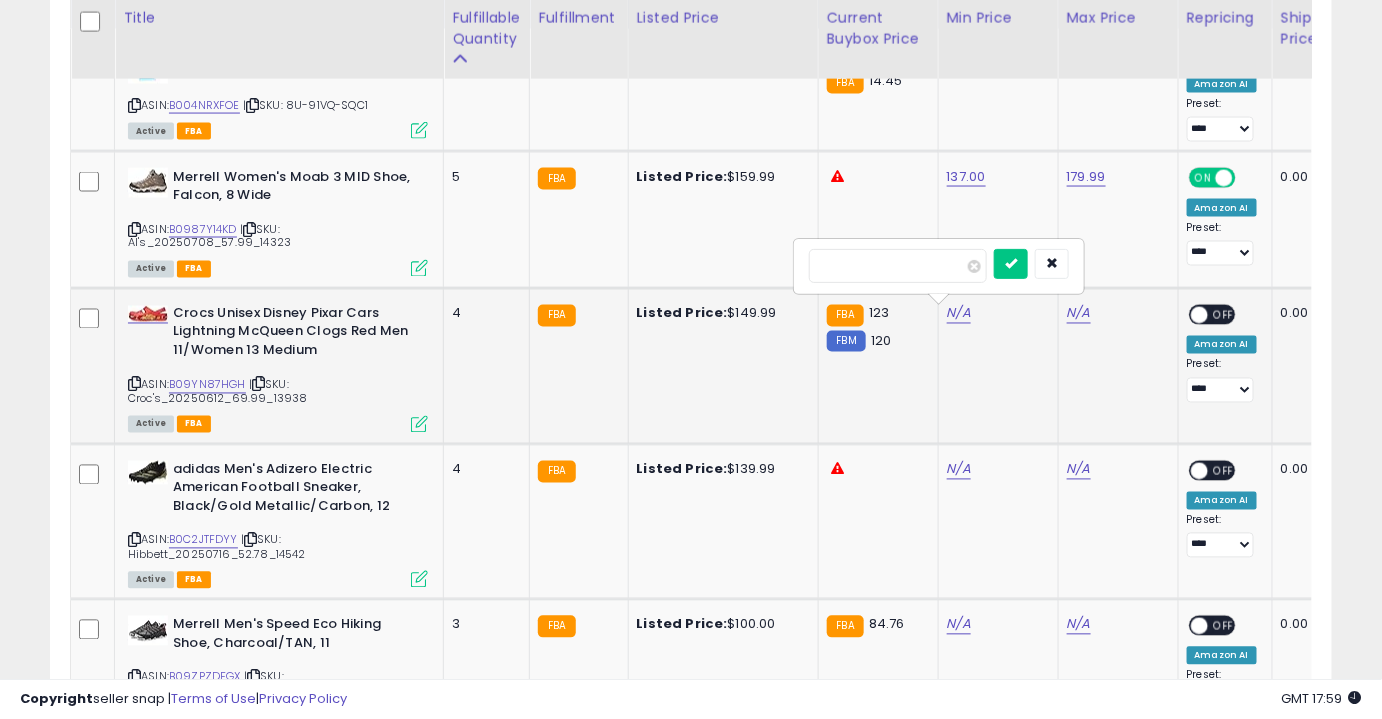 type on "*****" 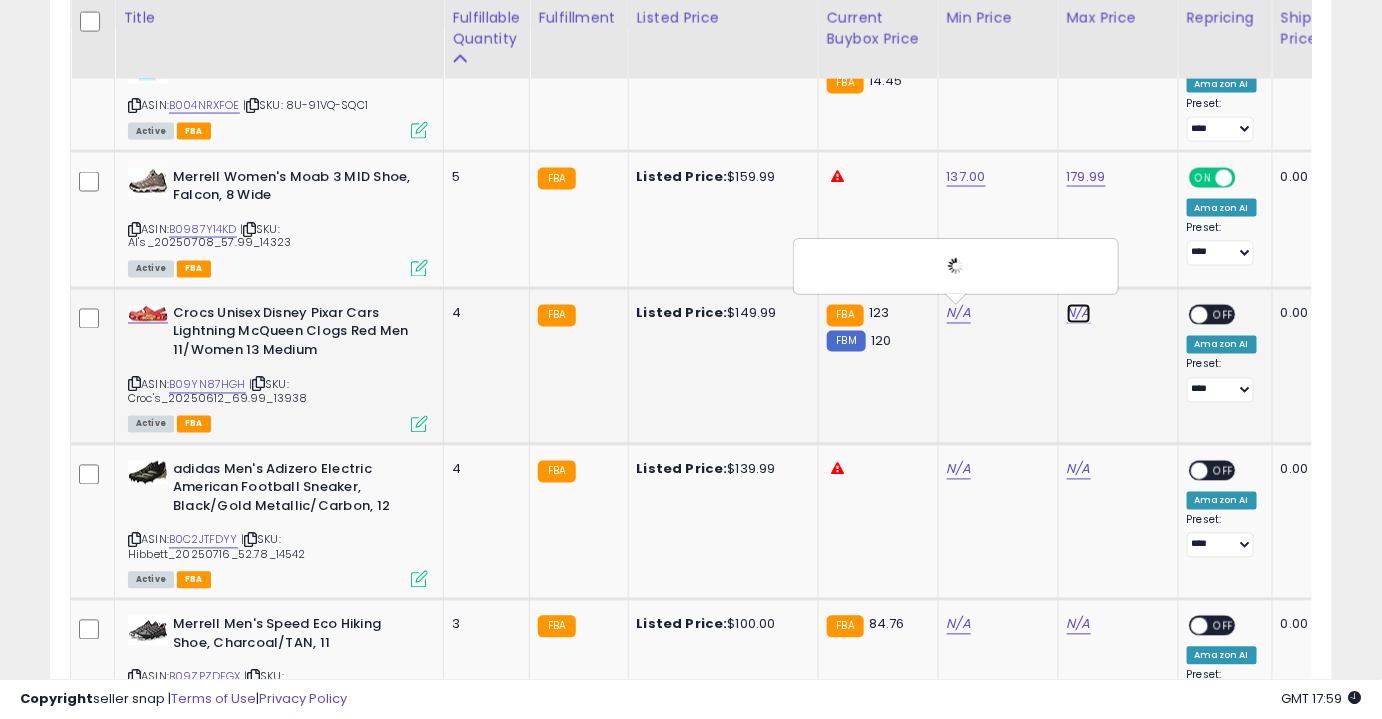 click on "N/A" at bounding box center [1079, 53] 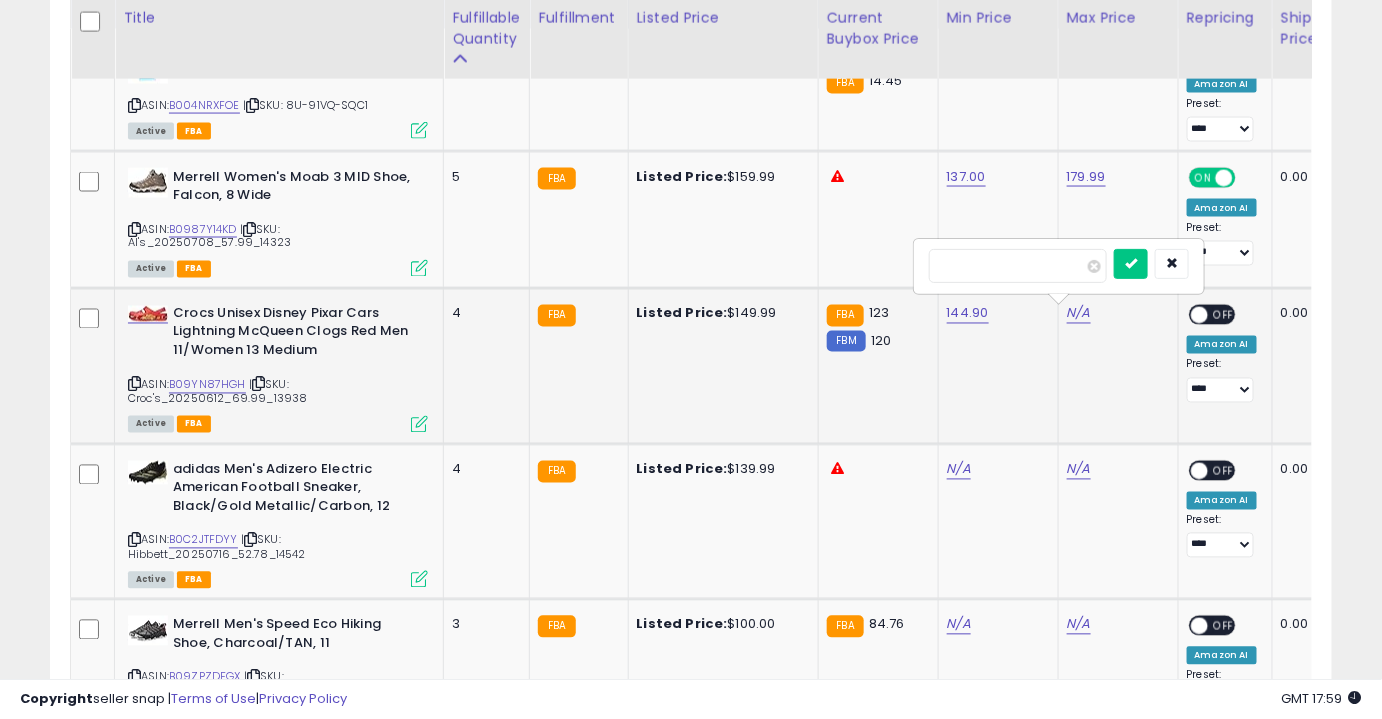 type on "******" 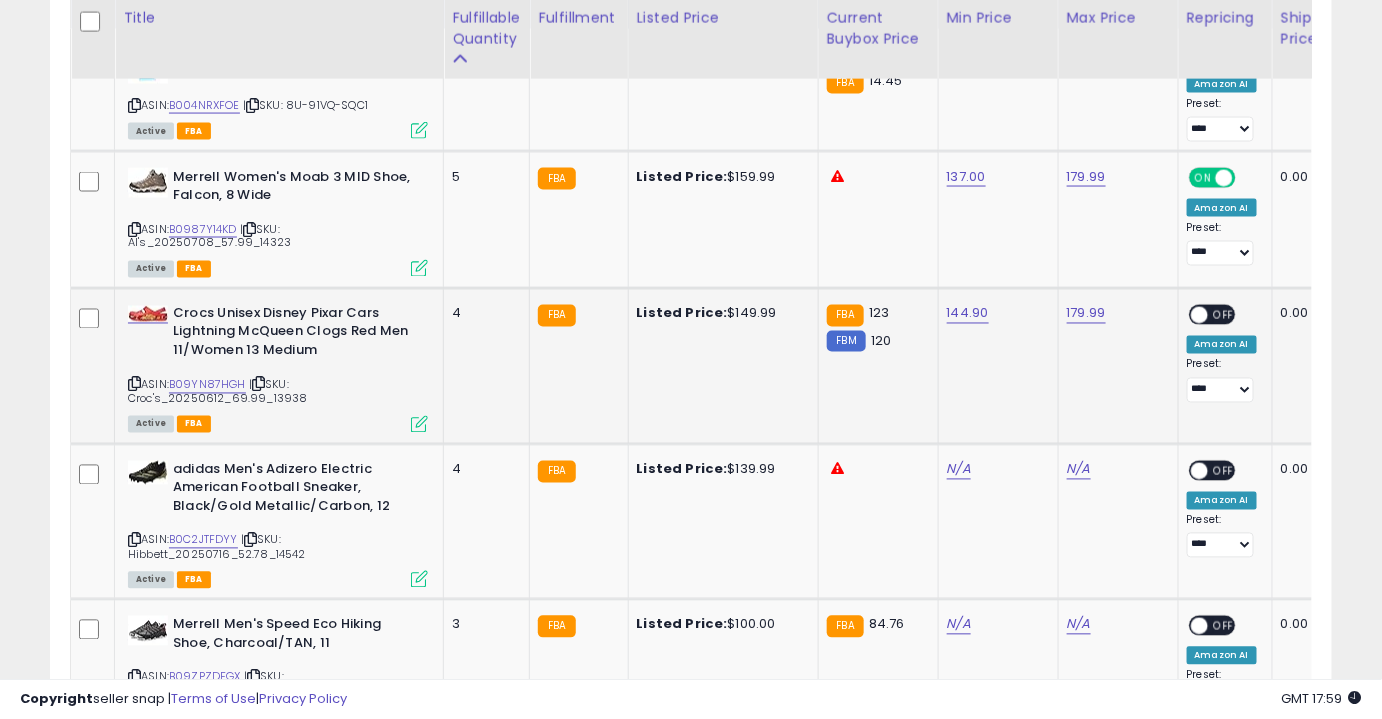 click on "ON   OFF" at bounding box center [1189, 314] 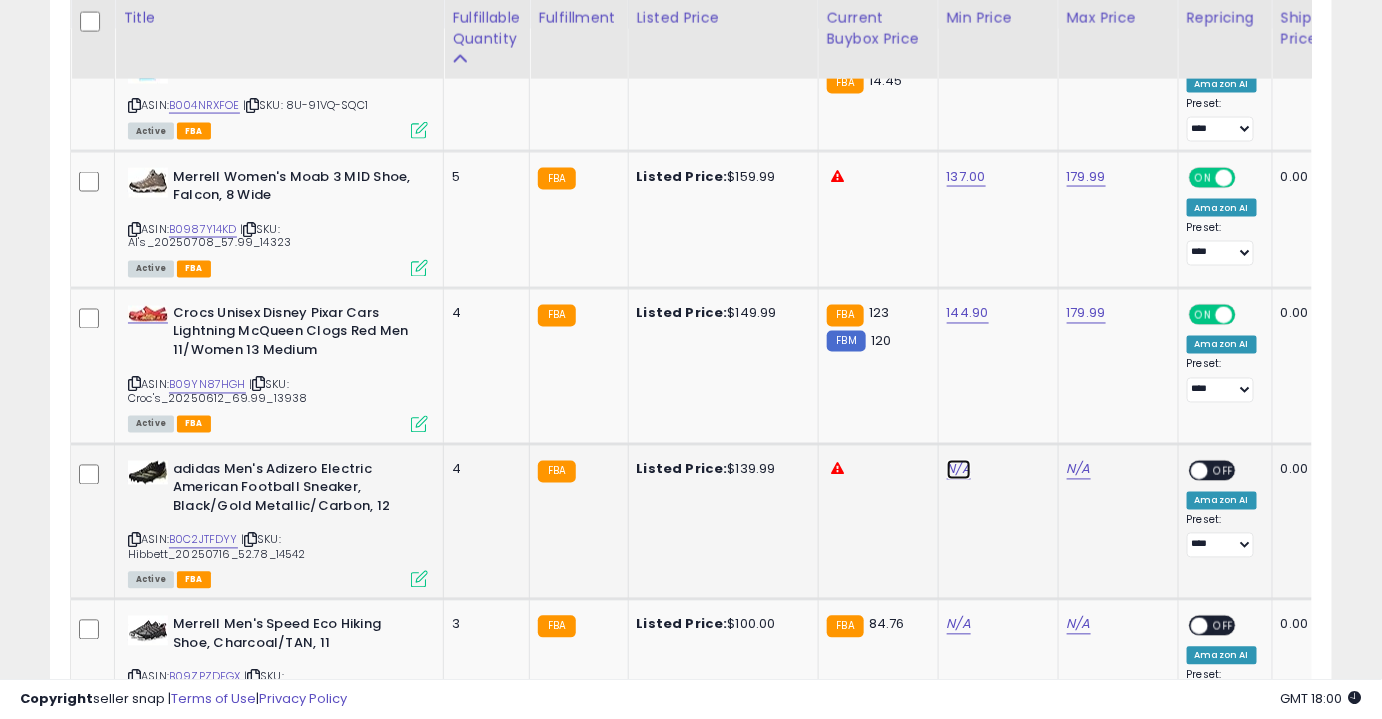 click on "N/A" at bounding box center [959, 53] 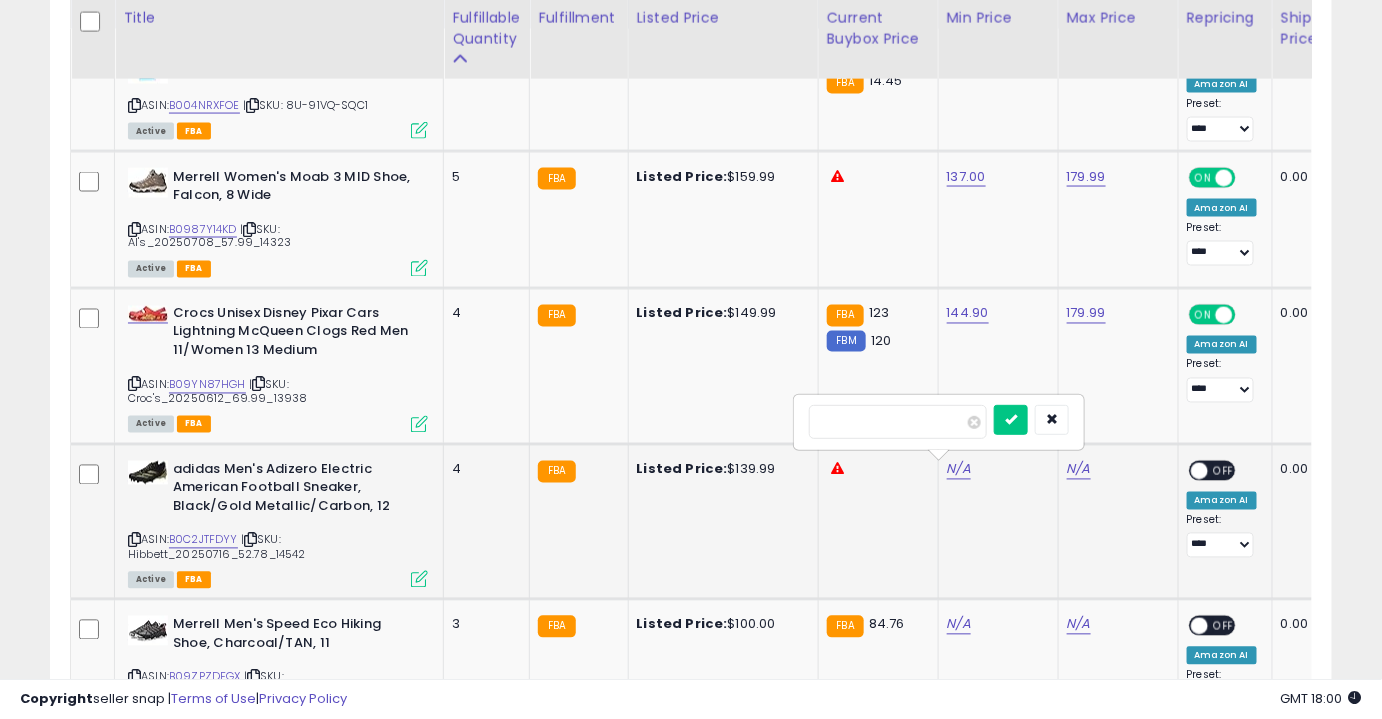 type on "*****" 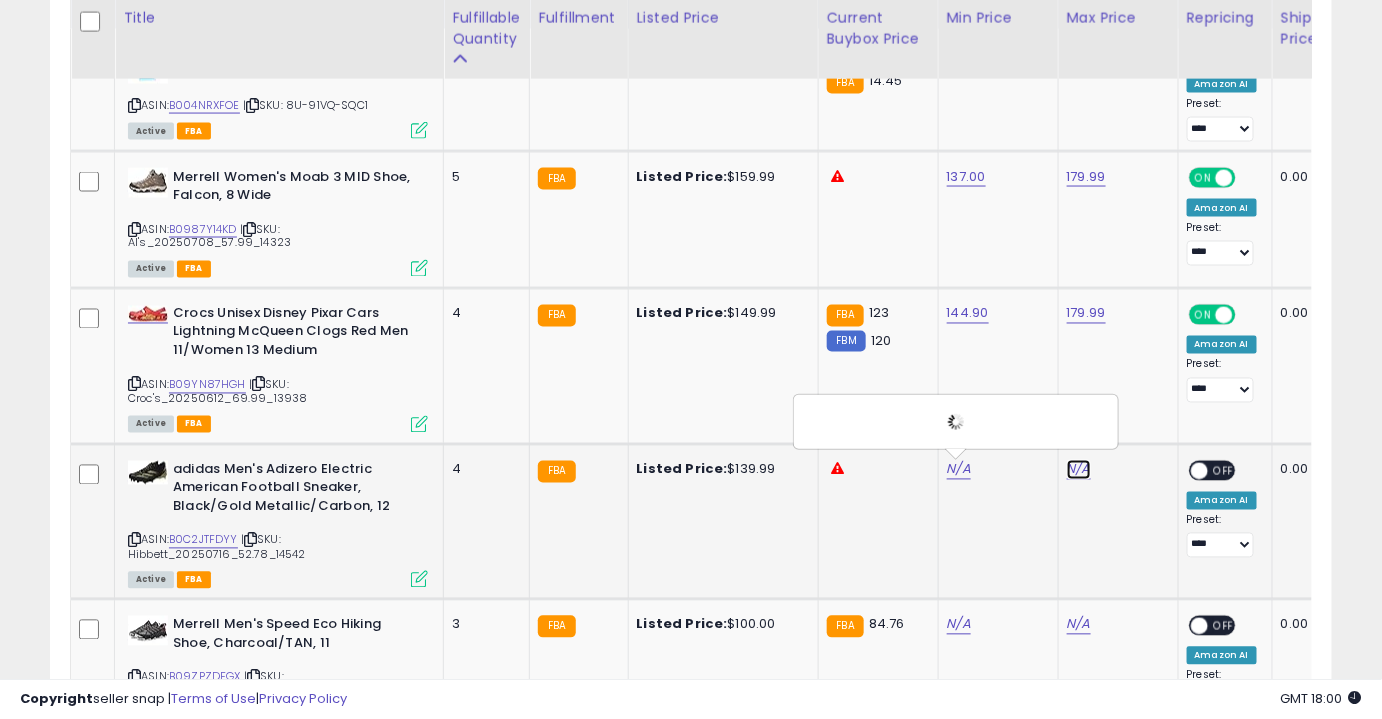click on "N/A" at bounding box center [1079, 53] 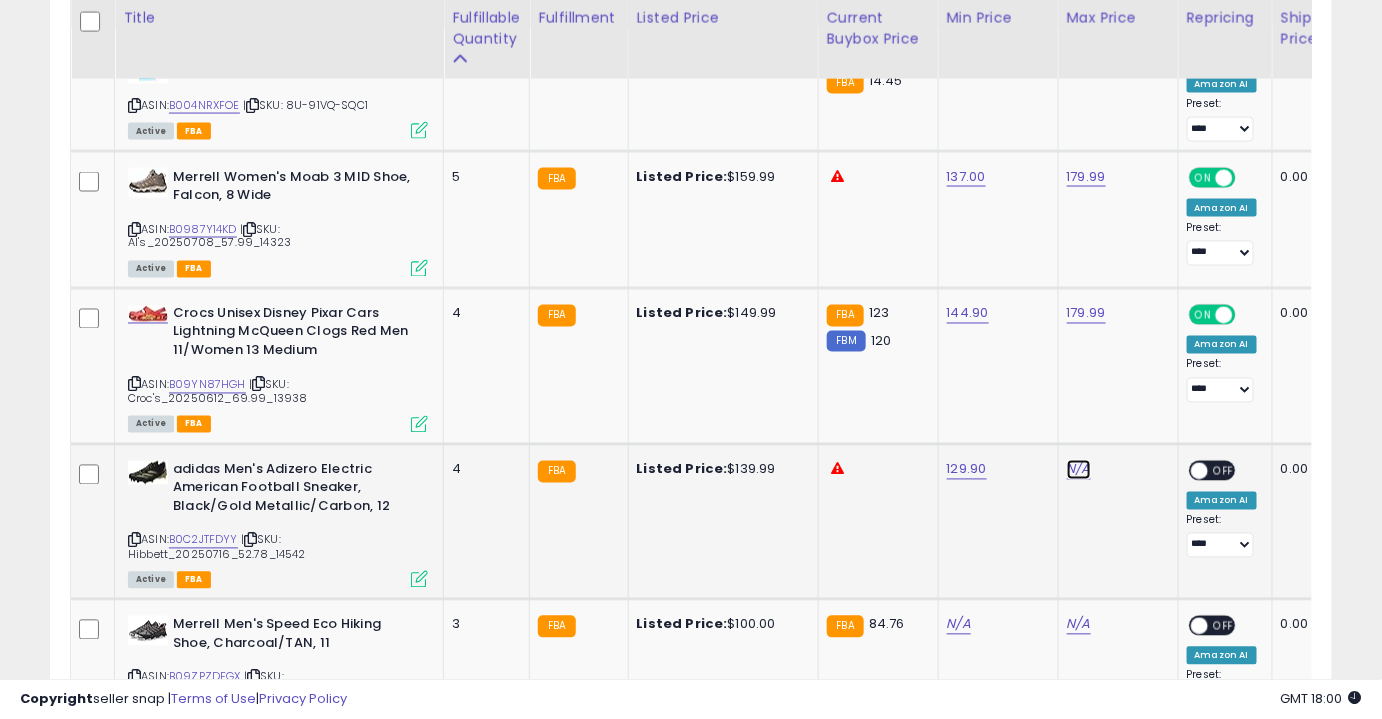 click on "N/A" at bounding box center [1079, 53] 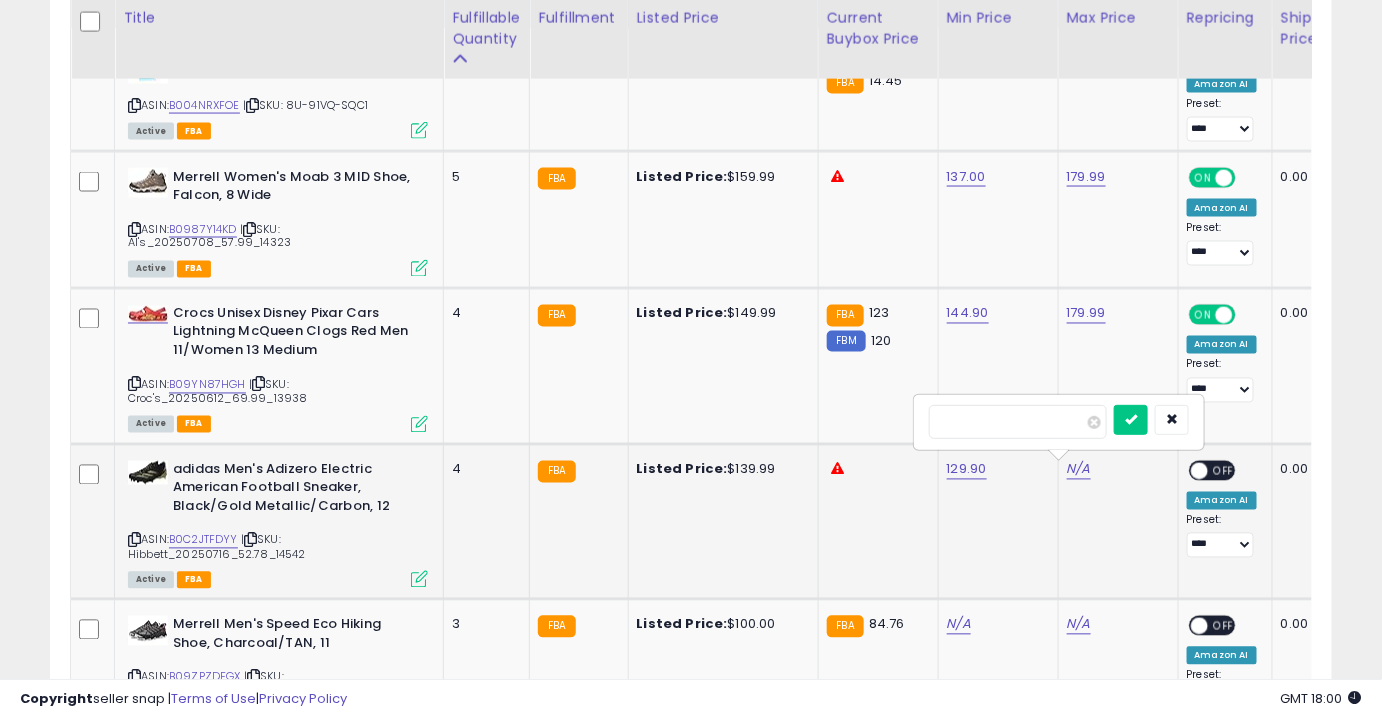 type on "******" 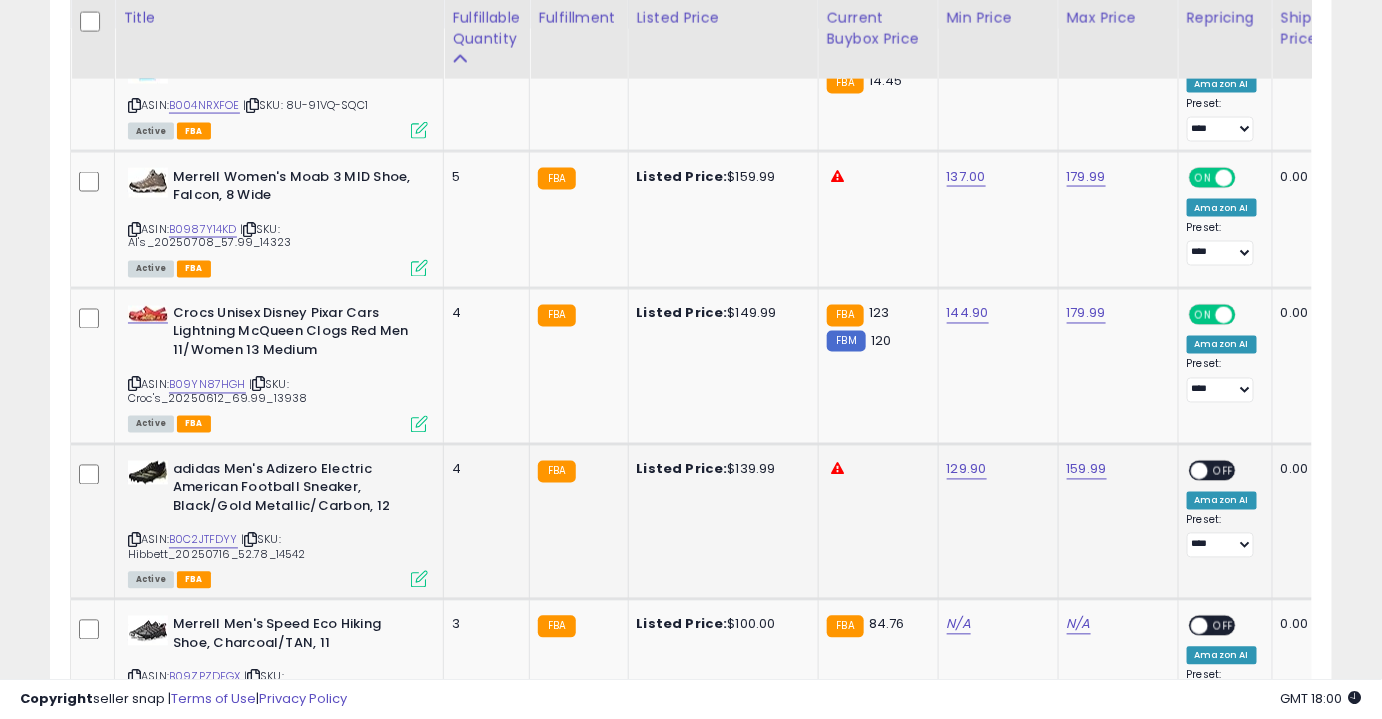 click on "OFF" at bounding box center [1224, 470] 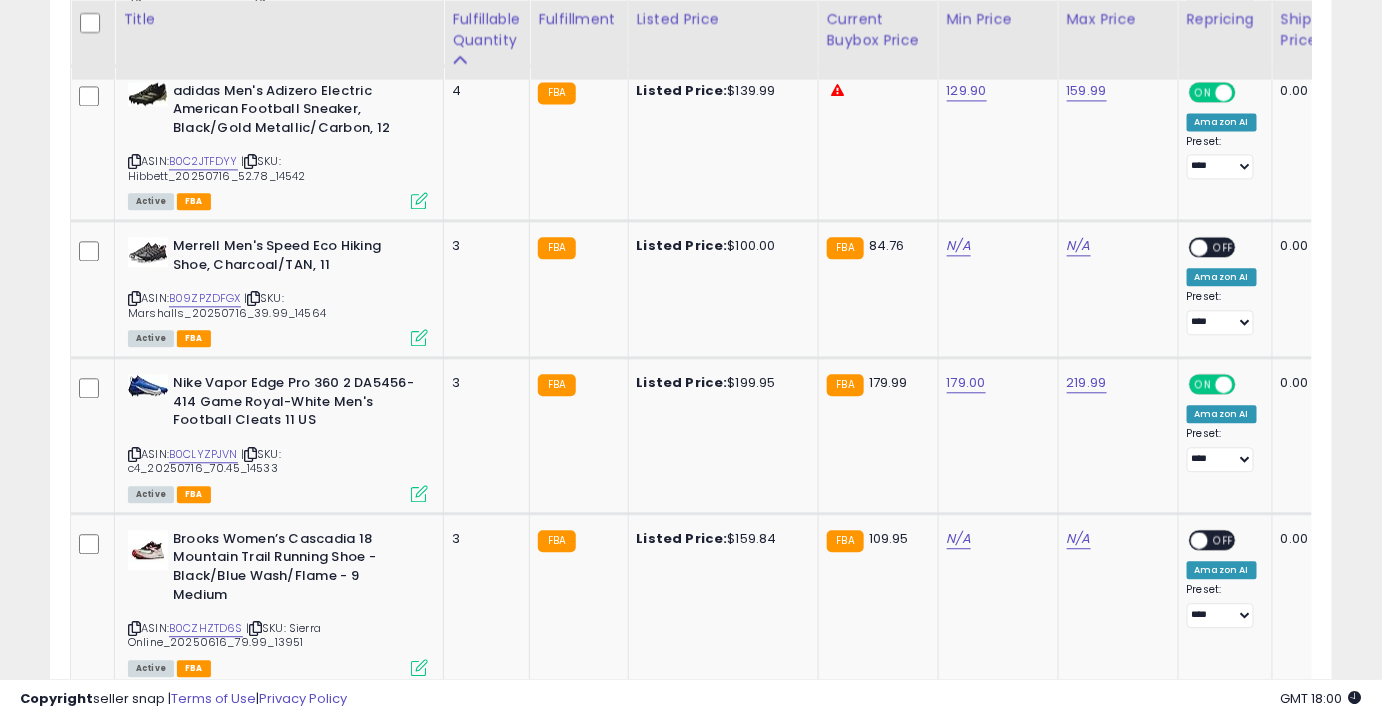 scroll, scrollTop: 1402, scrollLeft: 0, axis: vertical 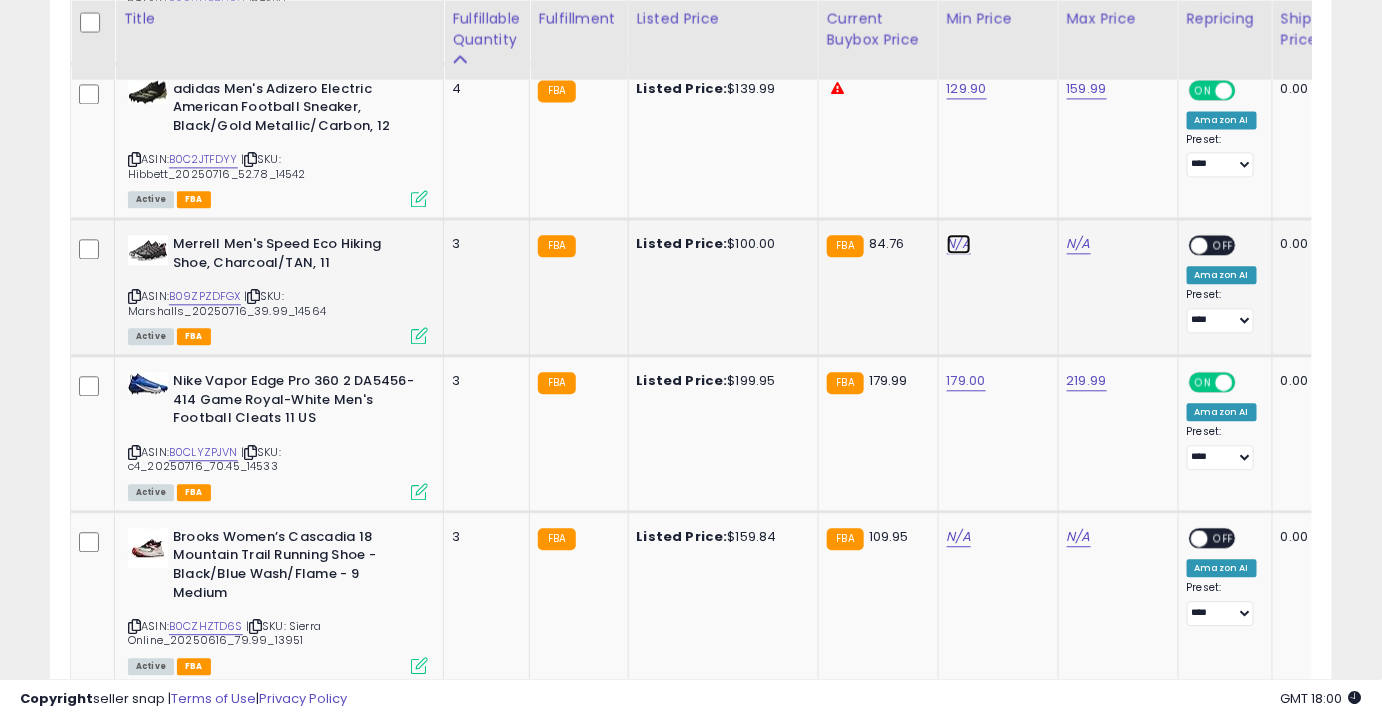 click on "N/A" at bounding box center (959, -328) 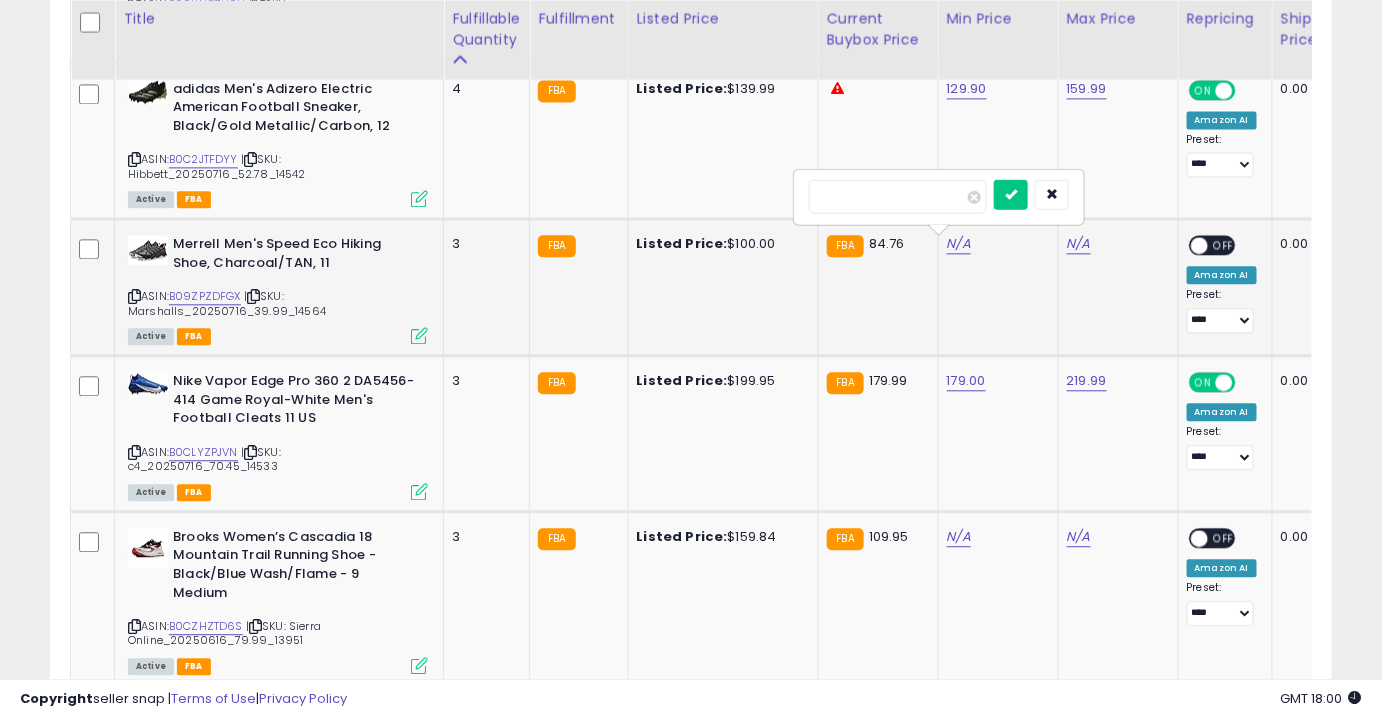 type on "**" 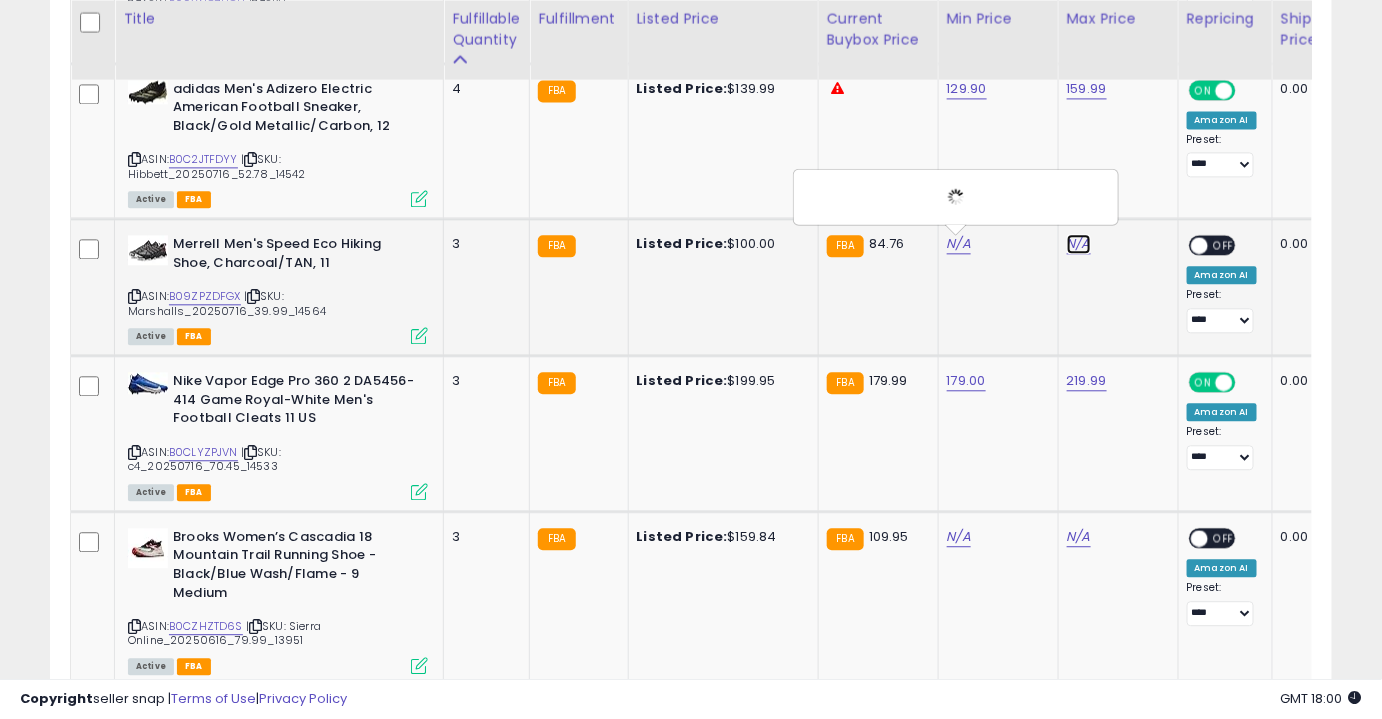 click on "N/A" at bounding box center [1079, -328] 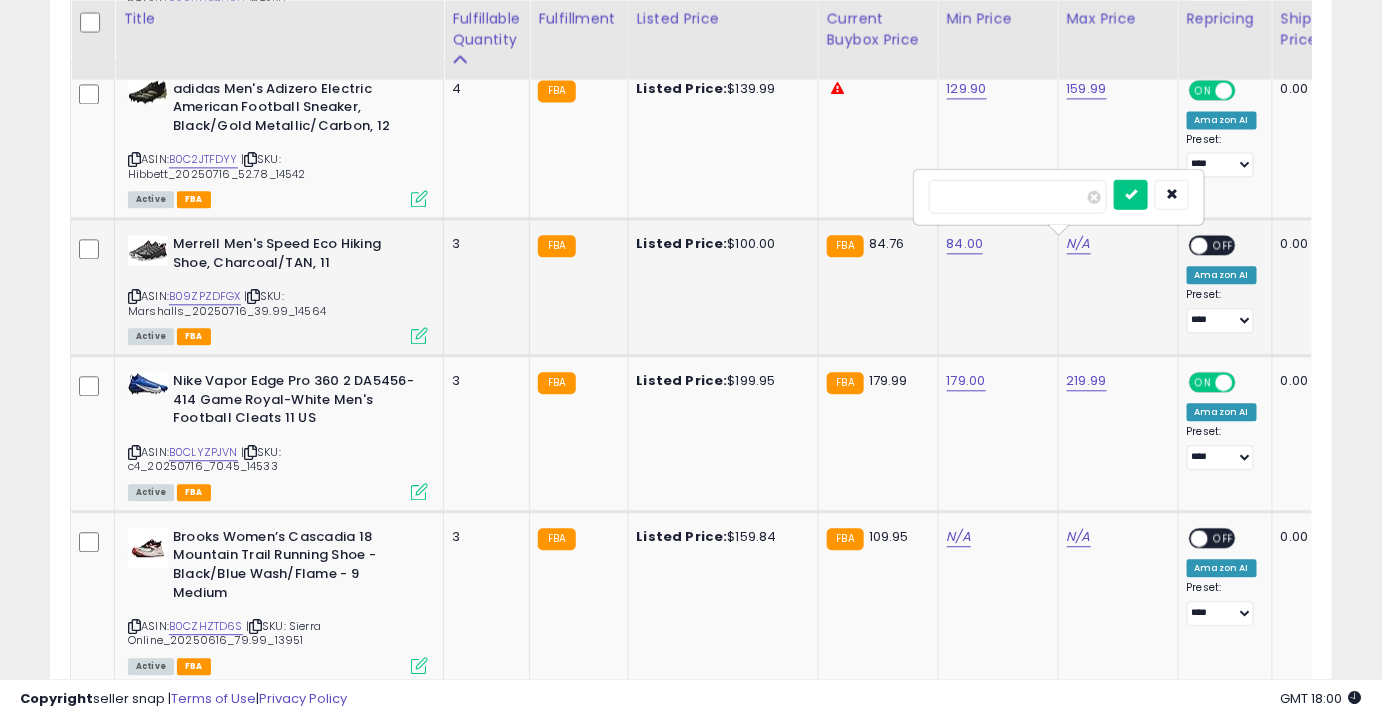 type on "***" 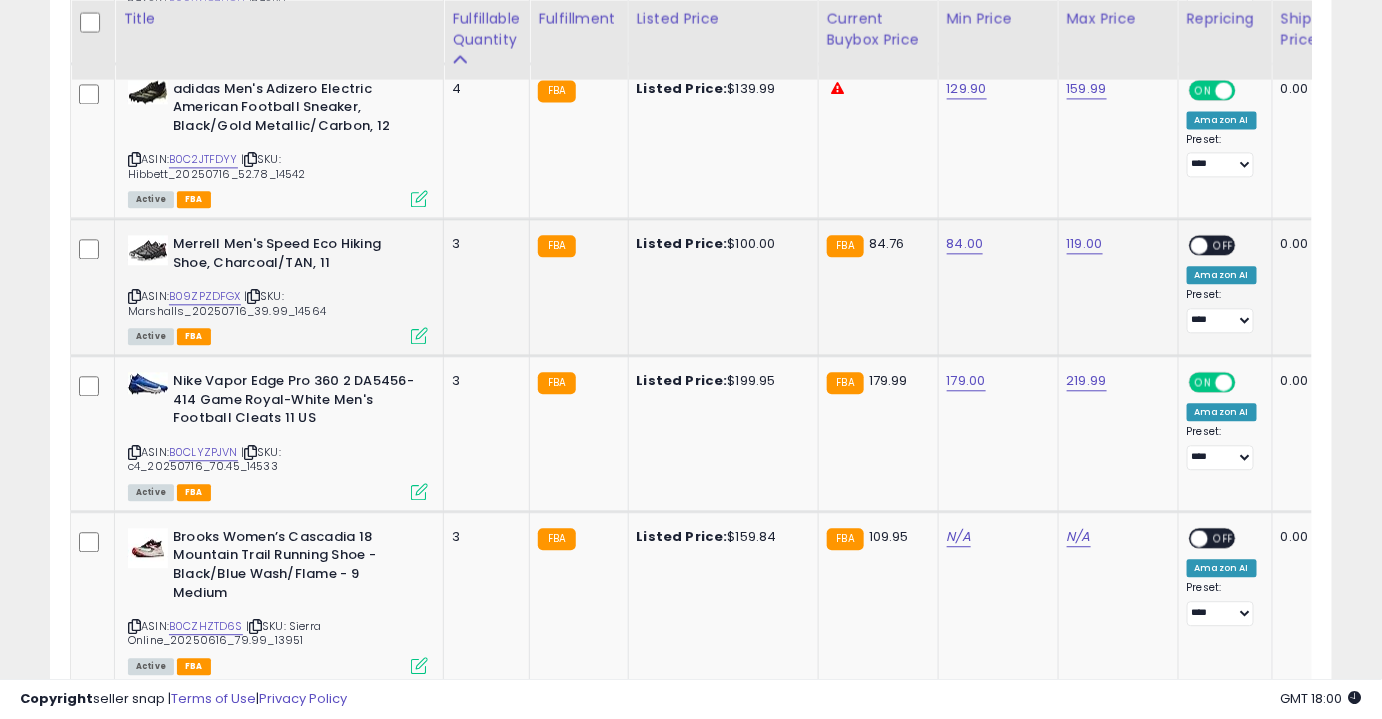 click on "OFF" at bounding box center [1224, 245] 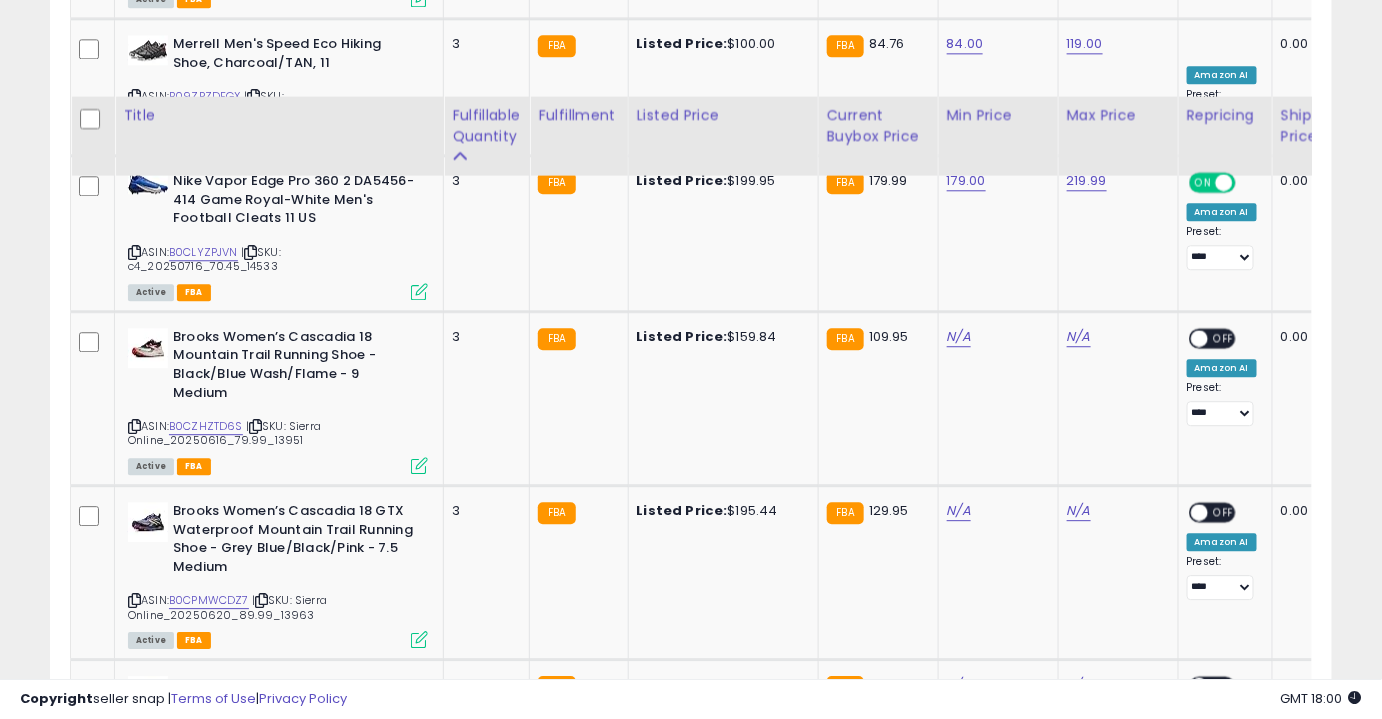 scroll, scrollTop: 1704, scrollLeft: 0, axis: vertical 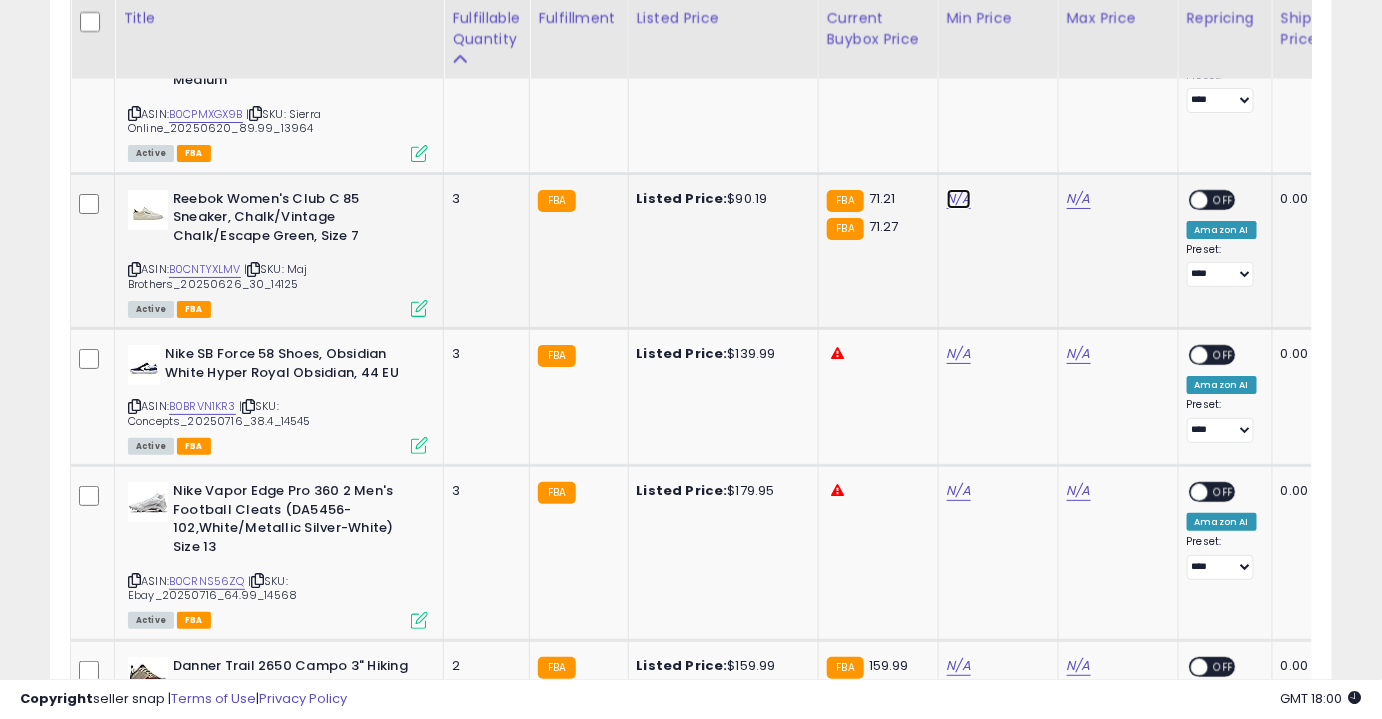 click on "N/A" at bounding box center [959, -1363] 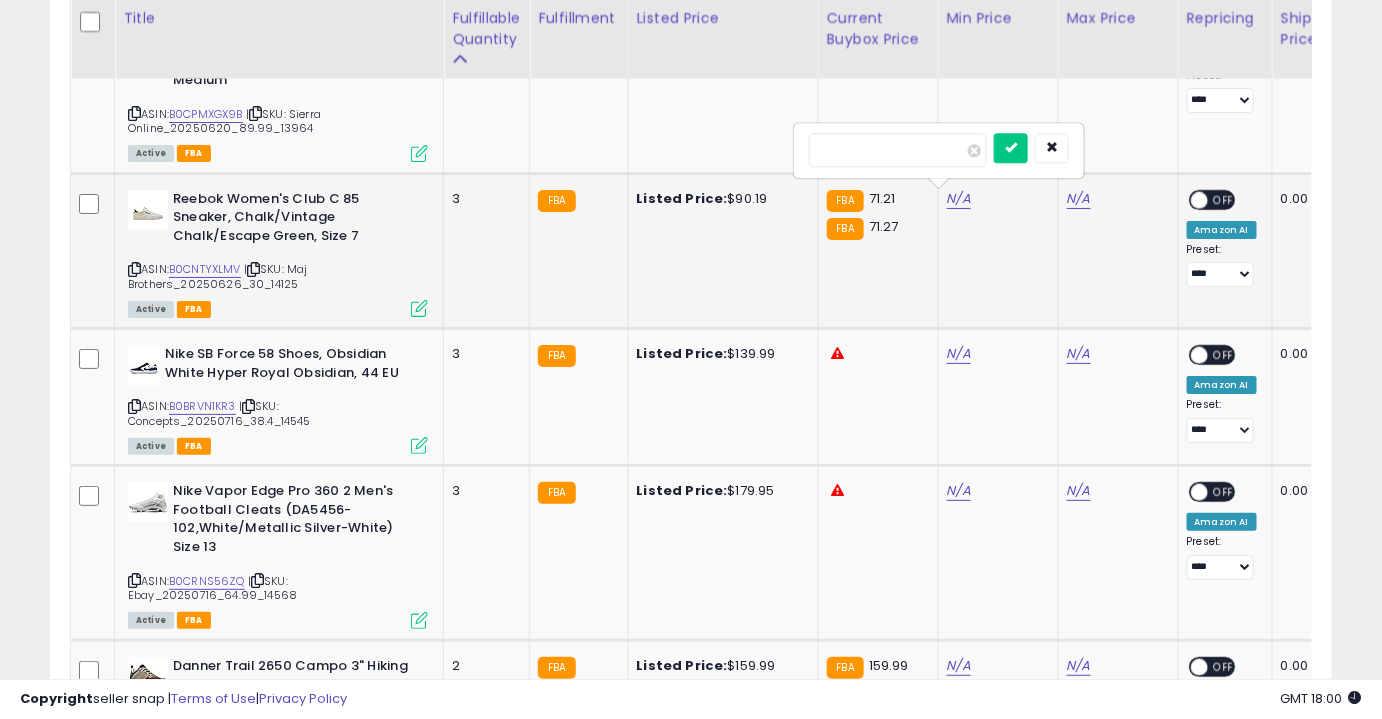 type on "**" 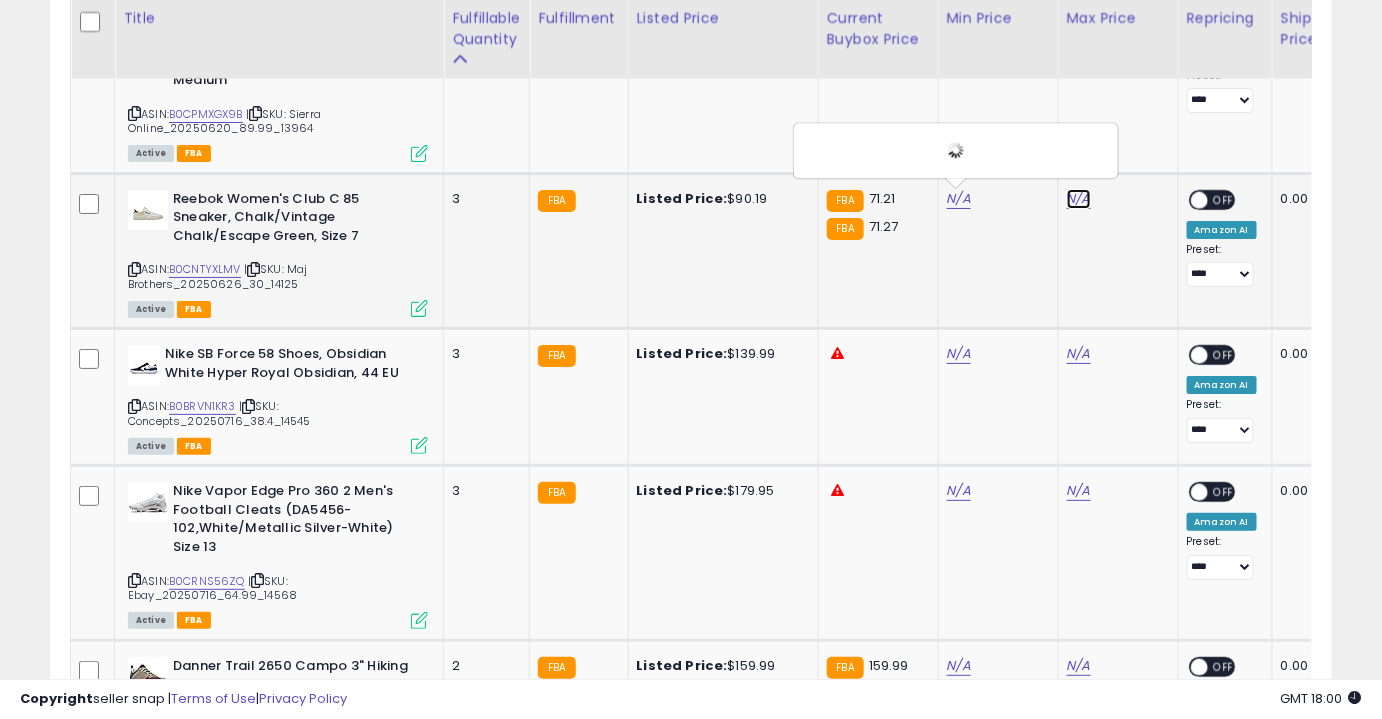 click on "N/A" at bounding box center [1079, -1363] 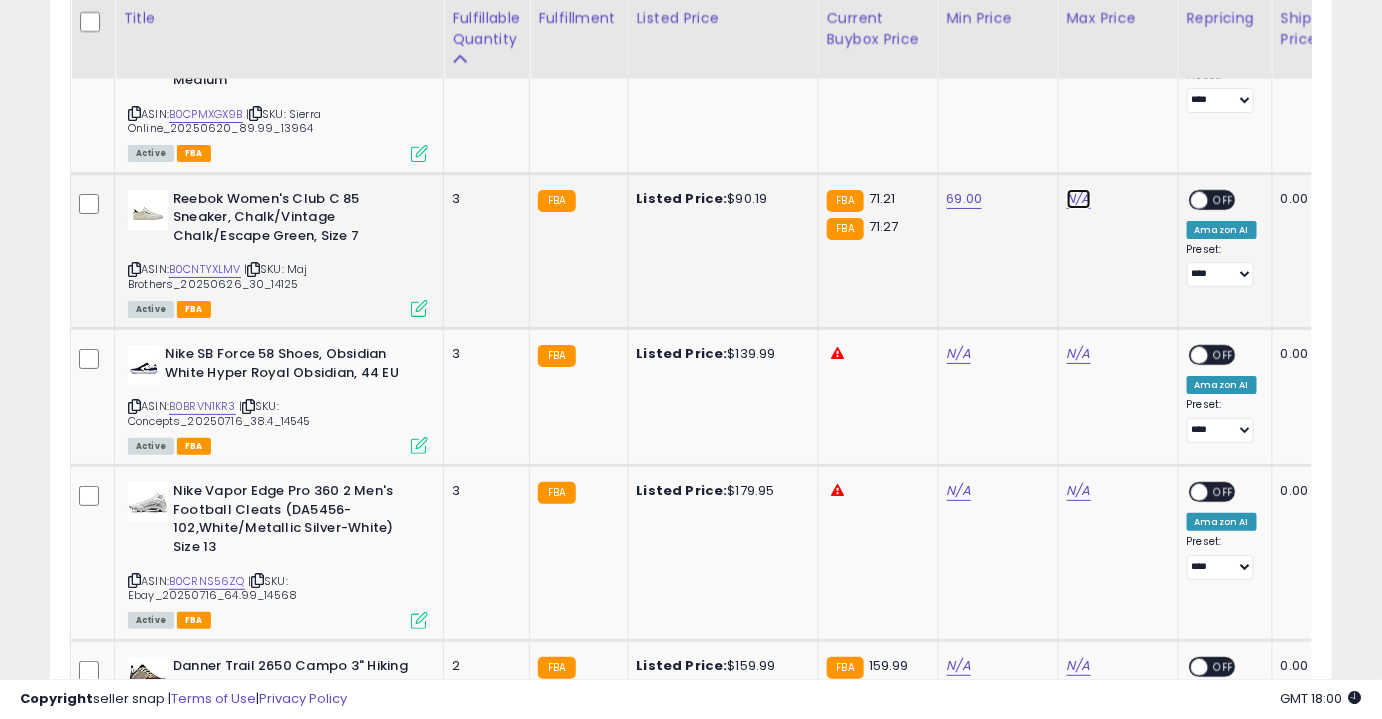 click on "N/A" at bounding box center [1079, -1363] 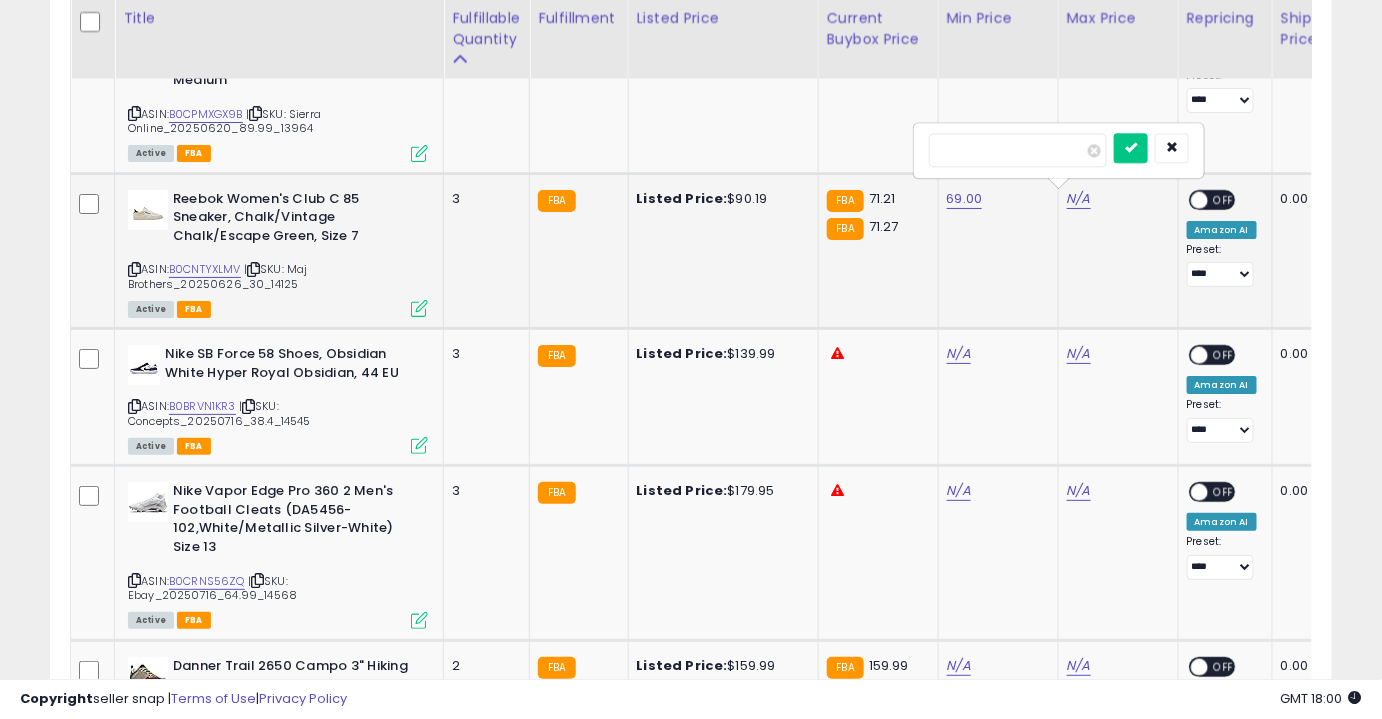 type on "*" 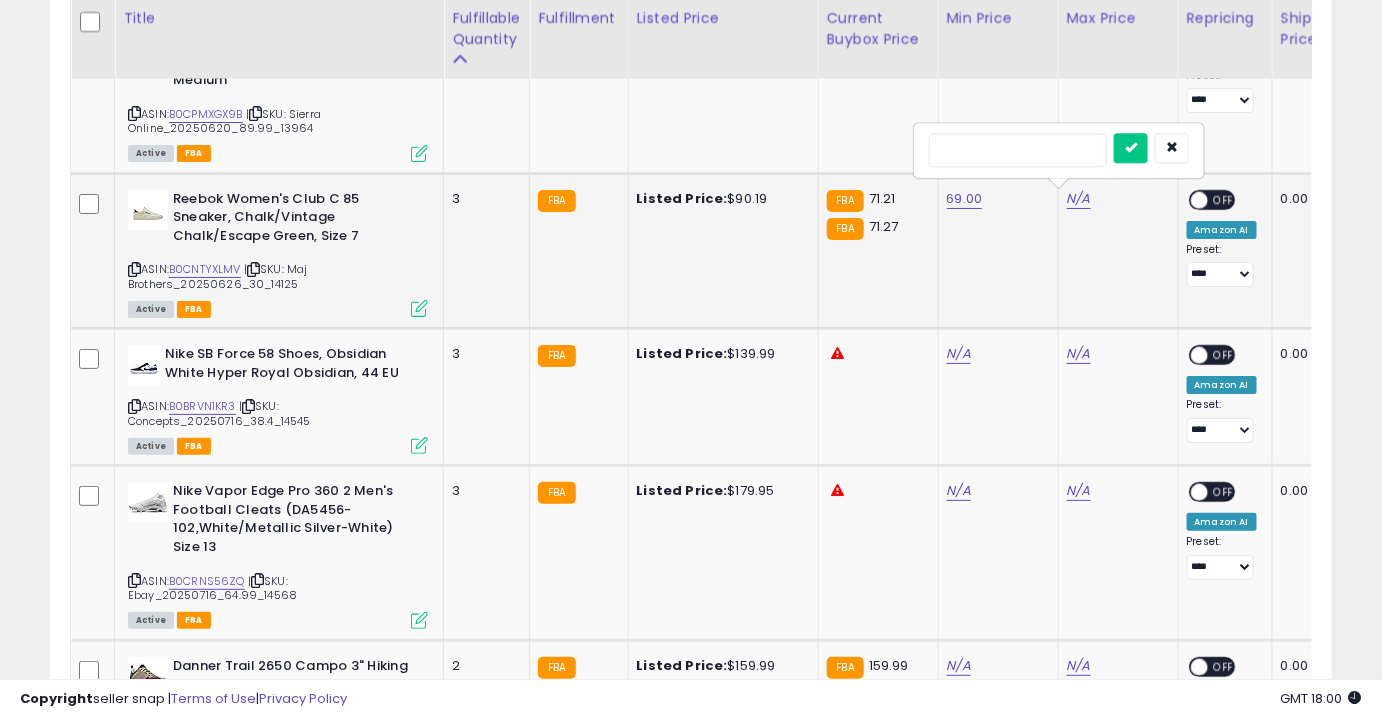 type on "**" 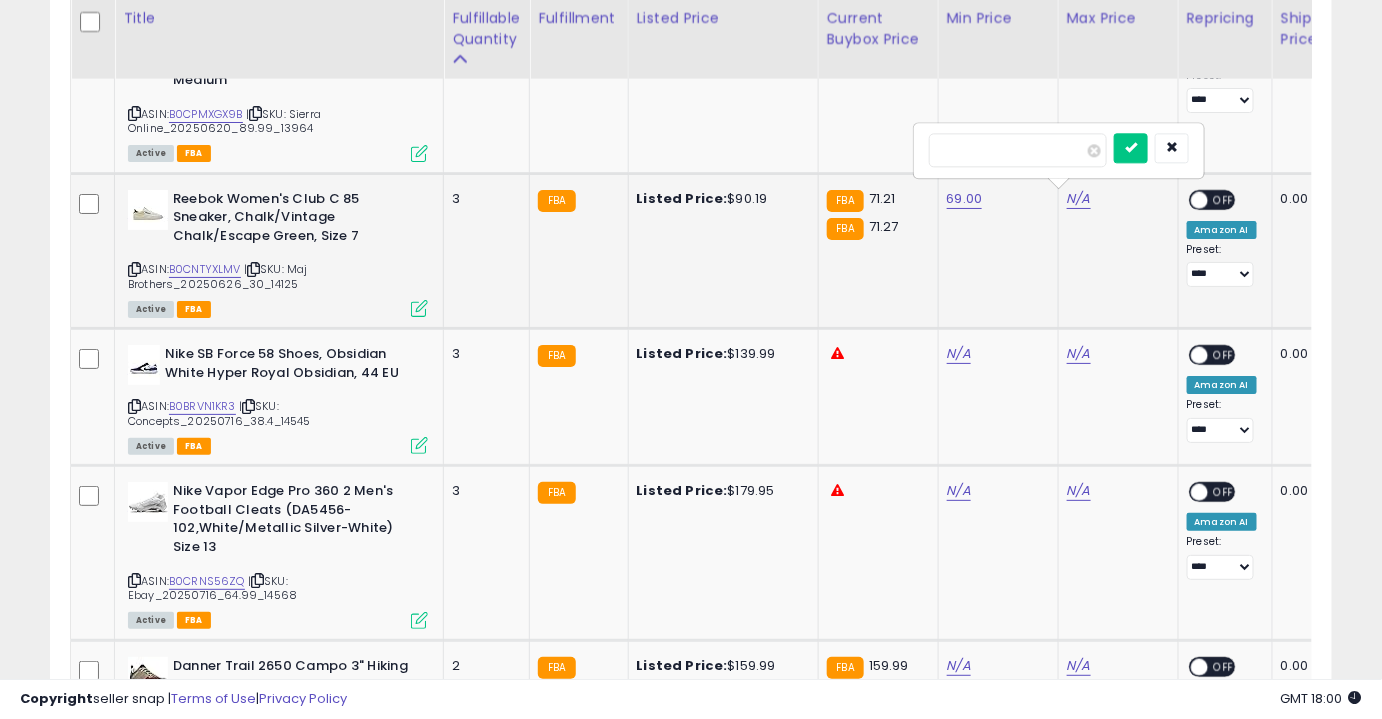 click at bounding box center [1131, 148] 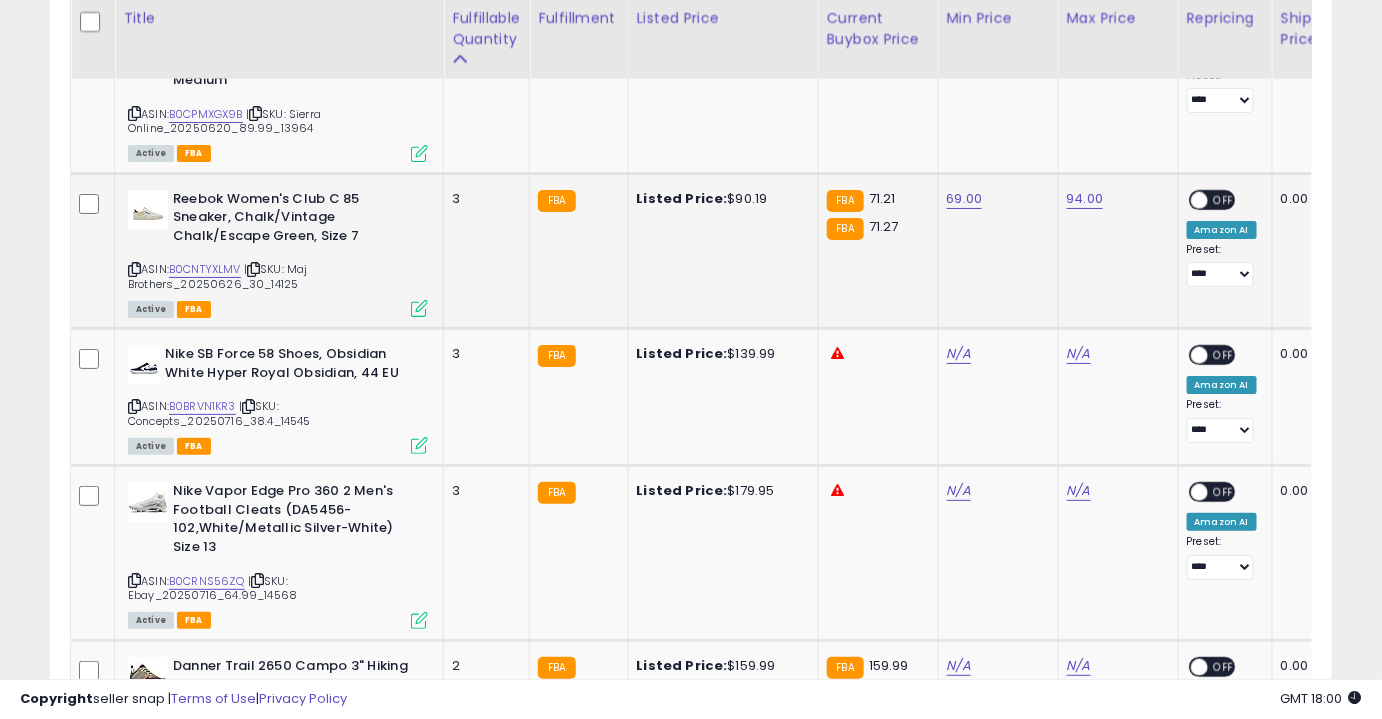 click on "OFF" at bounding box center (1224, 199) 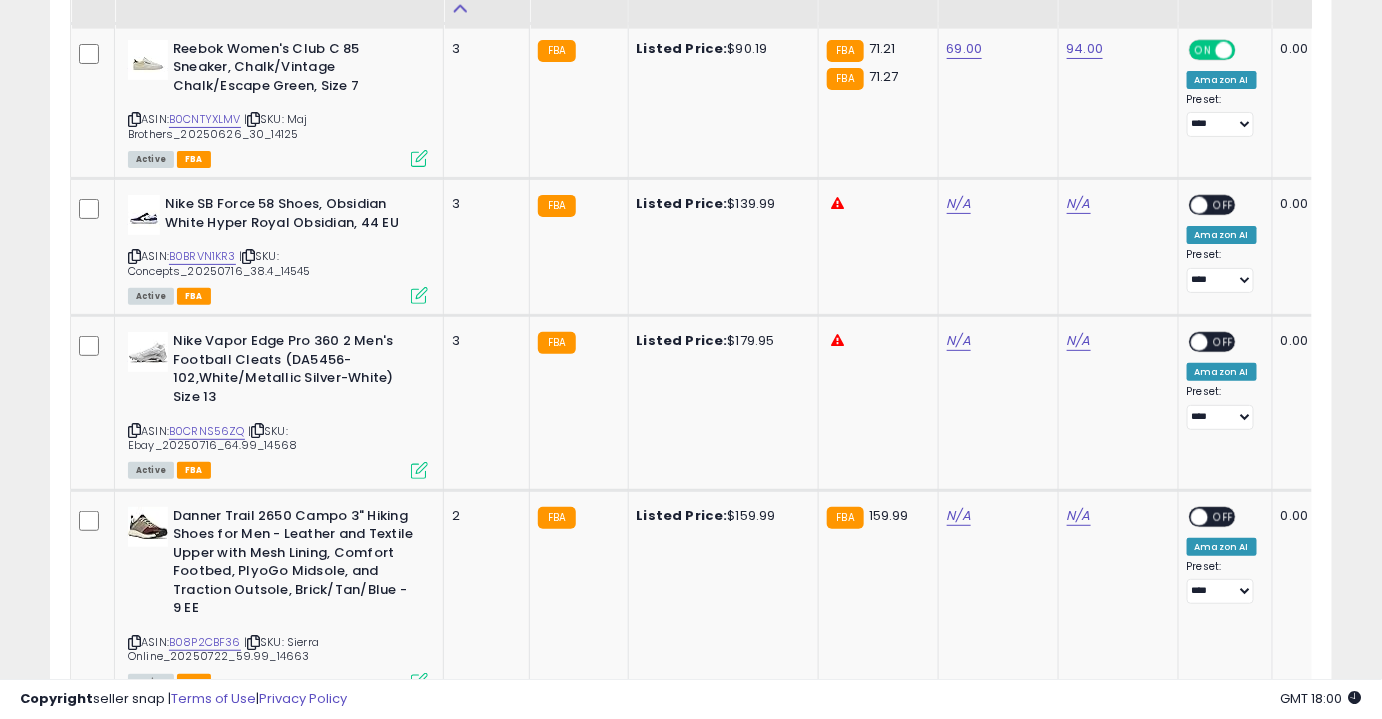 scroll, scrollTop: 2588, scrollLeft: 0, axis: vertical 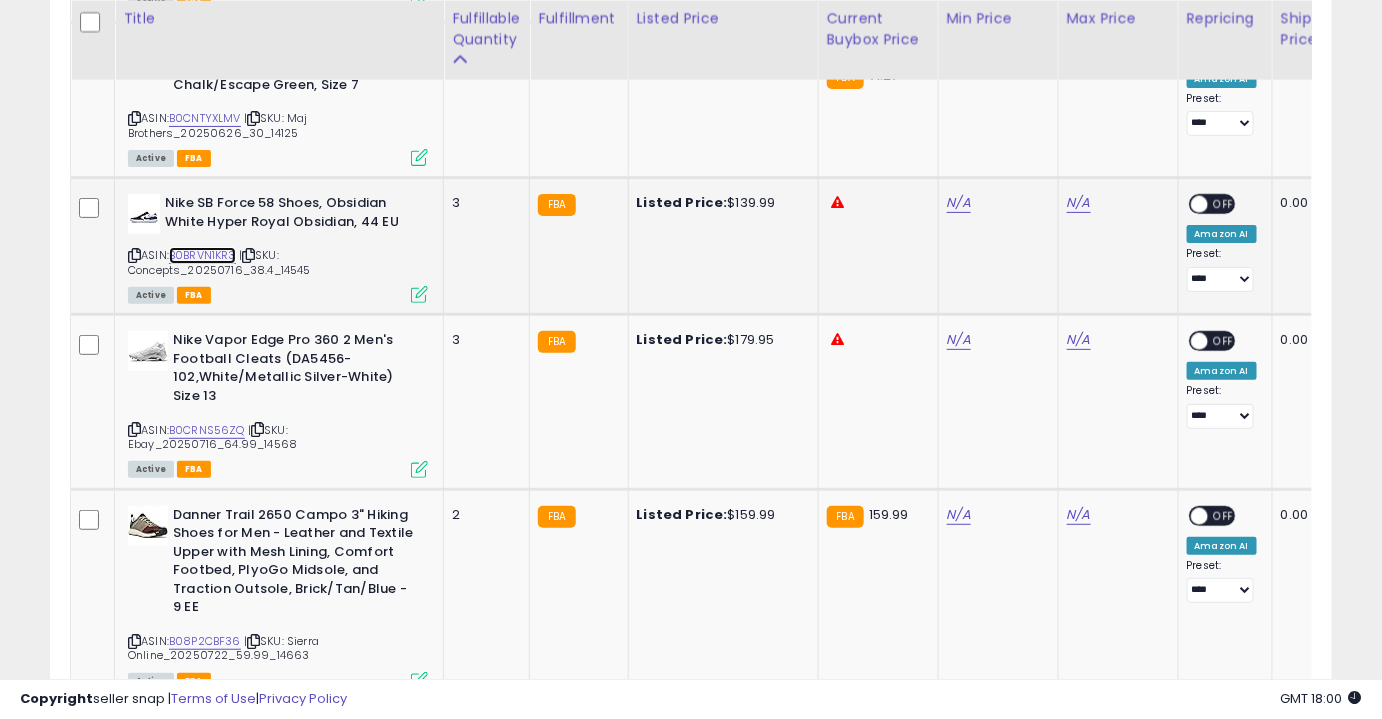 click on "B0BRVN1KR3" at bounding box center (202, 255) 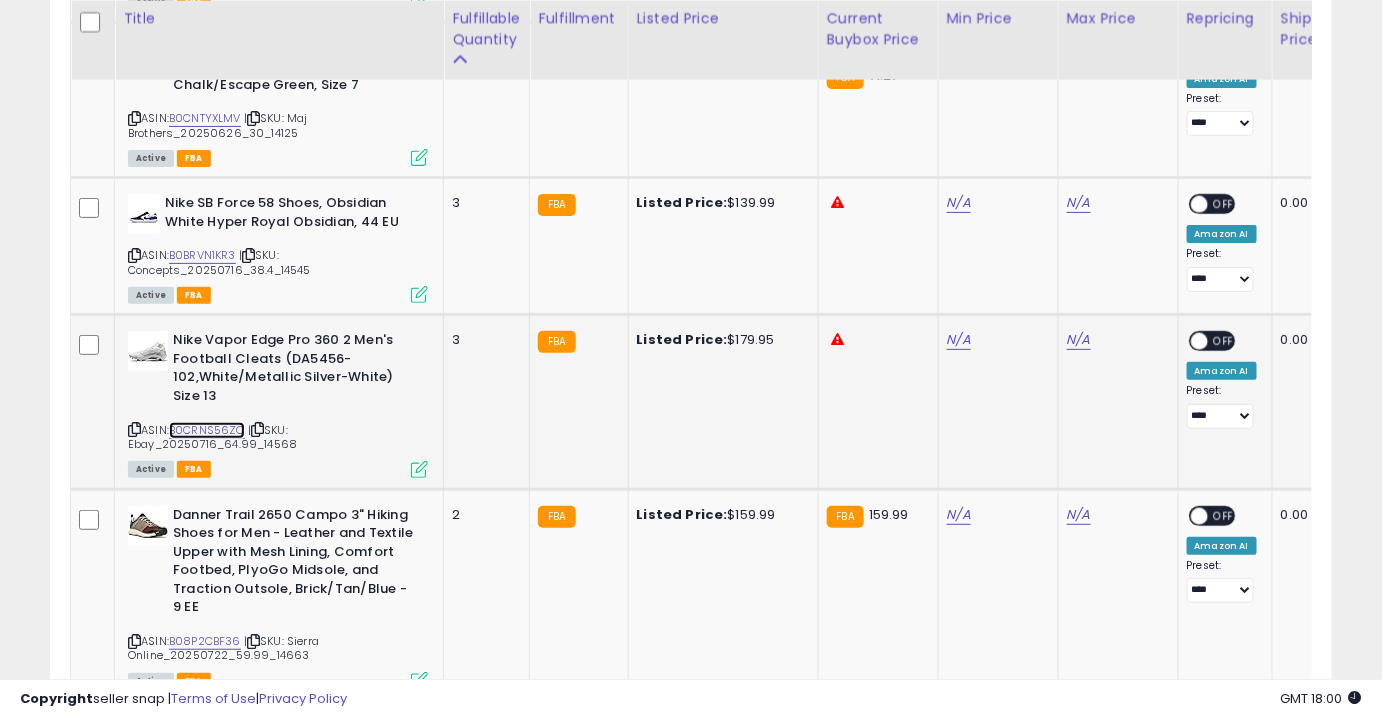 click on "B0CRNS56ZQ" at bounding box center (207, 430) 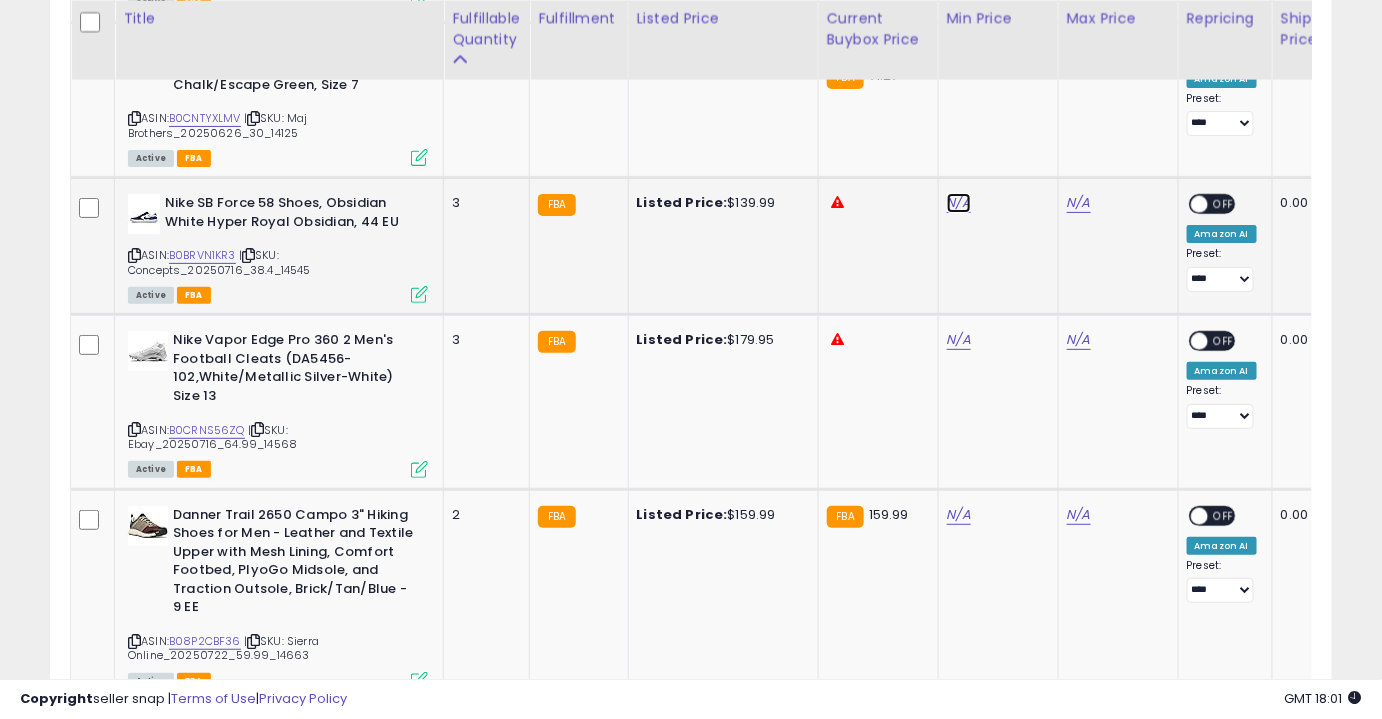 click on "N/A" at bounding box center (959, -1514) 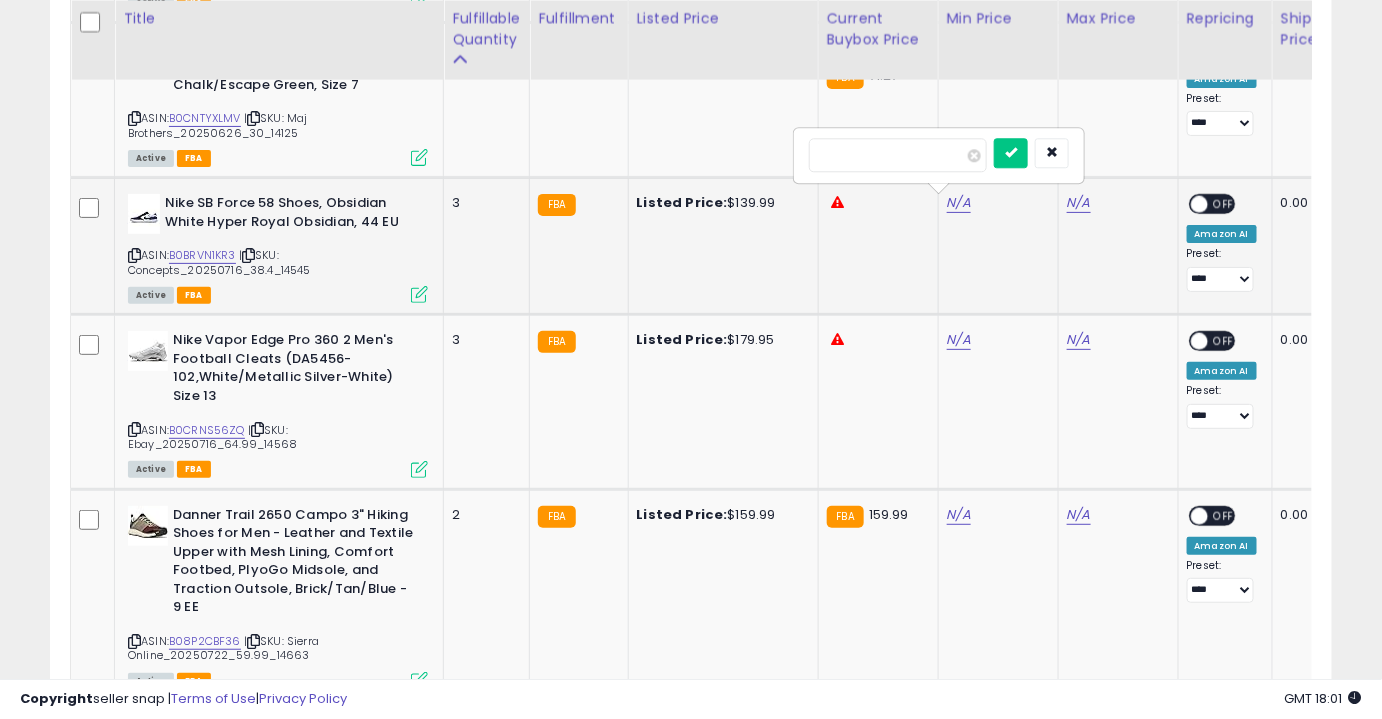type on "******" 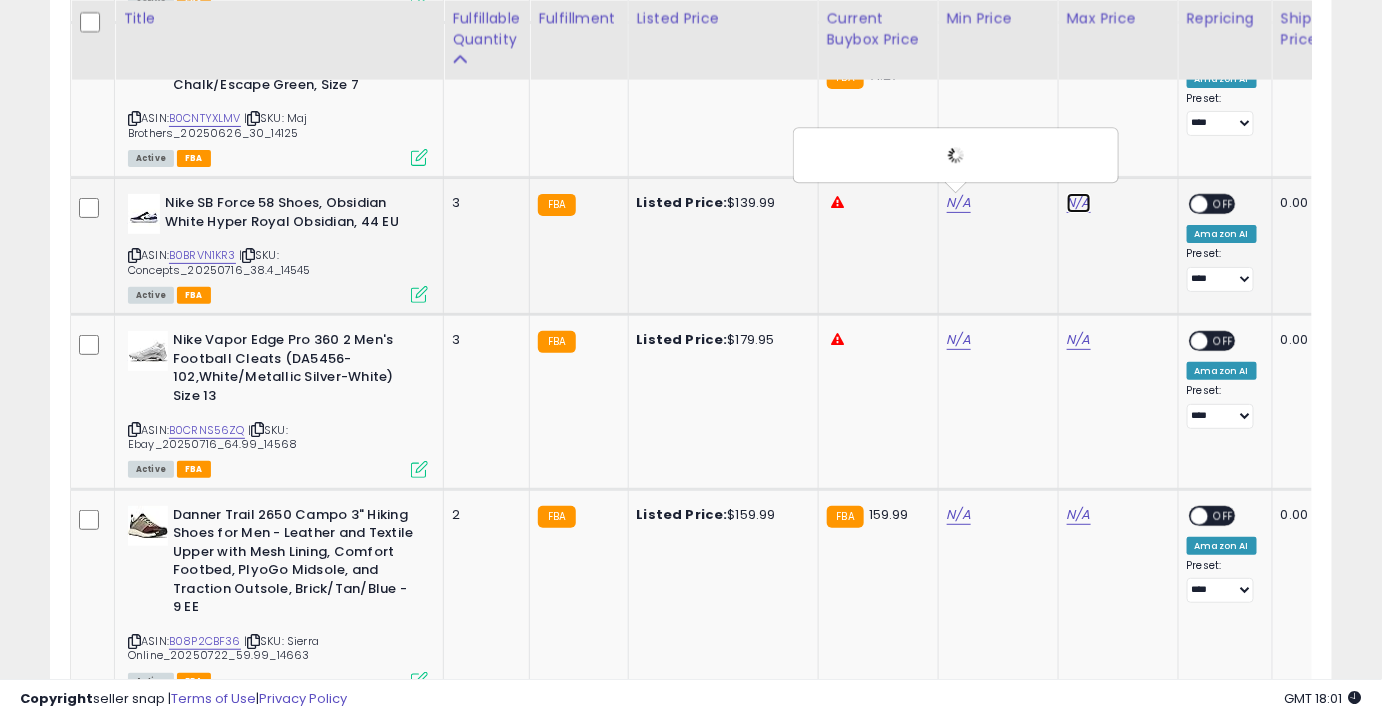 click on "N/A" at bounding box center [1079, -1514] 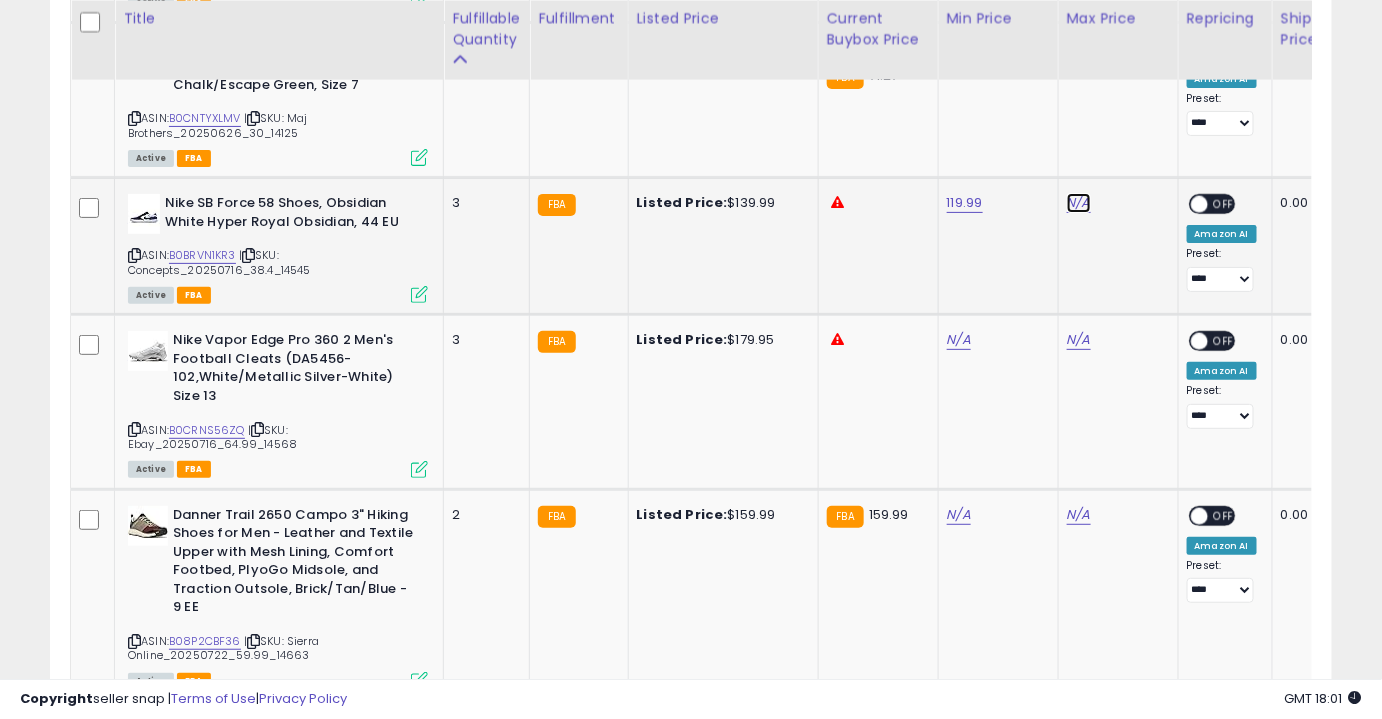 click on "N/A" at bounding box center [1079, -1514] 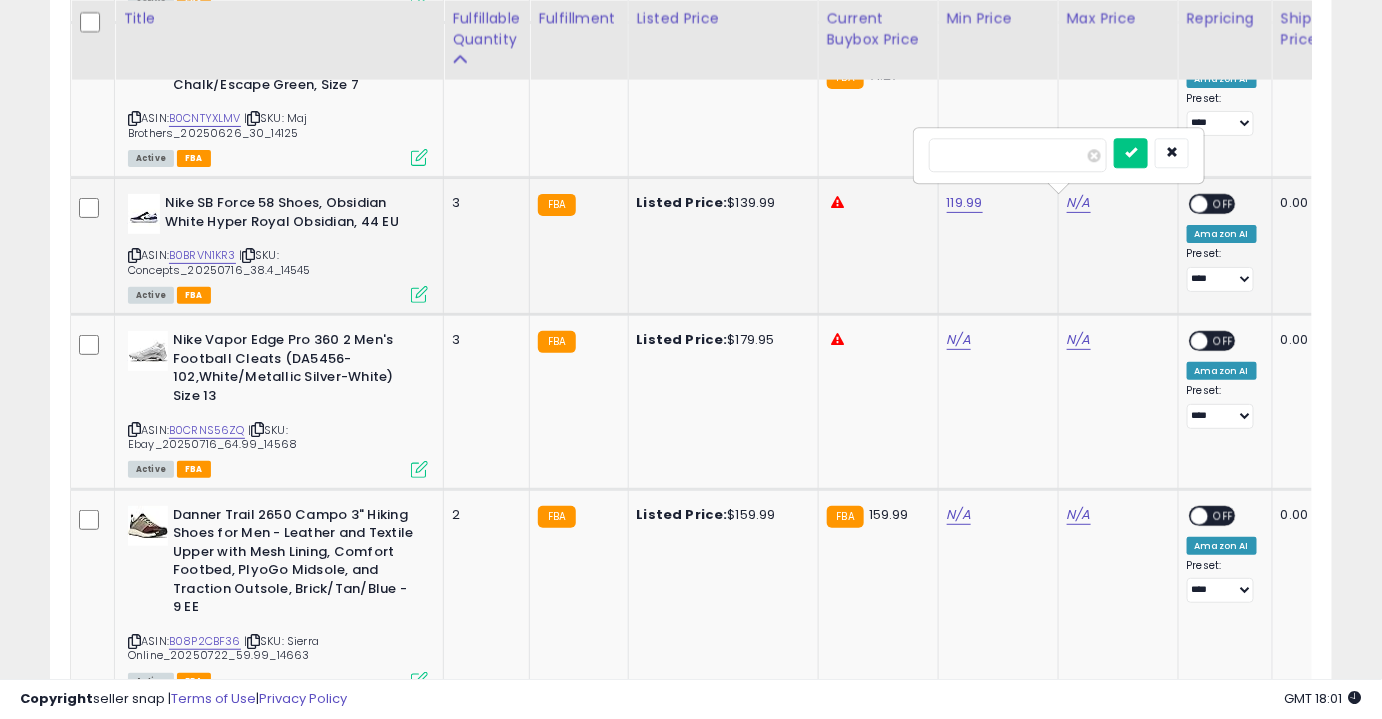 type on "******" 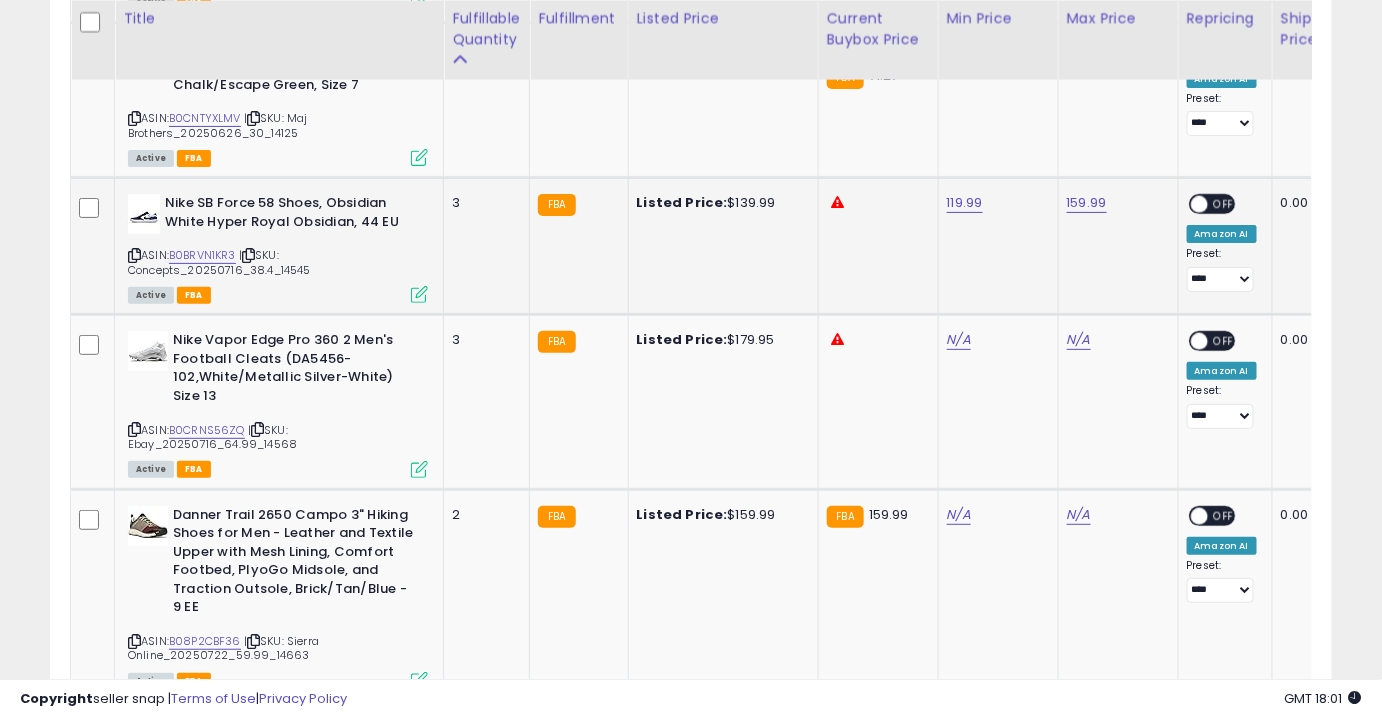 click on "OFF" at bounding box center [1224, 204] 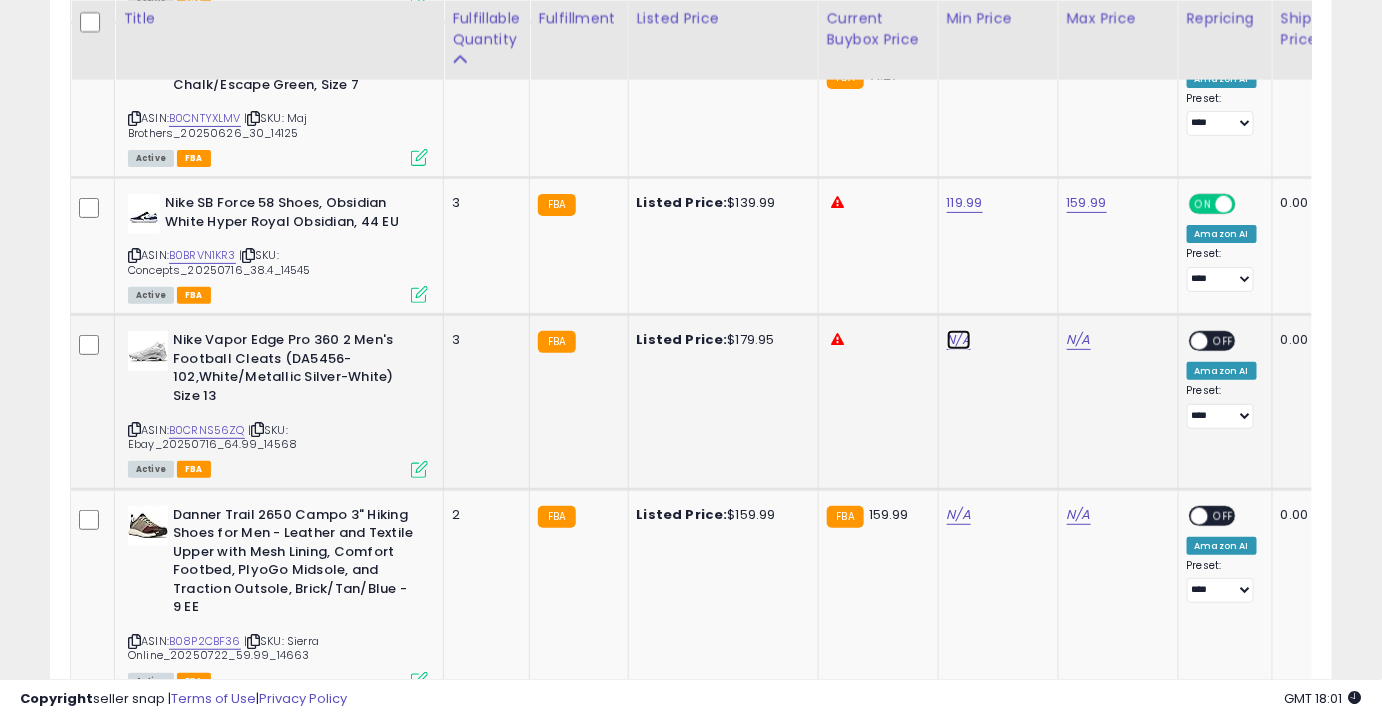 click on "N/A" at bounding box center (959, -1514) 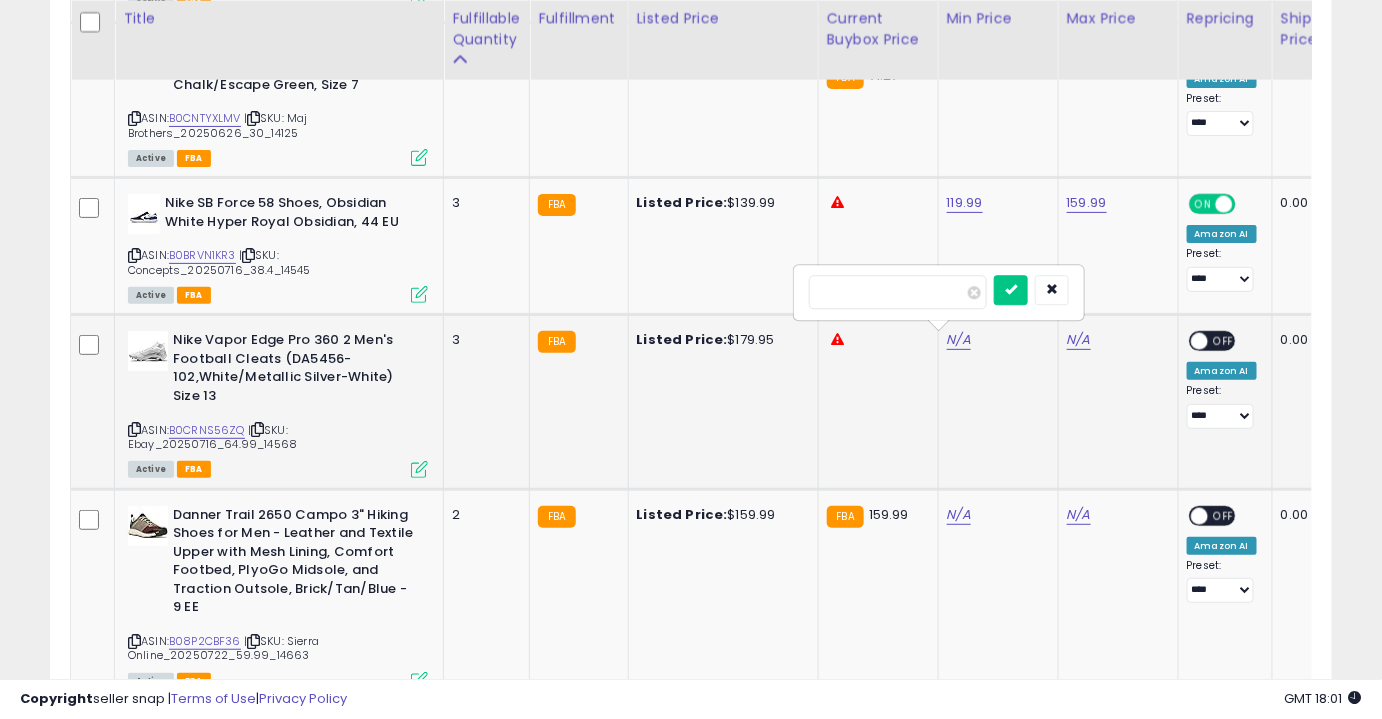 type on "***" 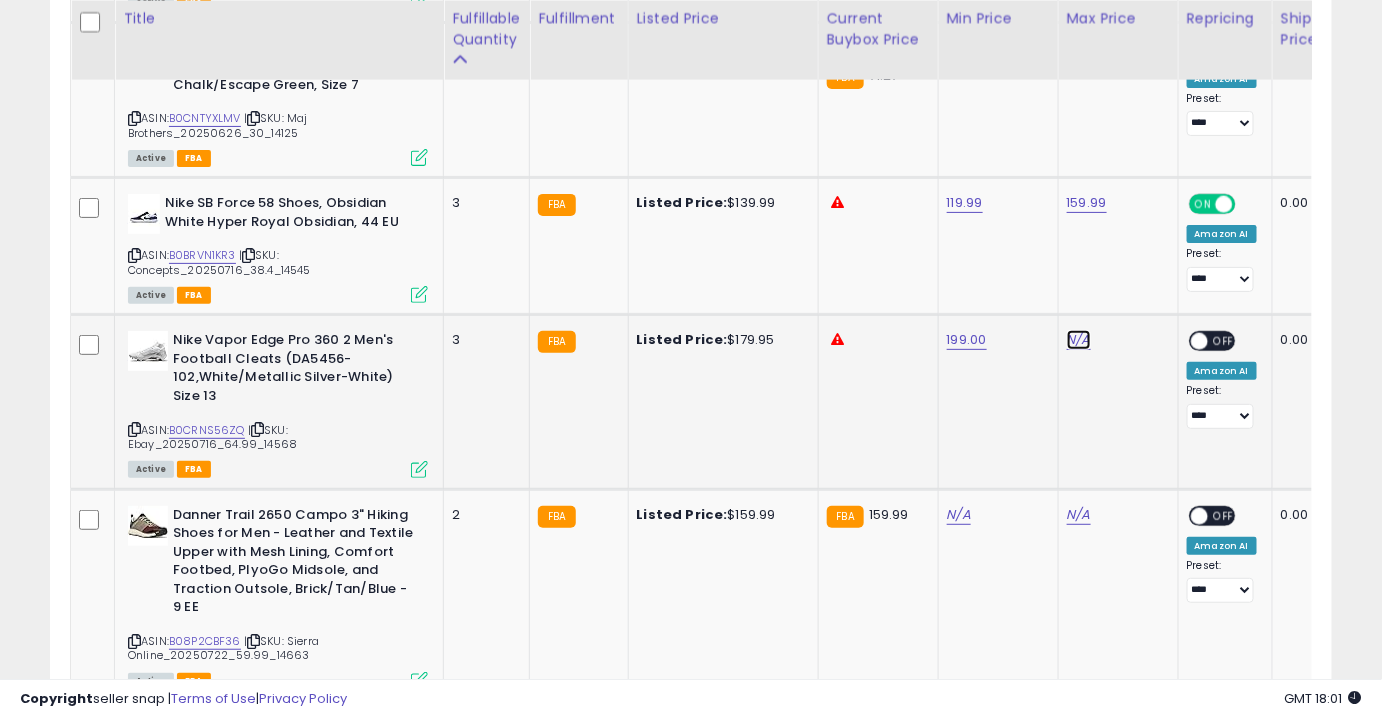 click on "N/A" at bounding box center [1079, -1514] 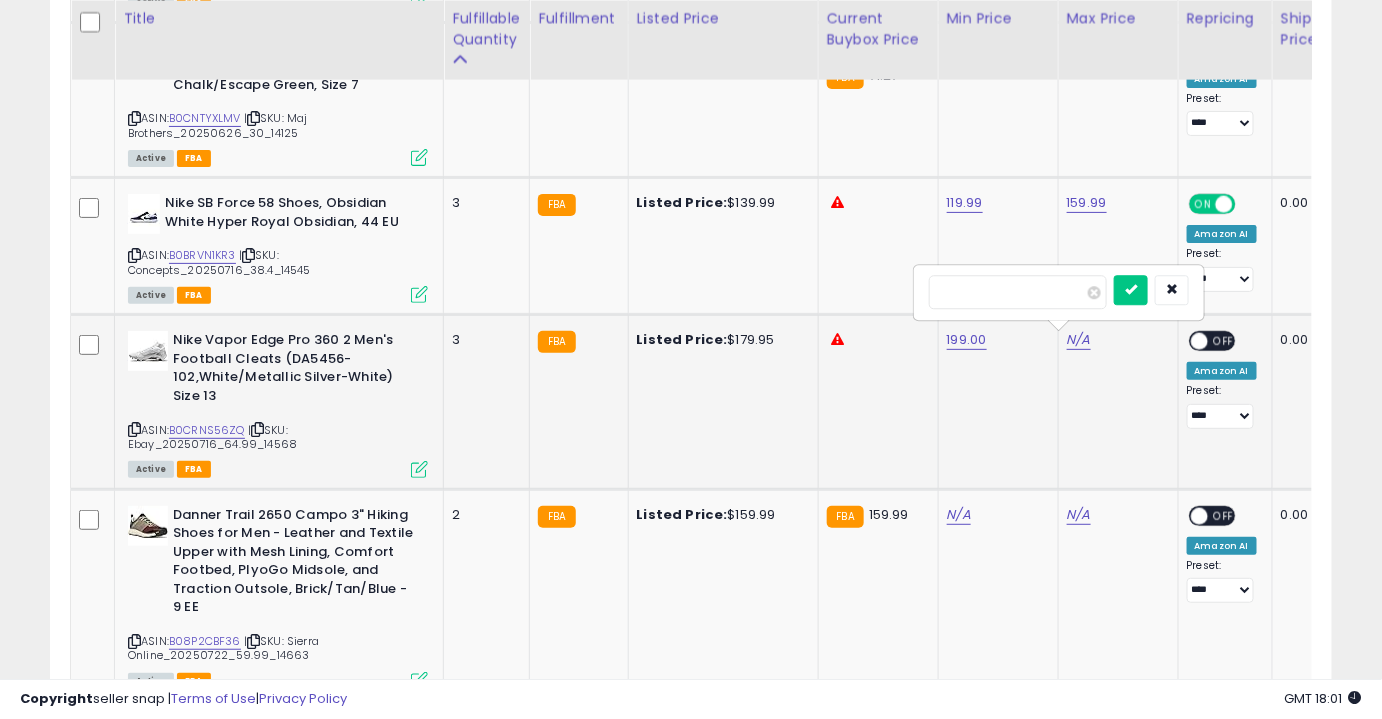 type on "******" 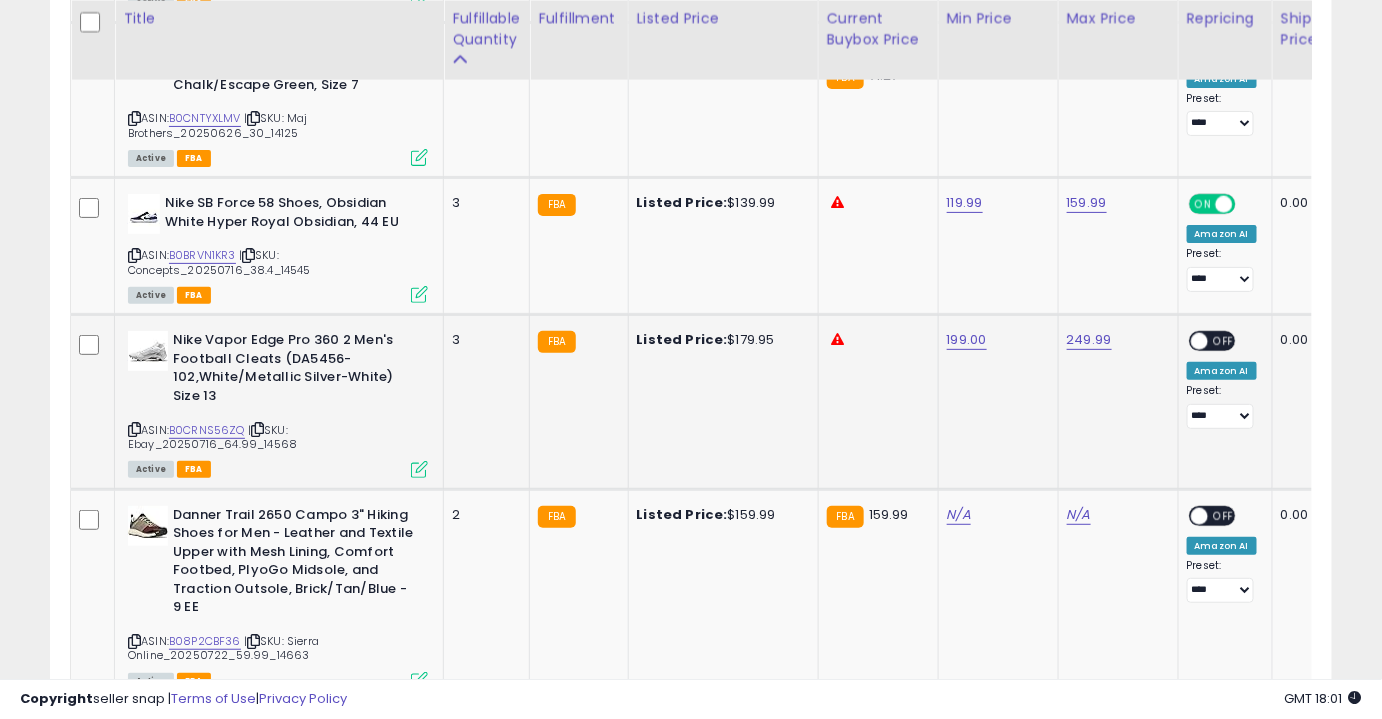 click on "OFF" at bounding box center (1224, 341) 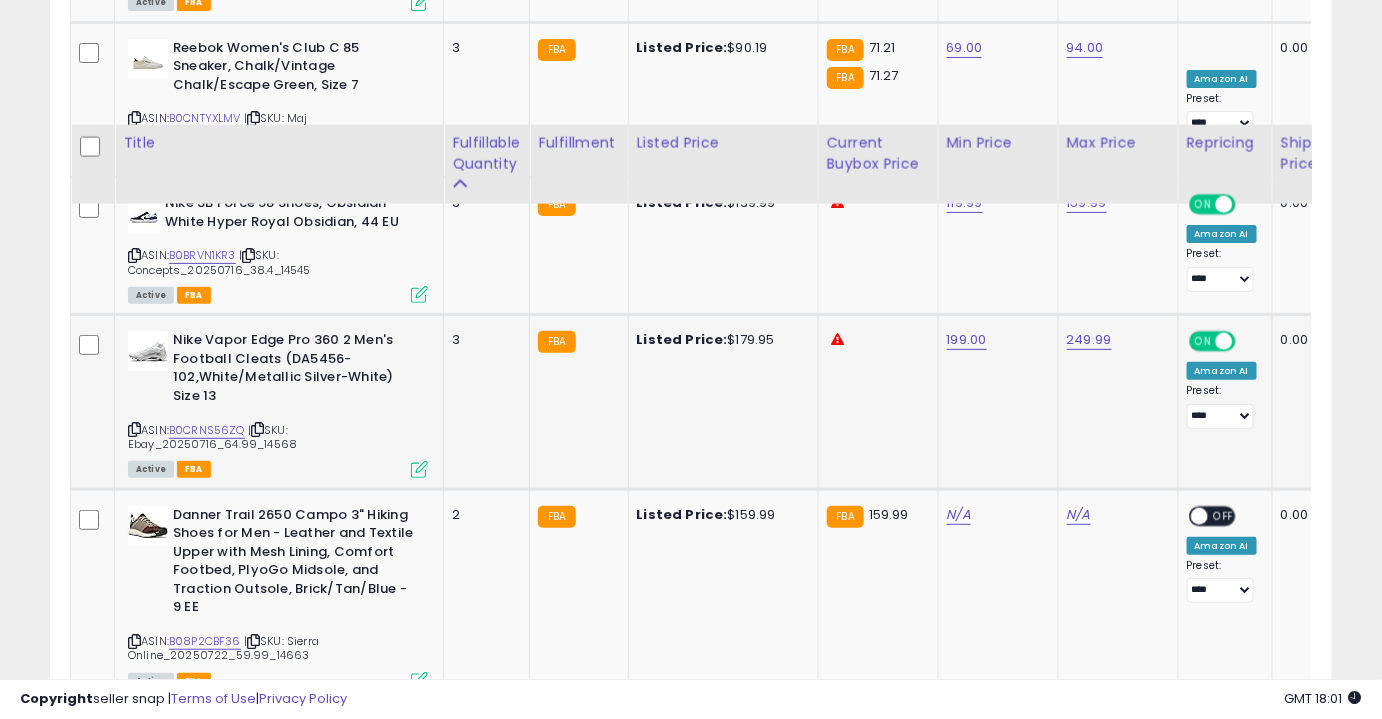 scroll, scrollTop: 2767, scrollLeft: 0, axis: vertical 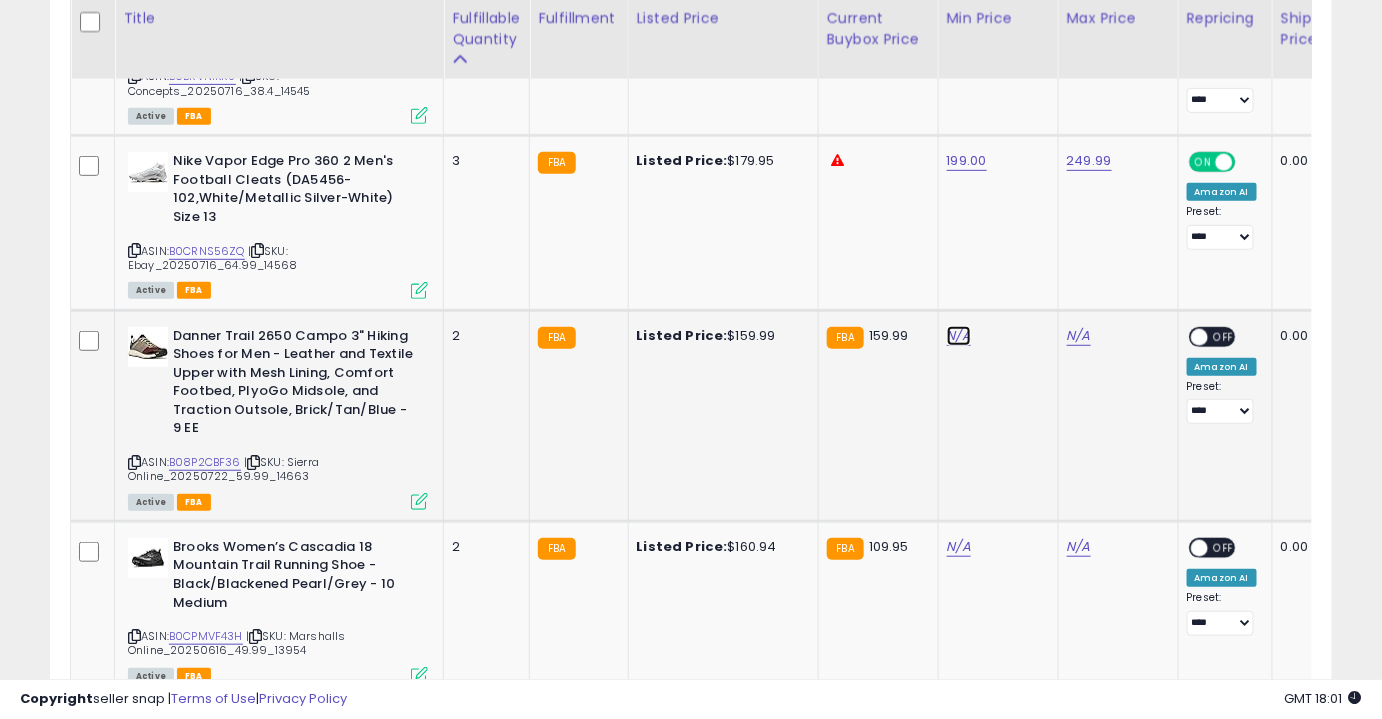 click on "N/A" at bounding box center (959, -1693) 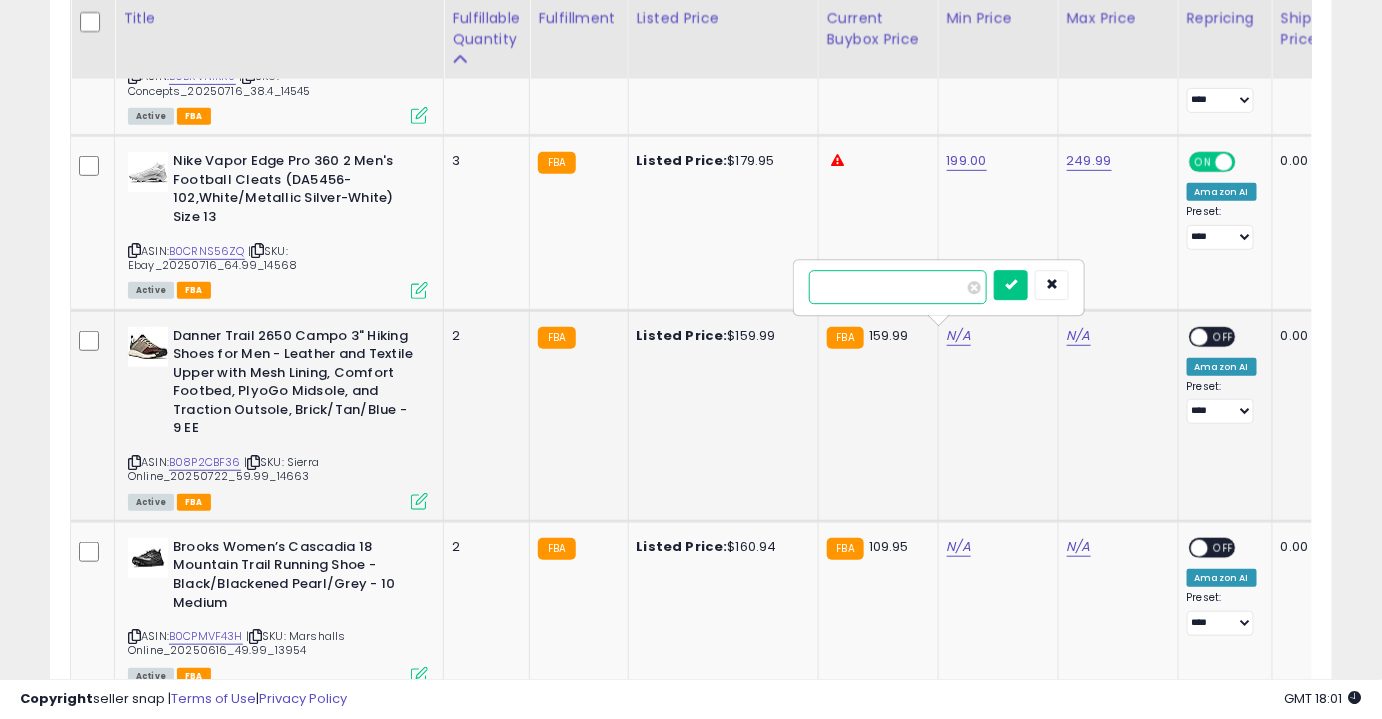 type on "******" 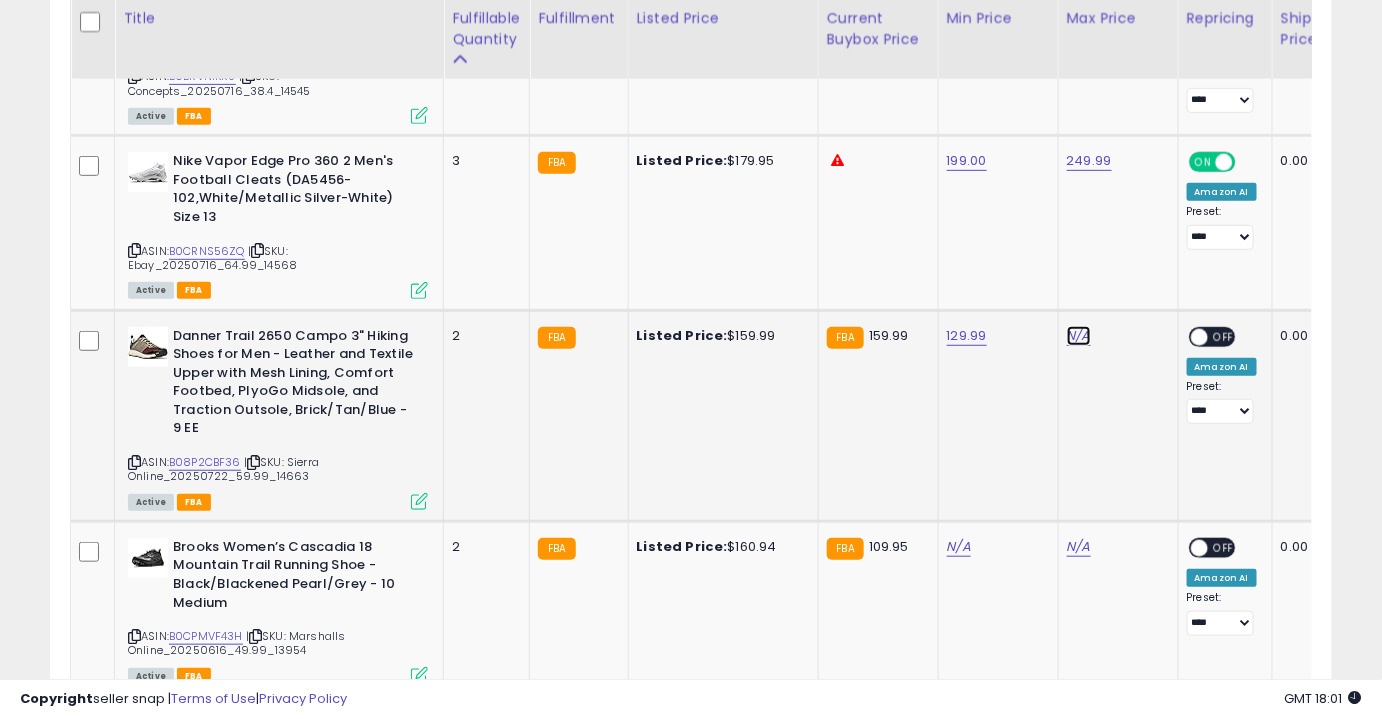 click on "N/A" at bounding box center (1079, -1693) 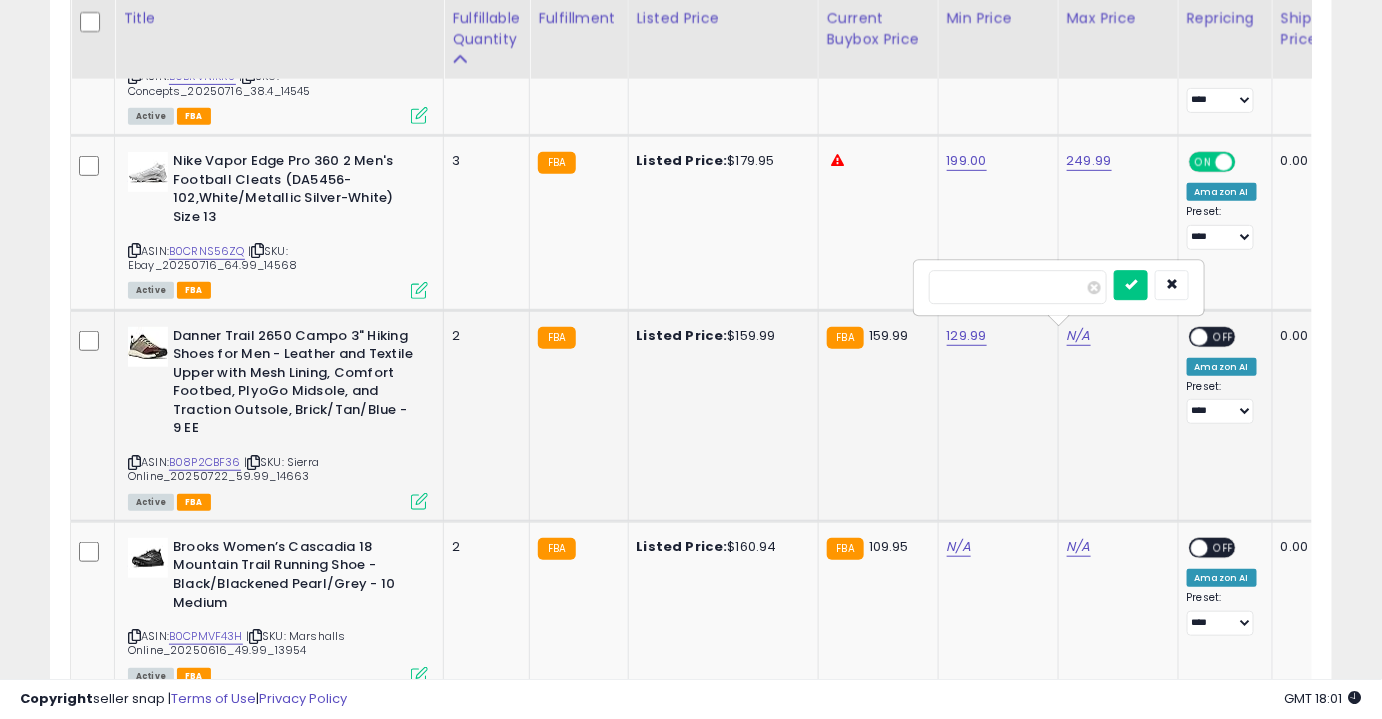 type on "******" 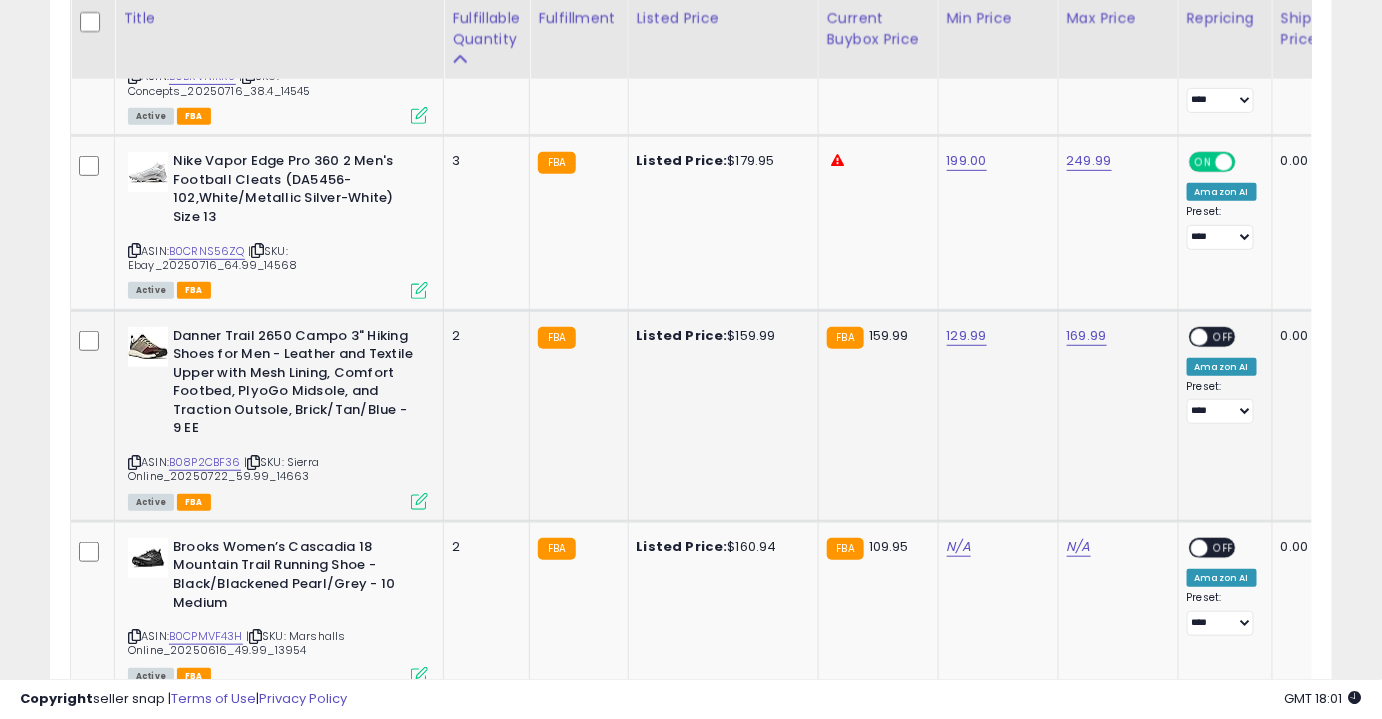 click on "OFF" at bounding box center [1224, 336] 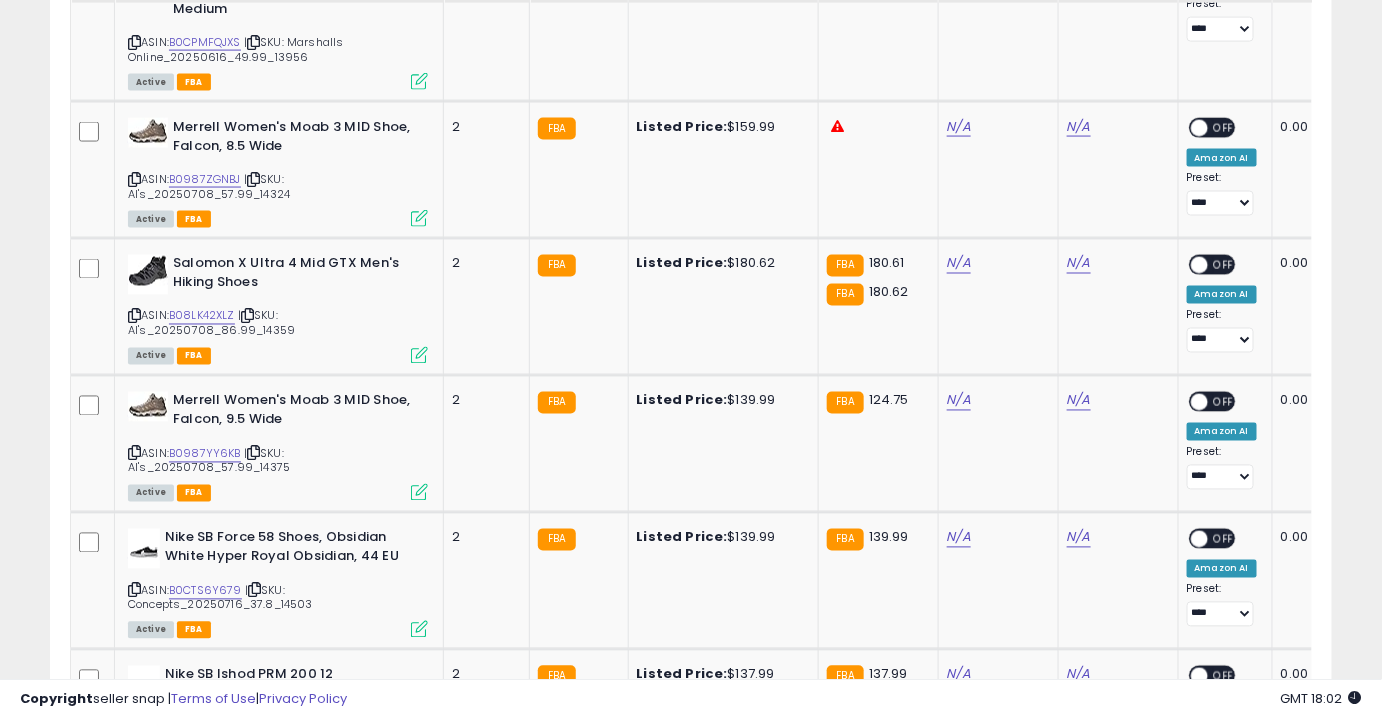 scroll, scrollTop: 3385, scrollLeft: 0, axis: vertical 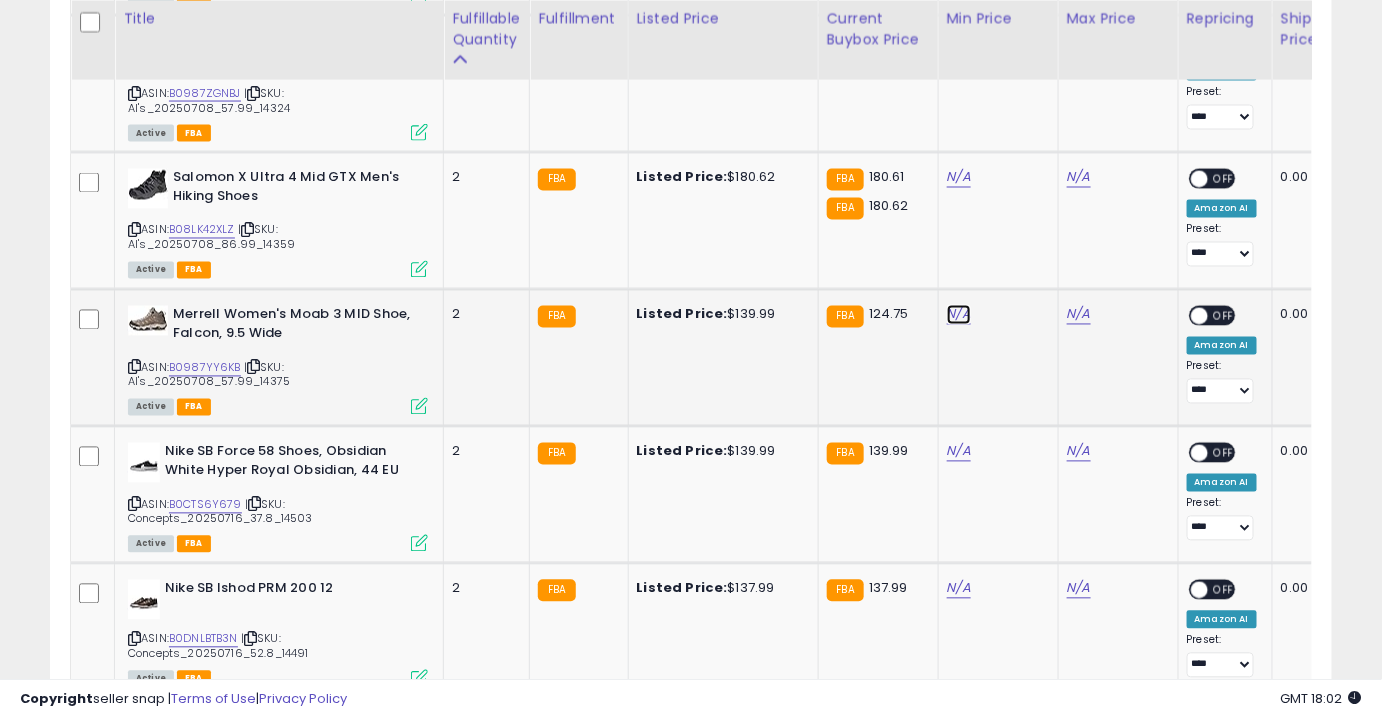 click on "N/A" at bounding box center (959, -2547) 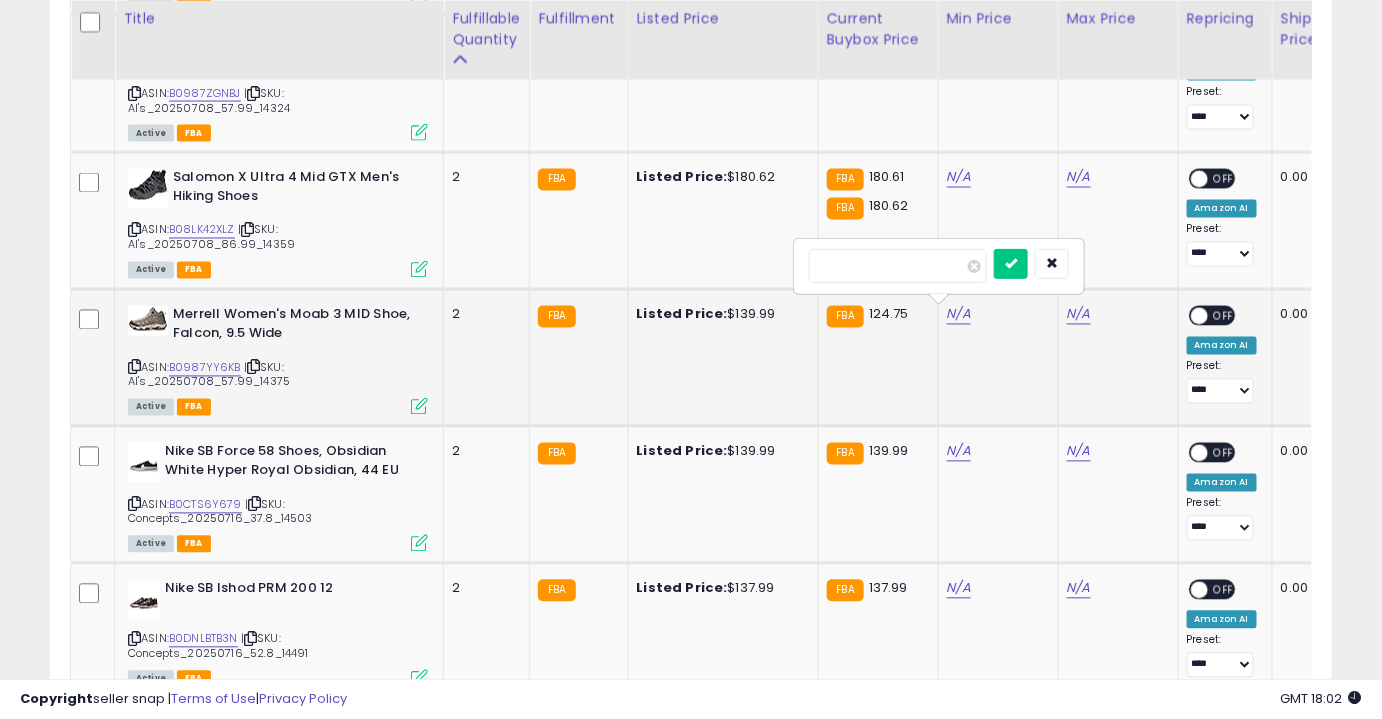 type on "***" 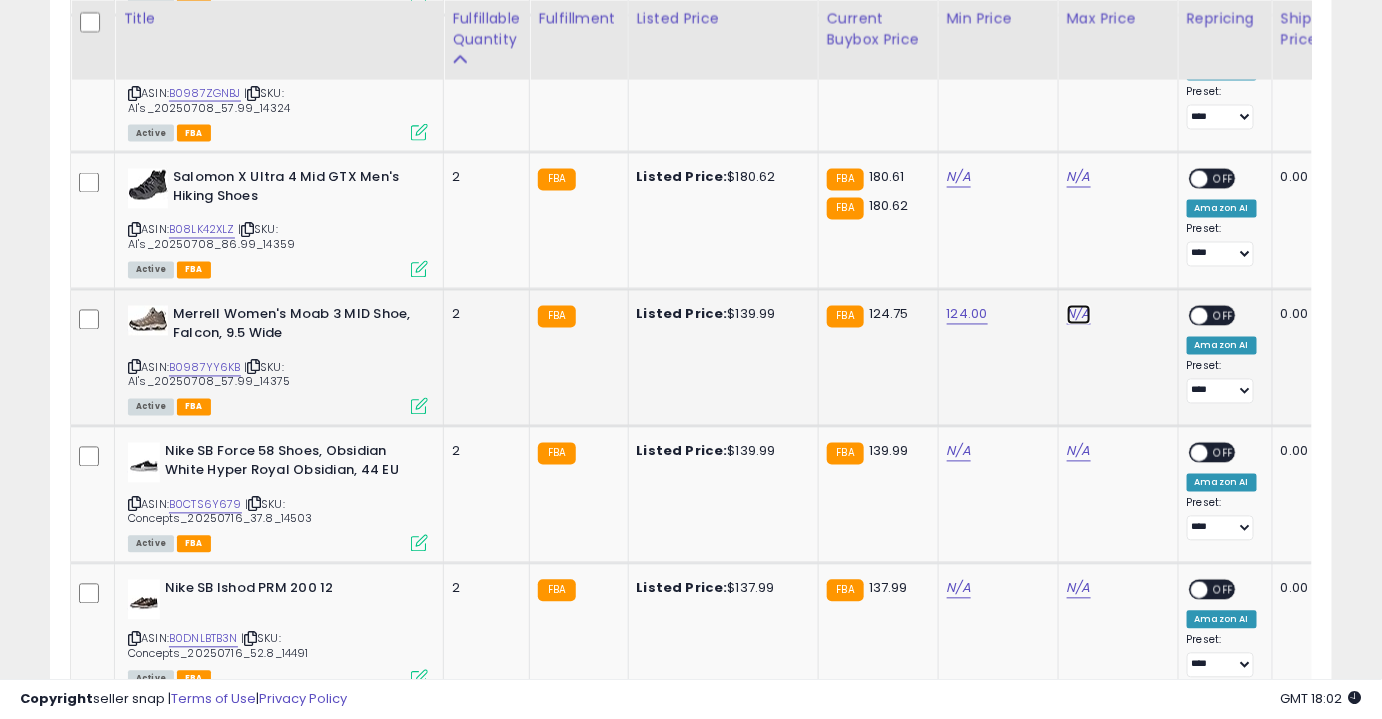 click on "N/A" at bounding box center [1079, -2547] 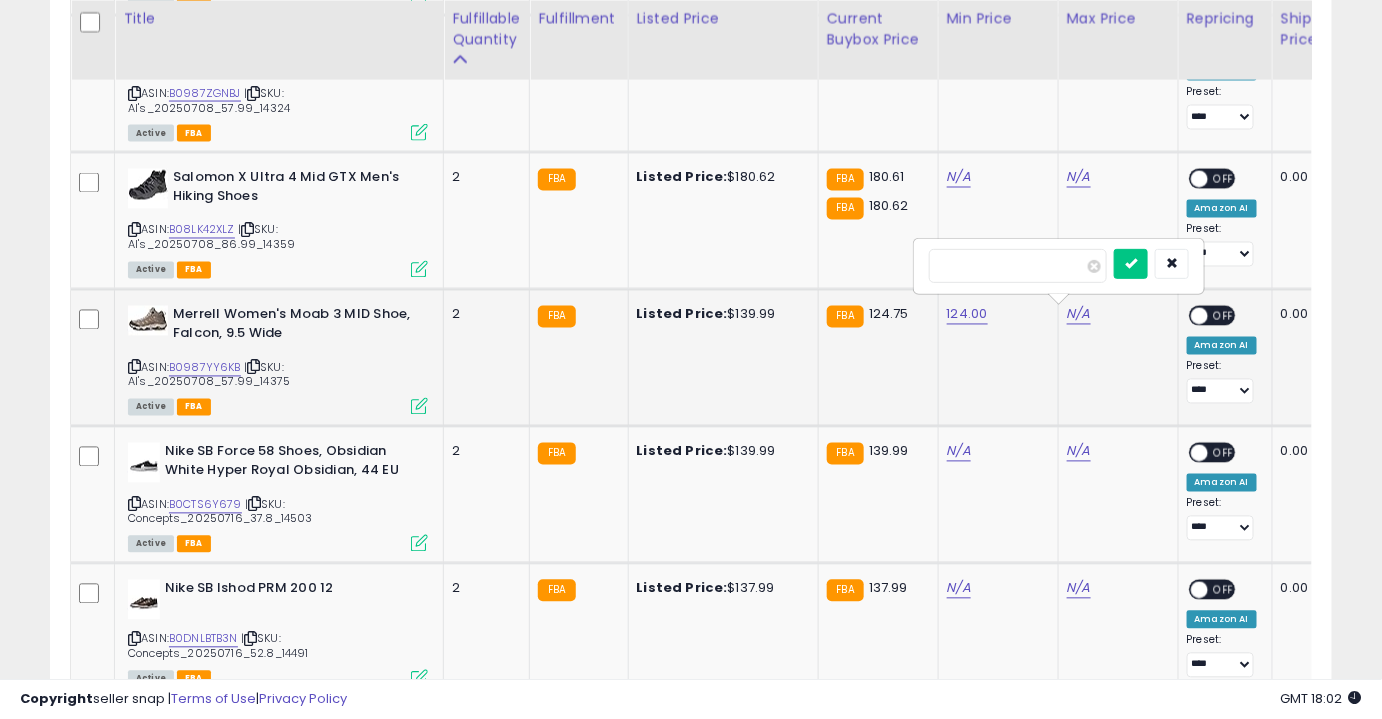 type on "***" 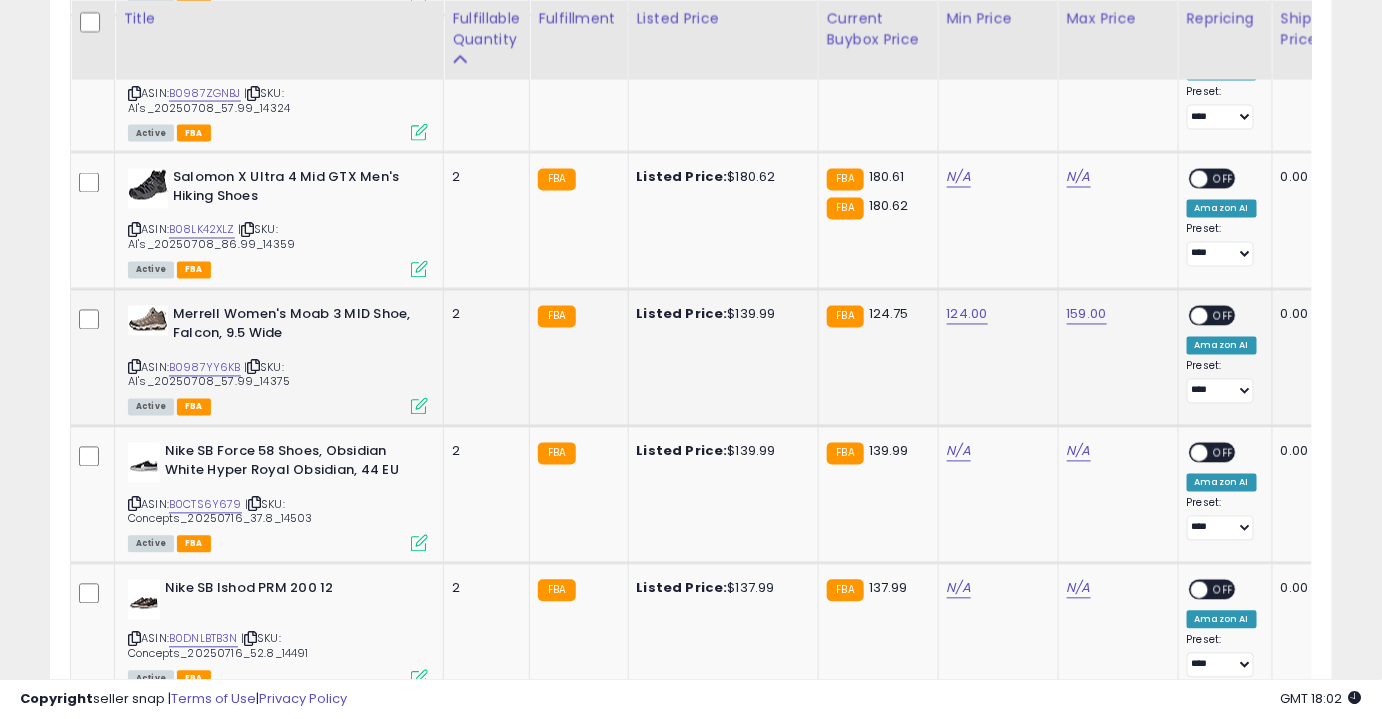 click on "ON   OFF" at bounding box center (1189, 316) 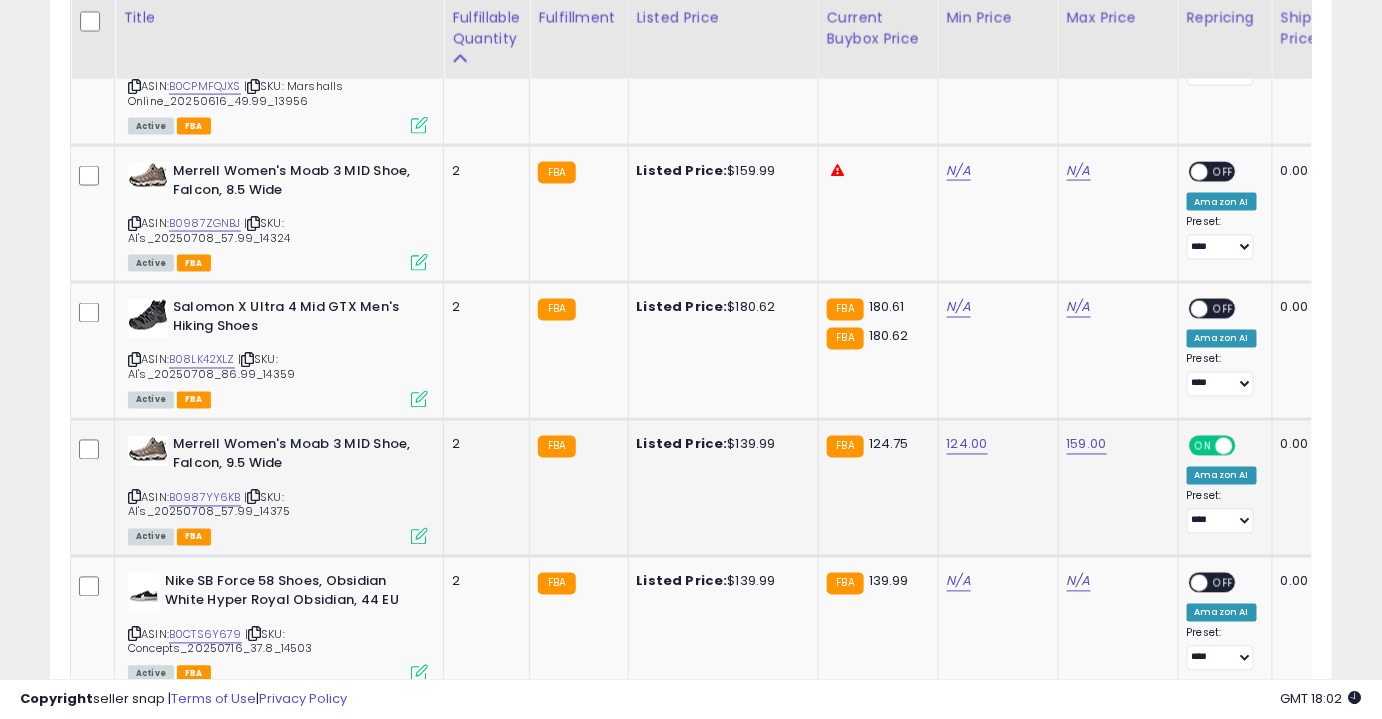 scroll, scrollTop: 3362, scrollLeft: 0, axis: vertical 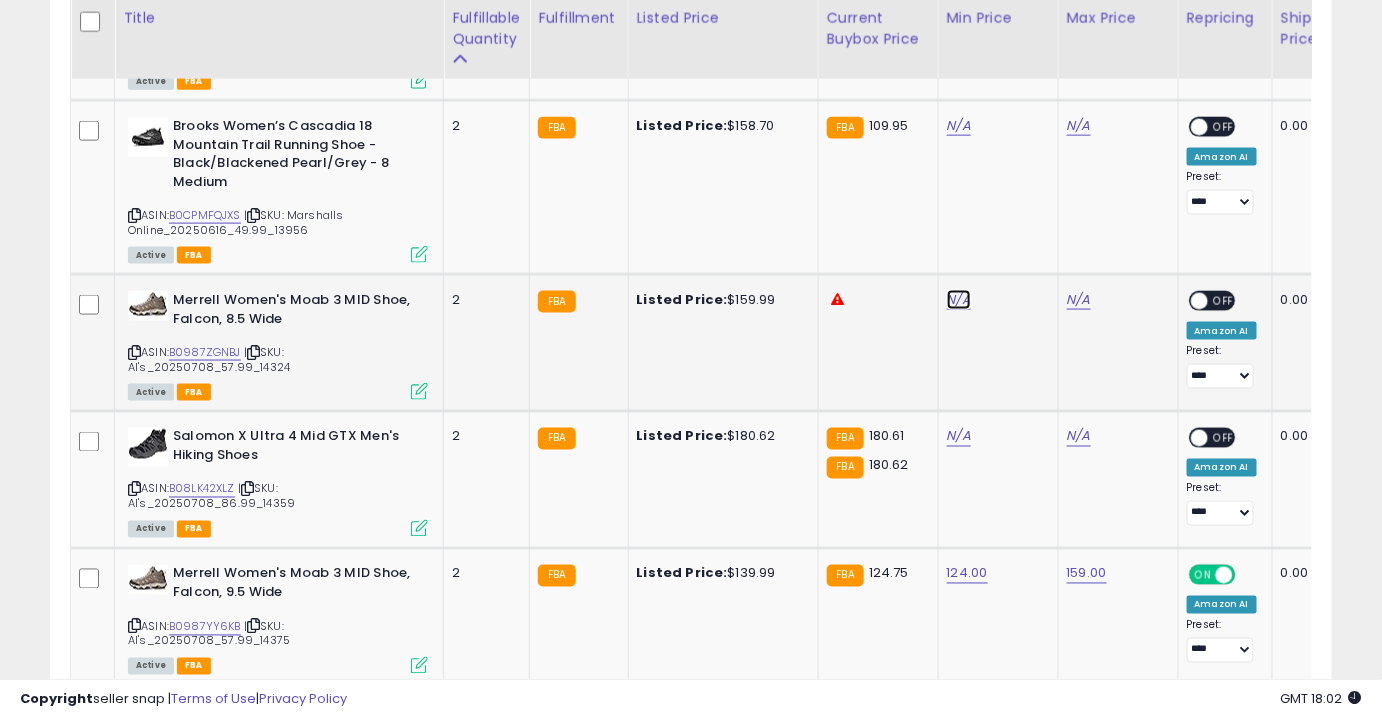 click on "N/A" at bounding box center [959, -2288] 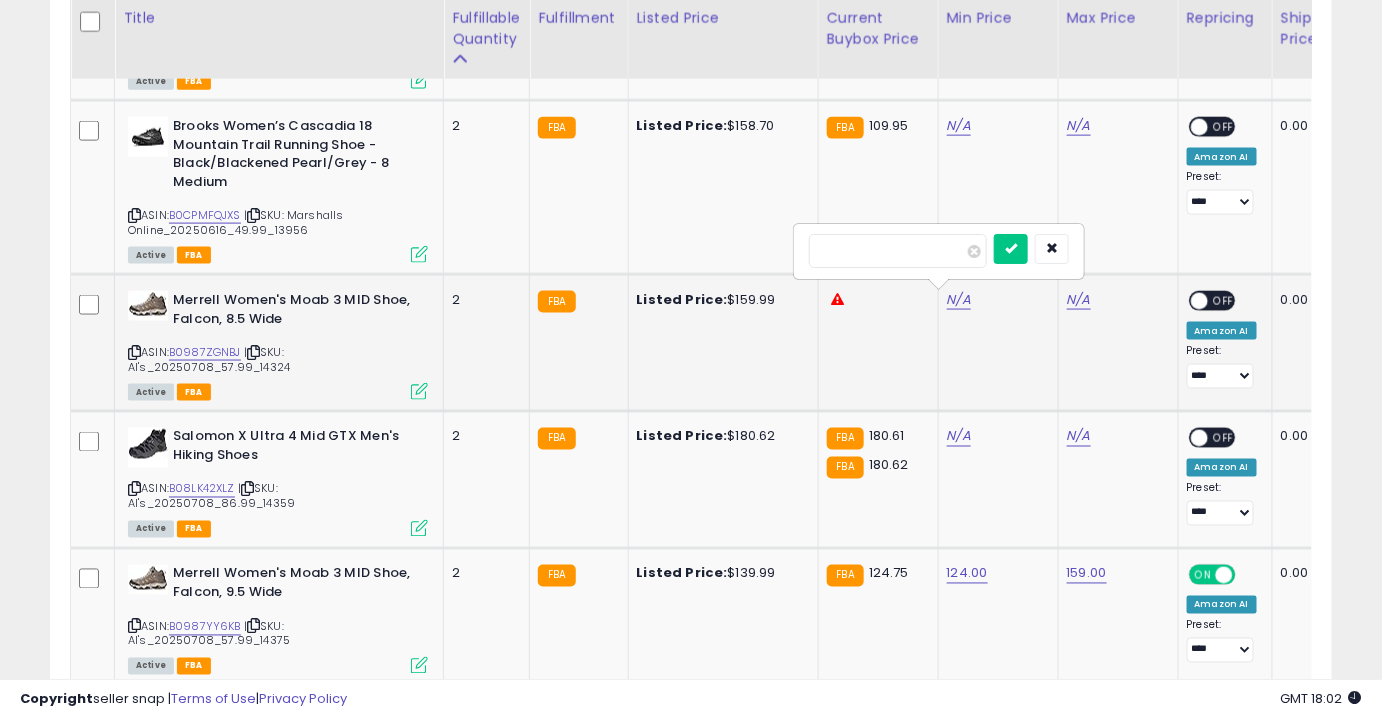 type on "******" 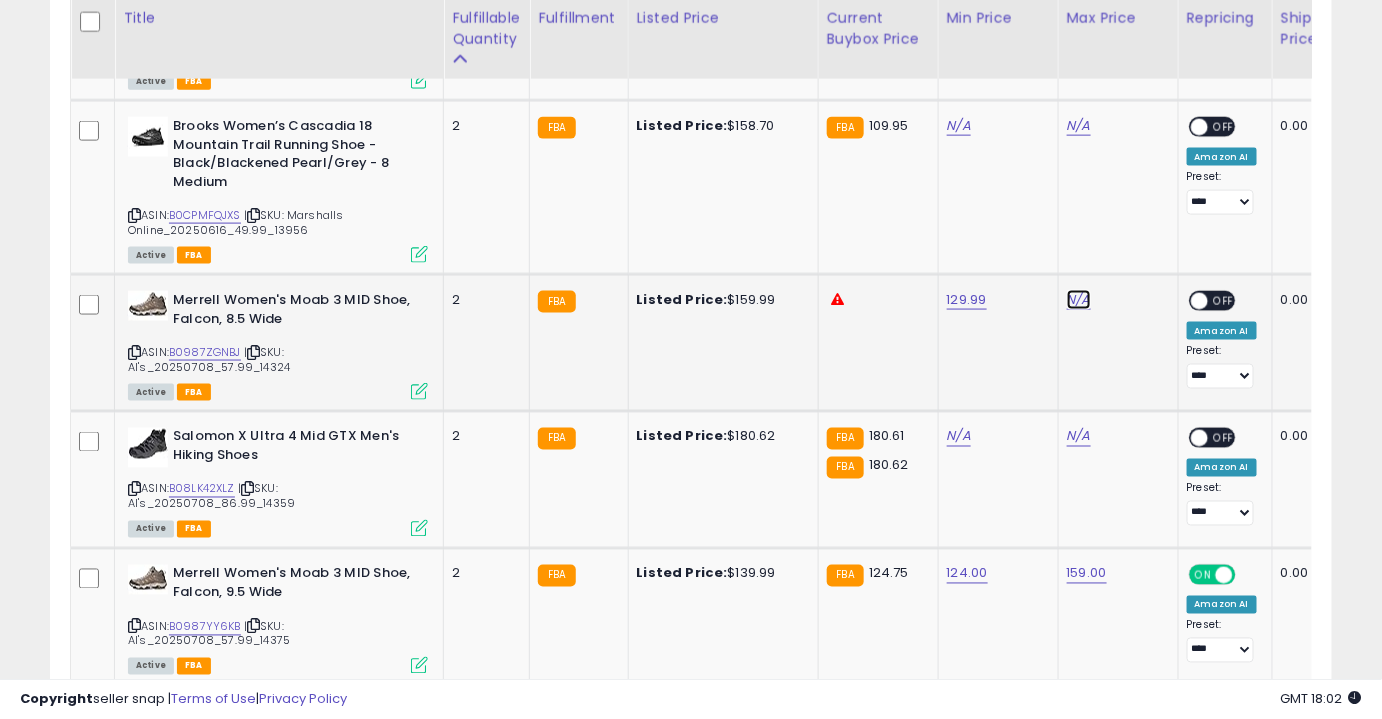 click on "N/A" at bounding box center [1079, -2288] 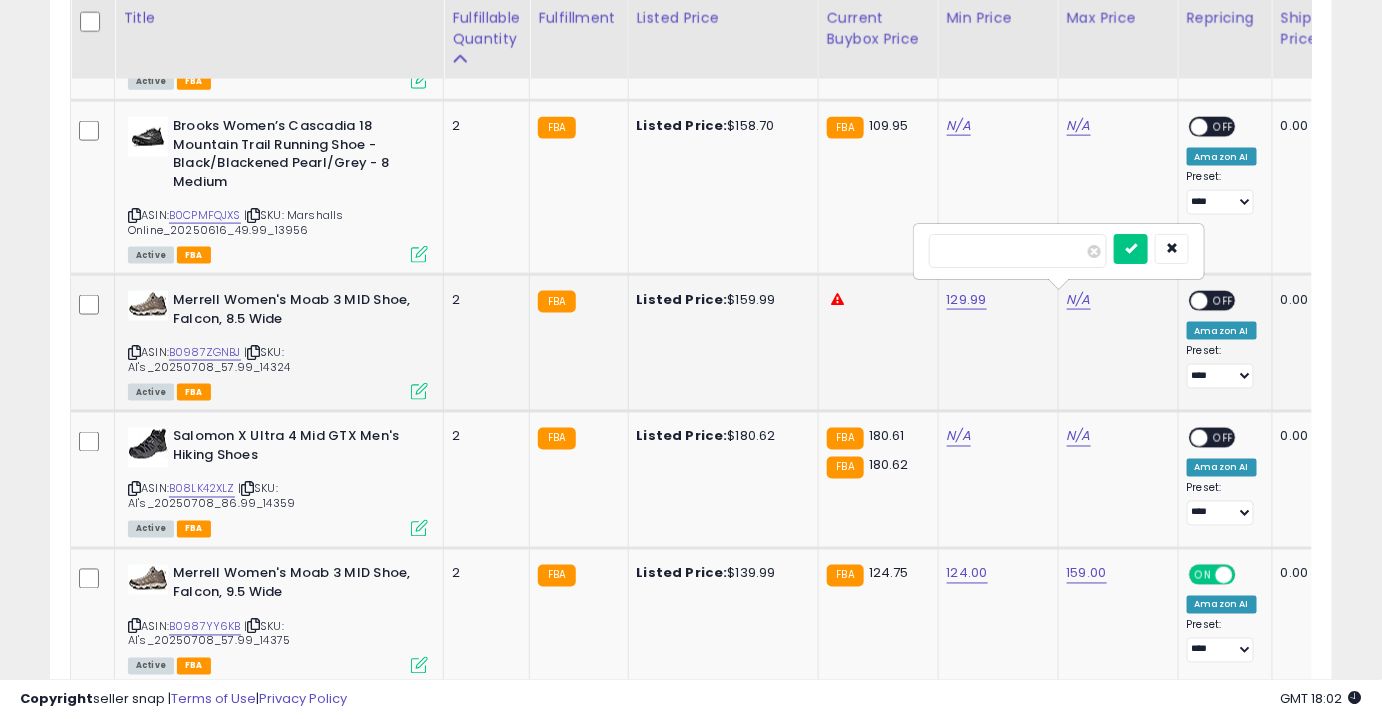 type on "******" 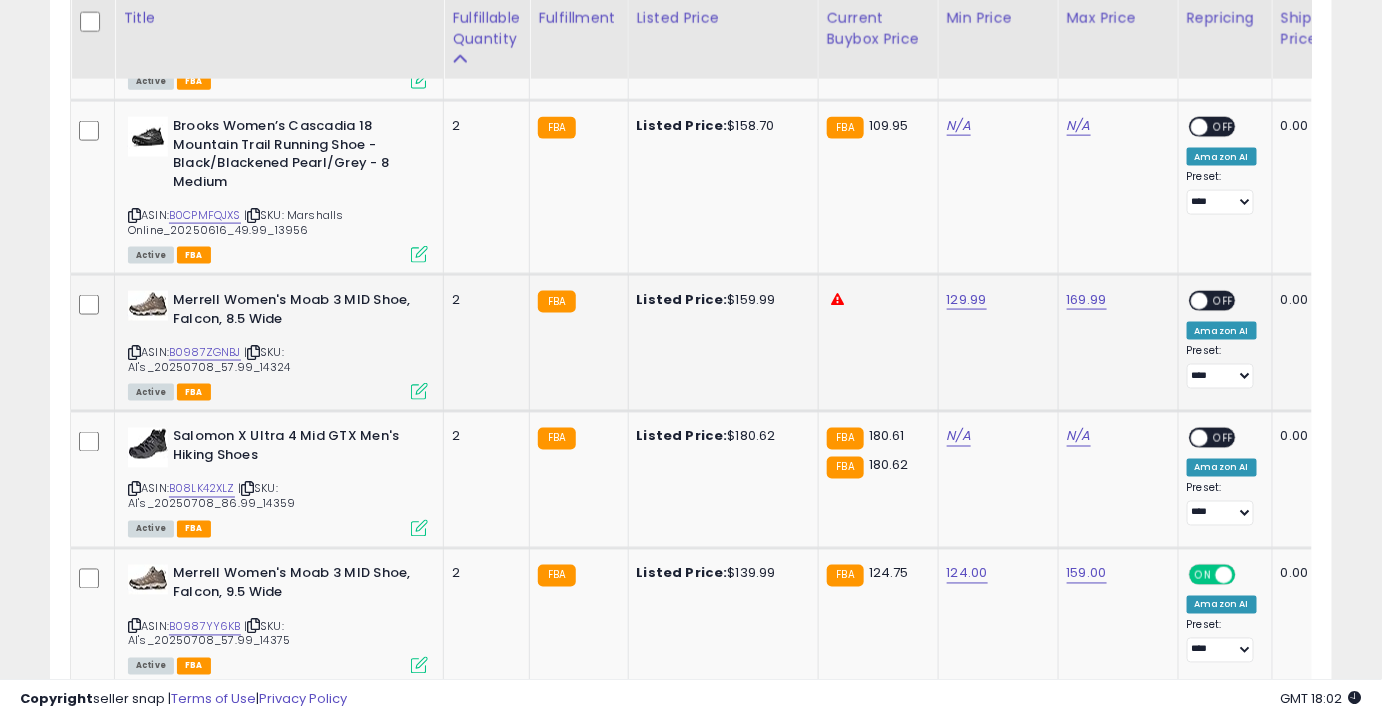 click on "ON   OFF" at bounding box center [1189, 301] 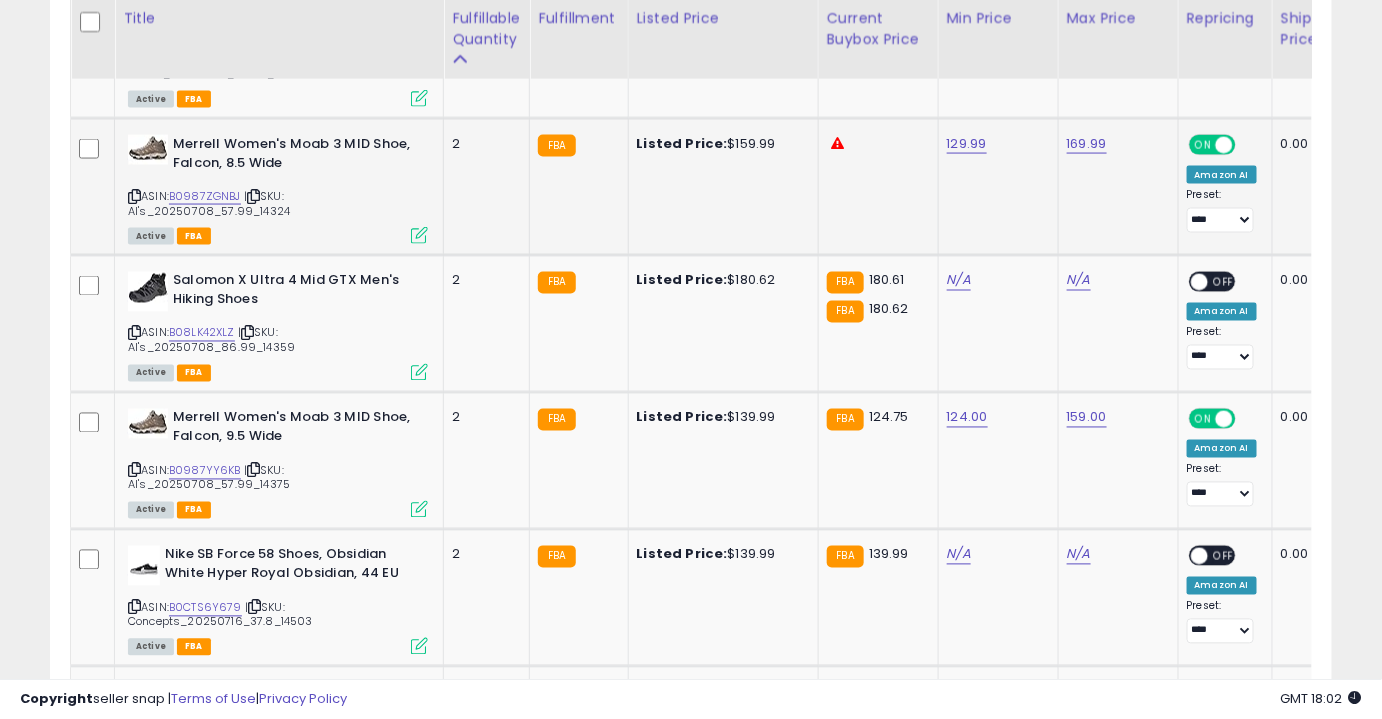 scroll, scrollTop: 3519, scrollLeft: 0, axis: vertical 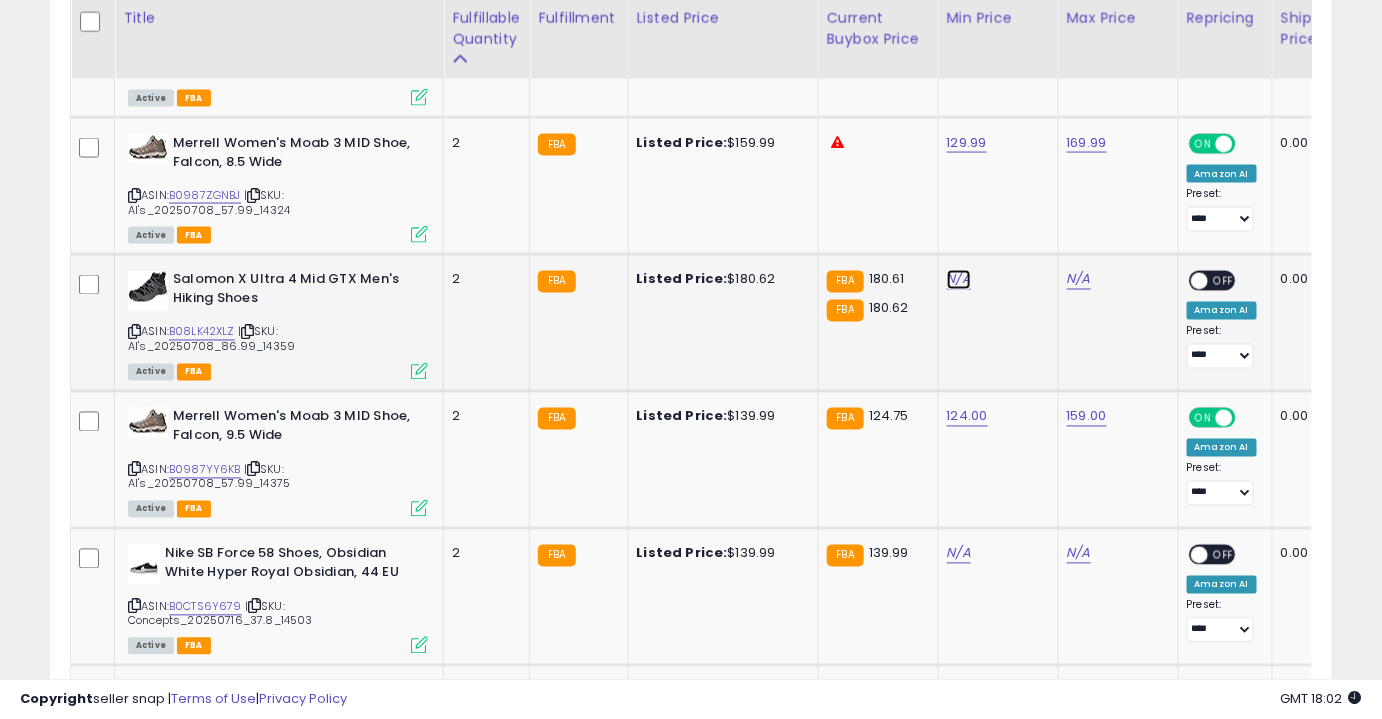 click on "N/A" at bounding box center (959, -2445) 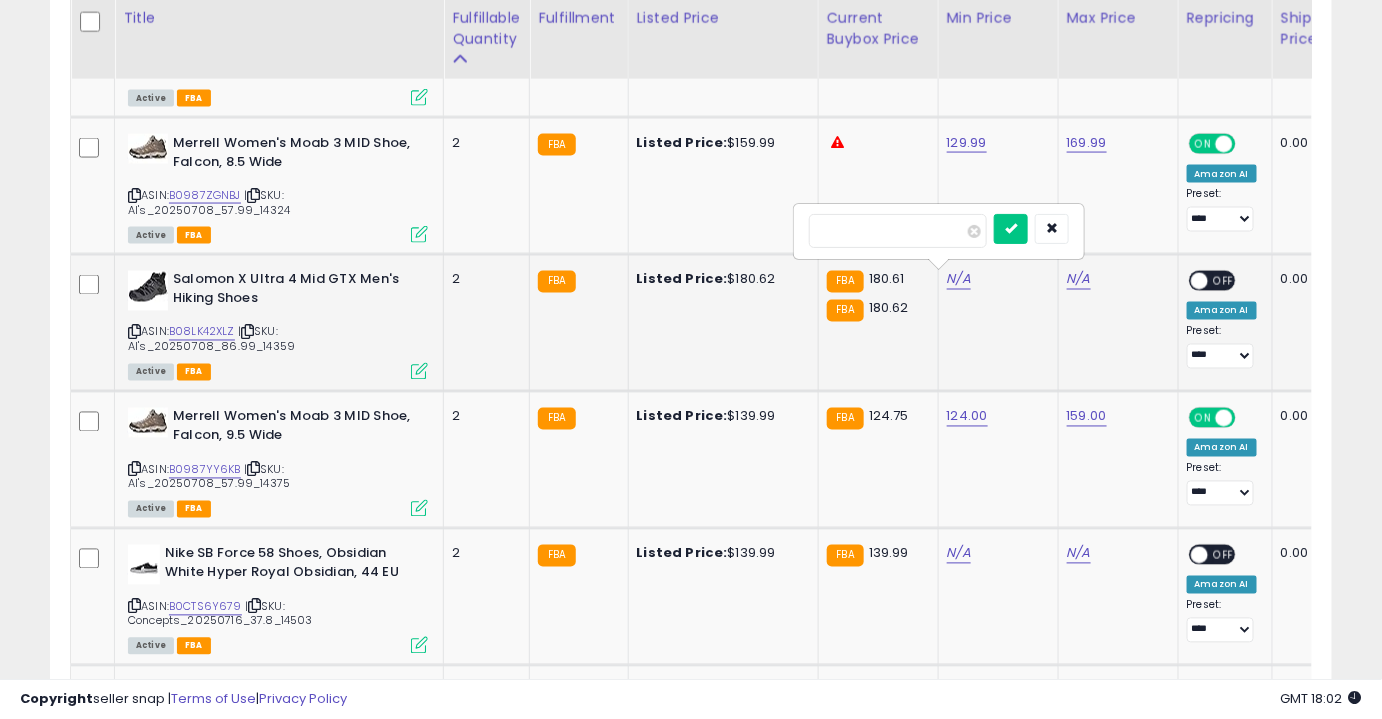 type on "******" 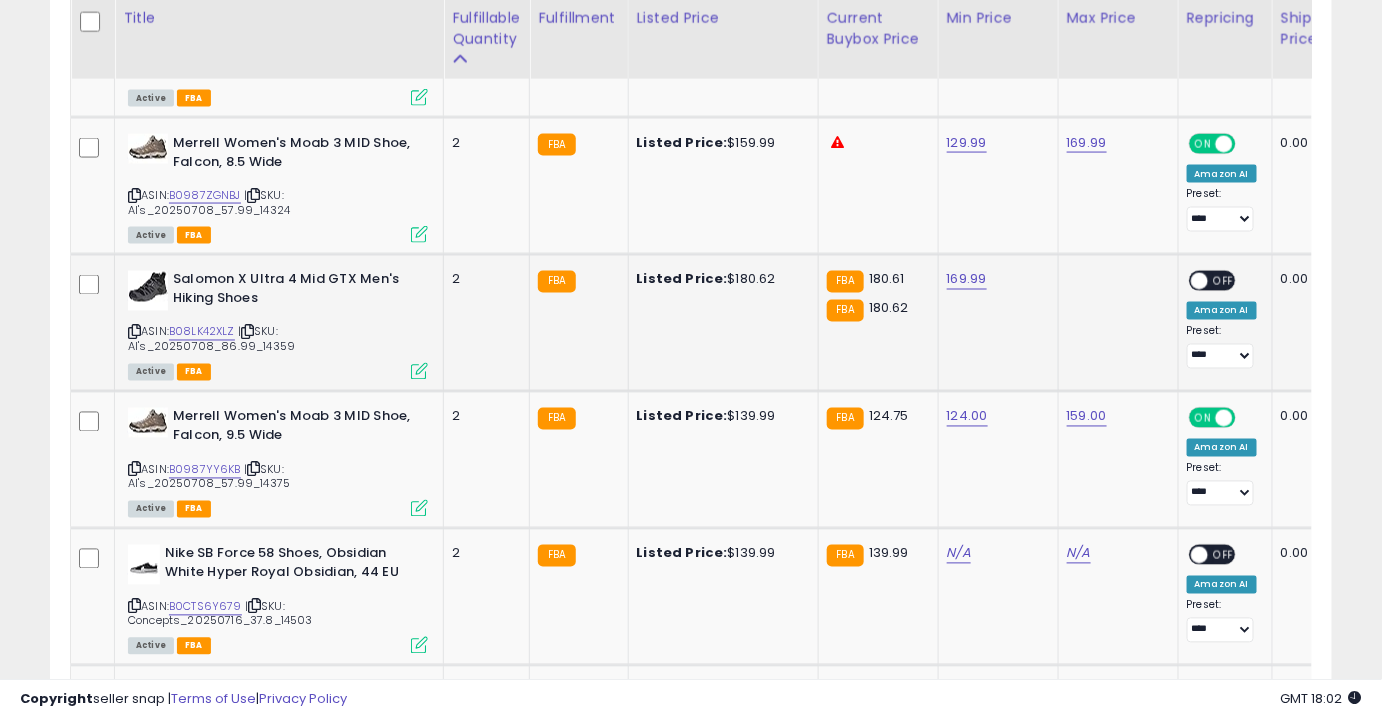 click at bounding box center (1079, -2445) 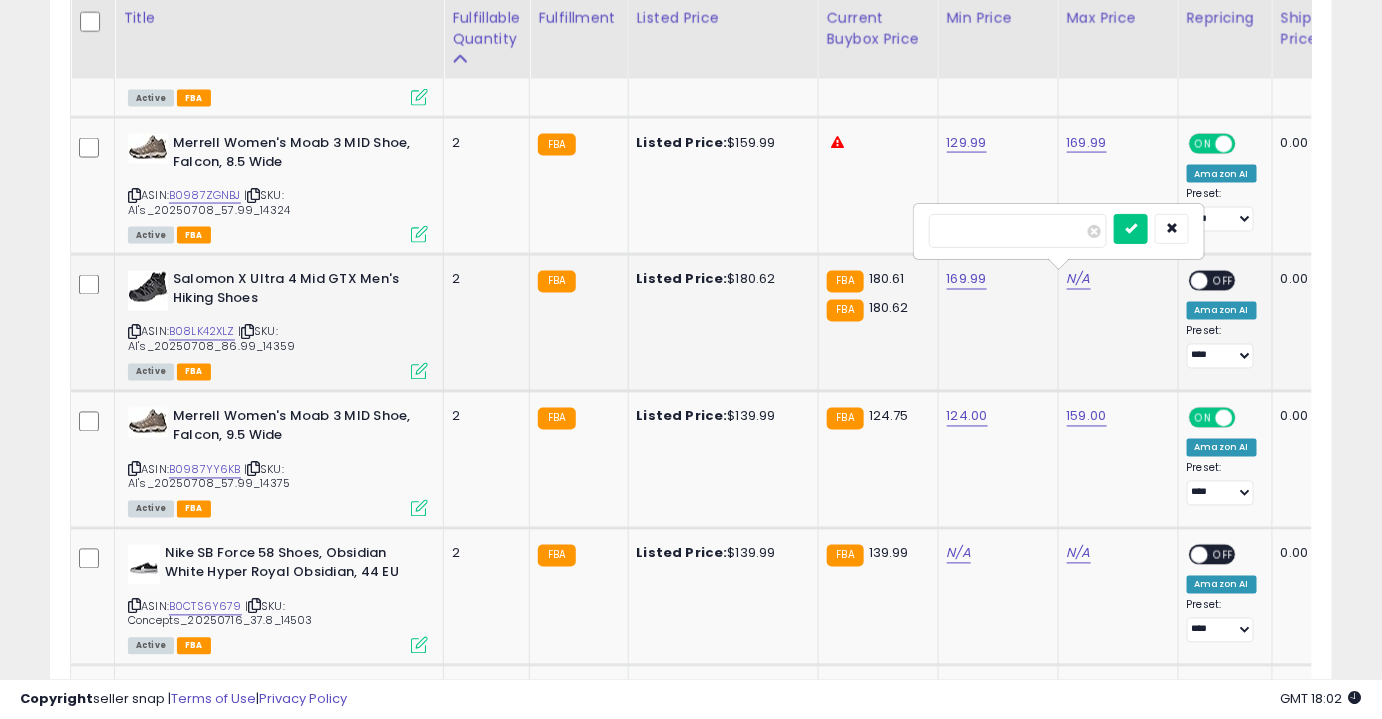 type on "******" 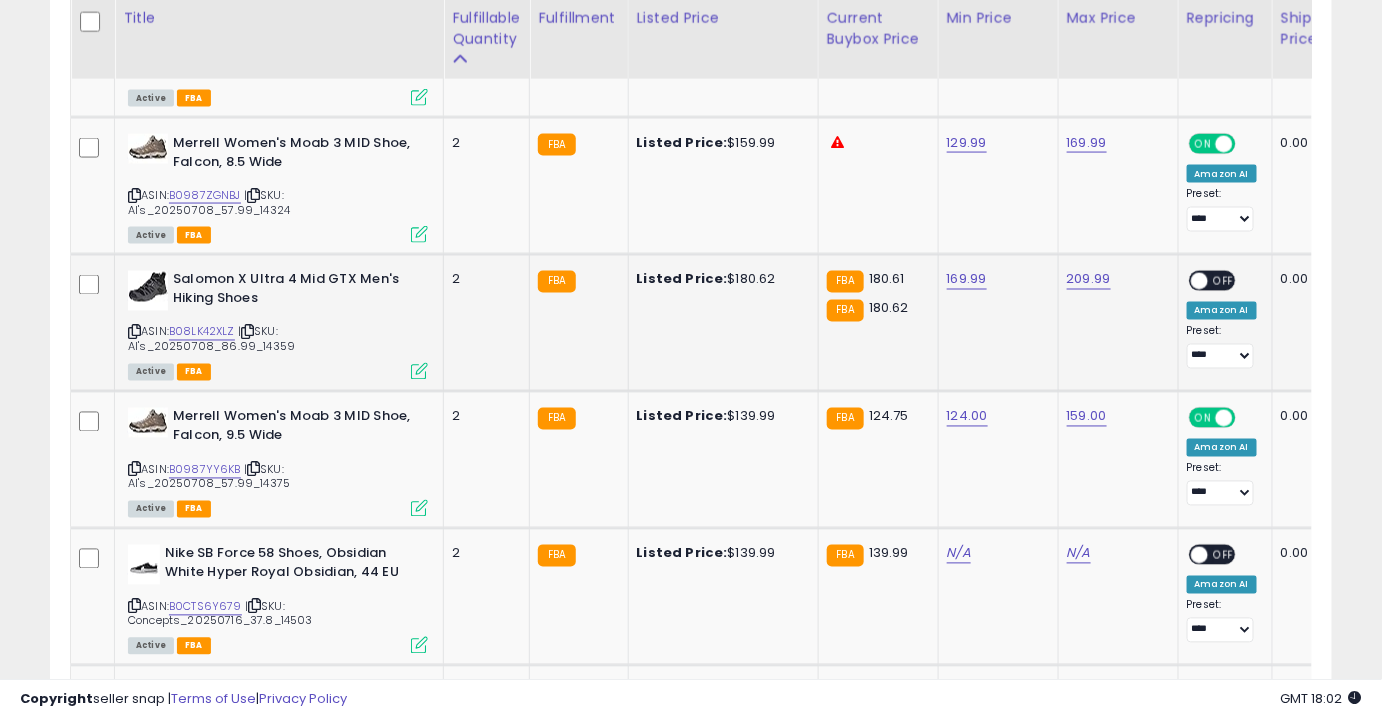 click on "OFF" at bounding box center [1224, 281] 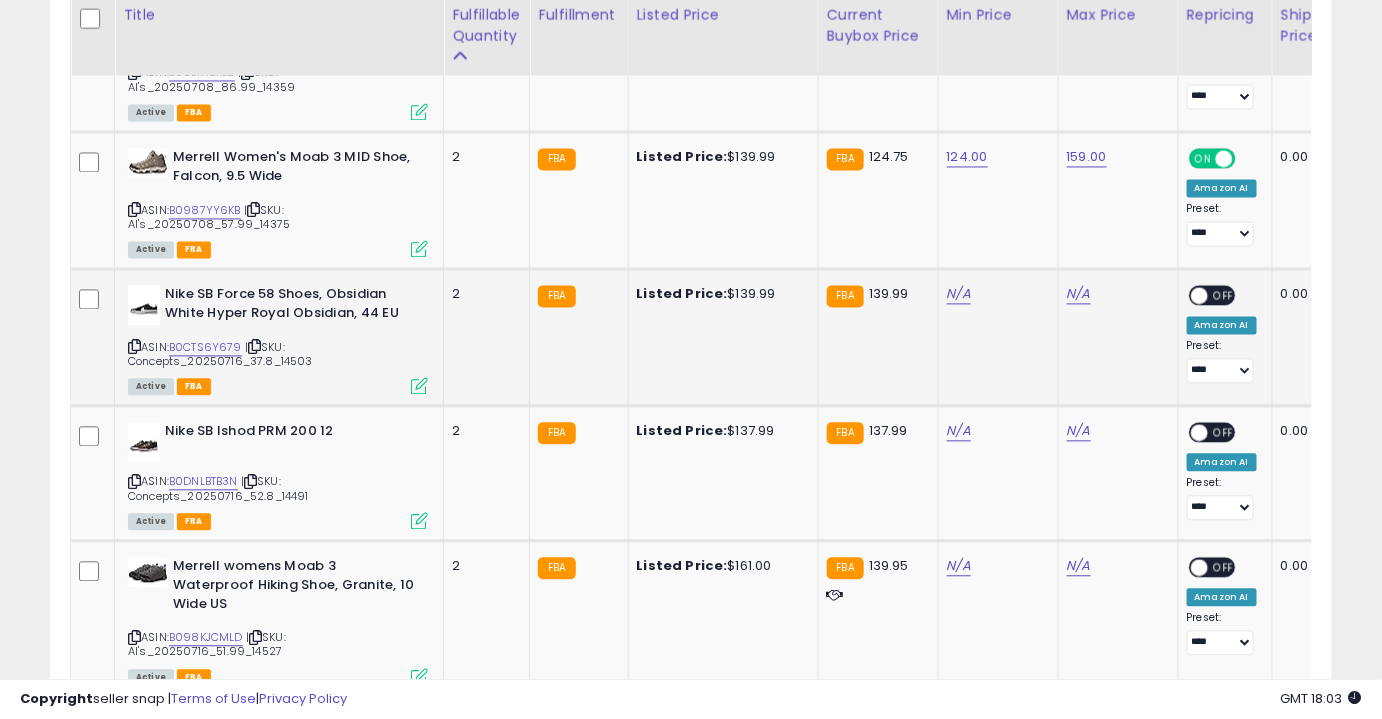 scroll, scrollTop: 3778, scrollLeft: 0, axis: vertical 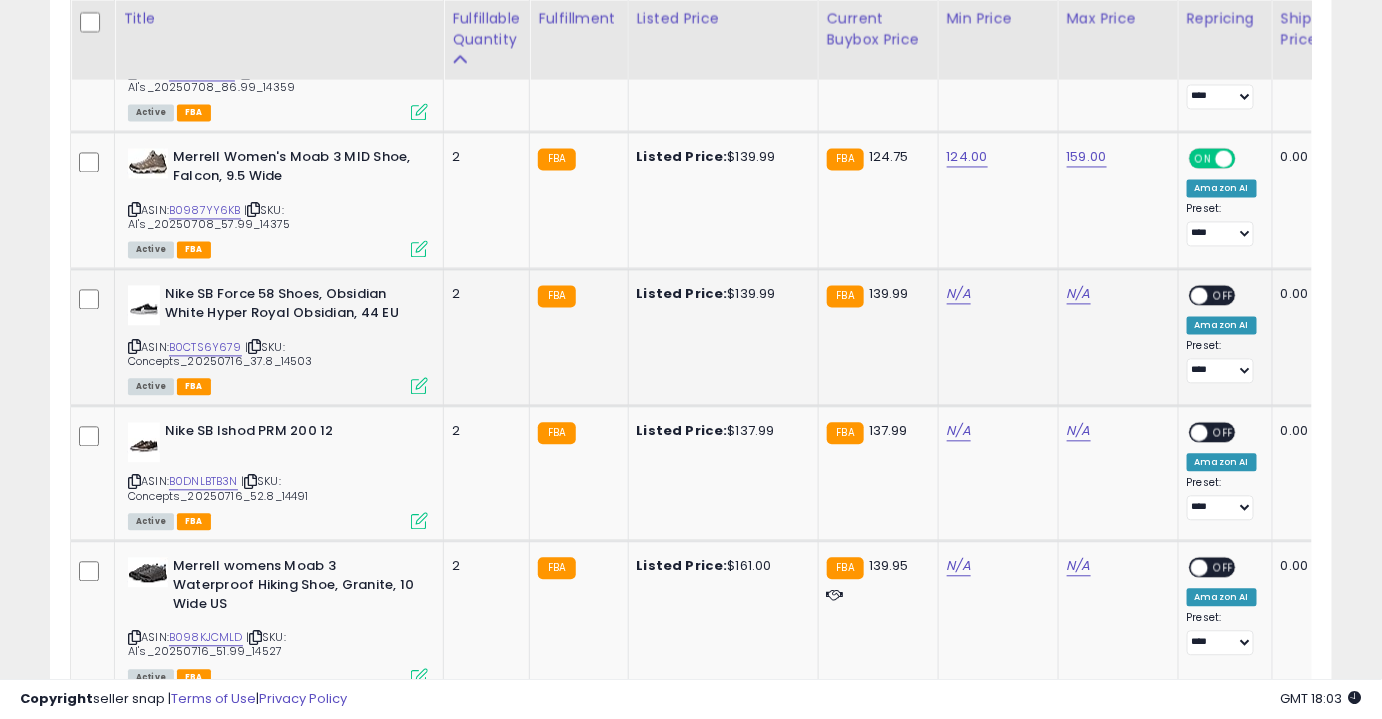 click on "N/A" at bounding box center [995, 295] 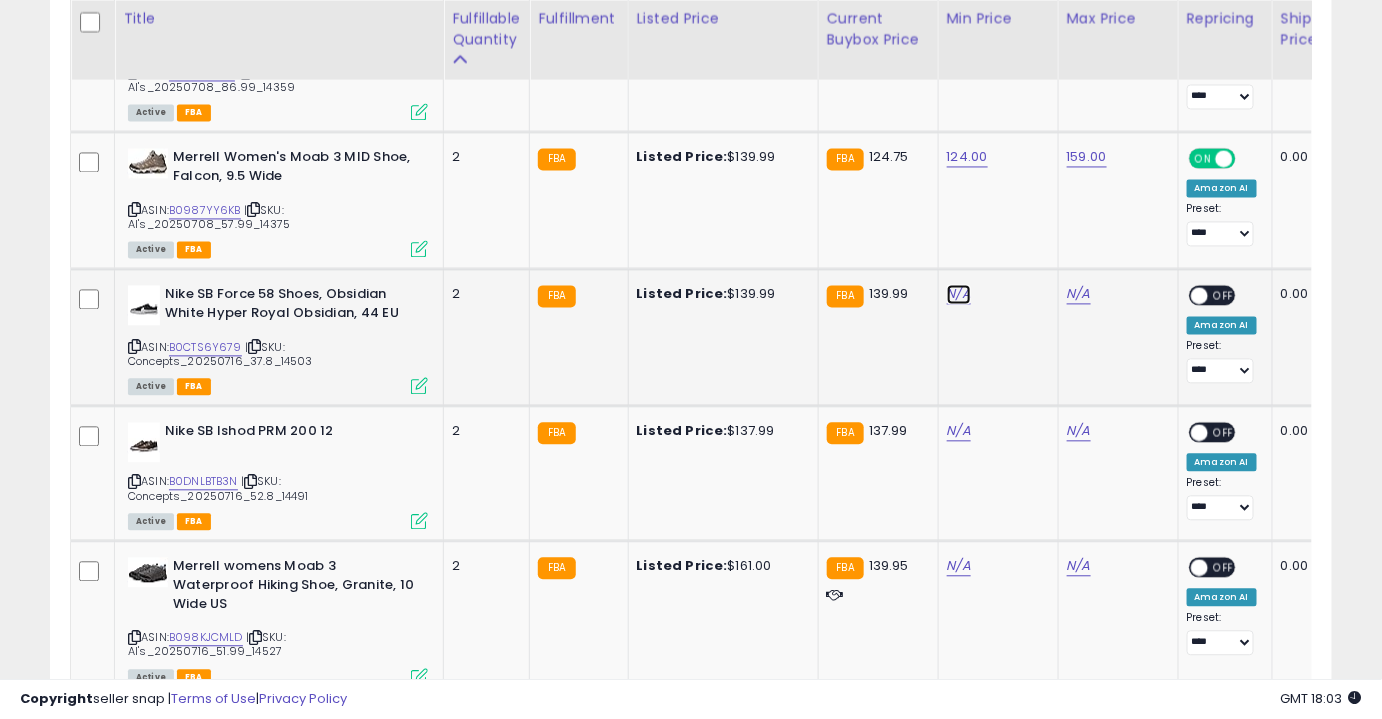 click on "N/A" at bounding box center (959, -2704) 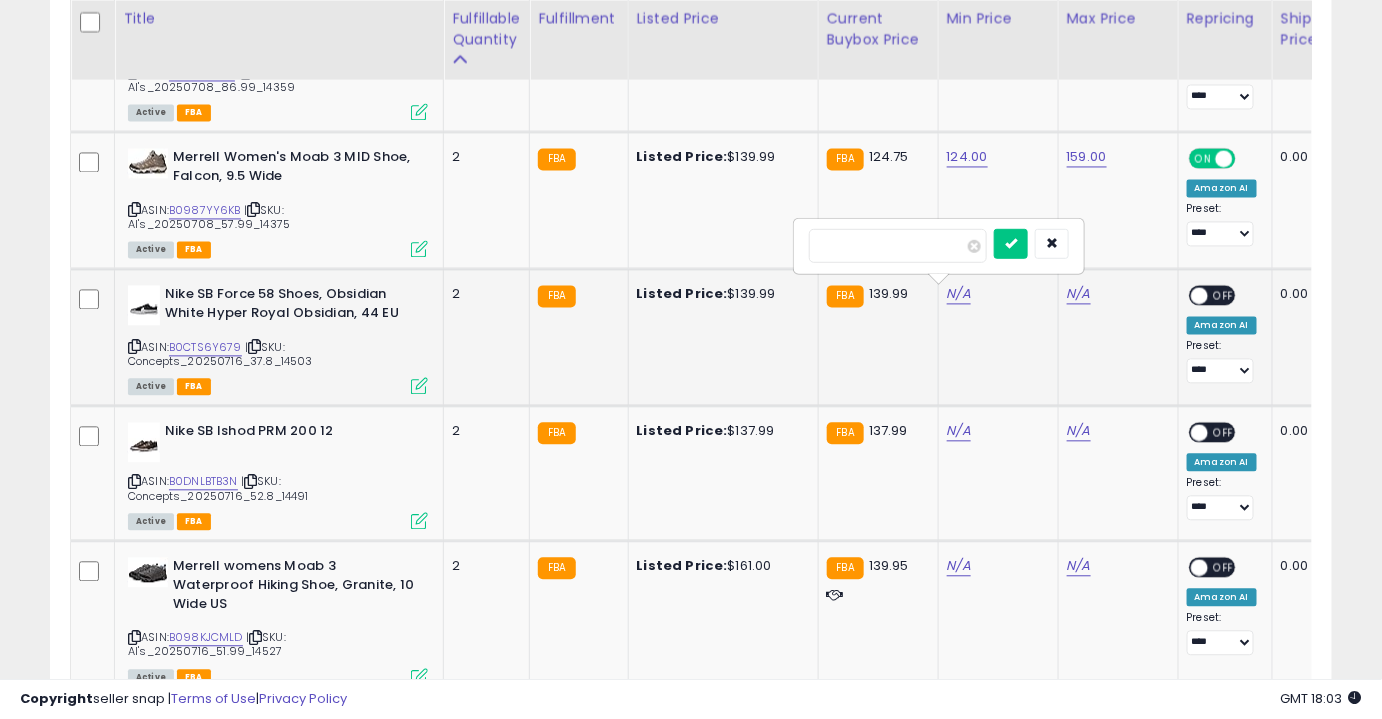 type on "******" 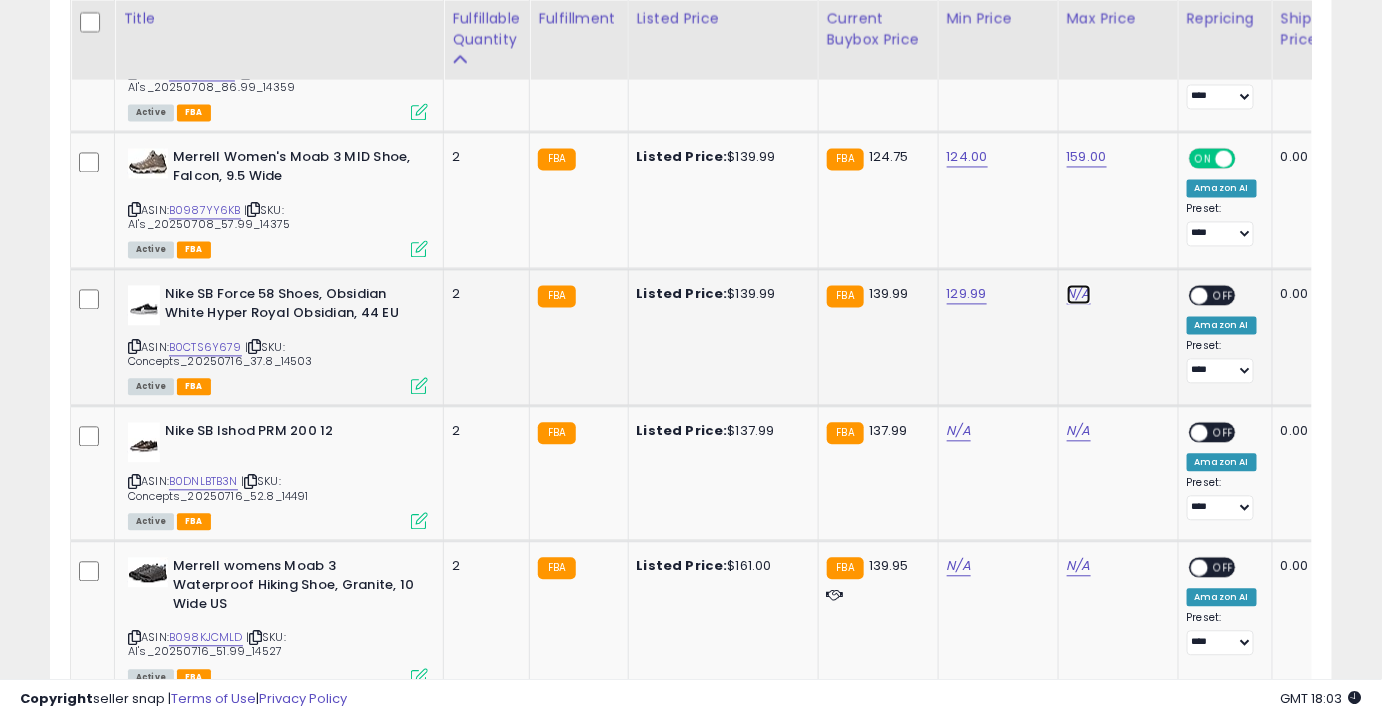 click on "N/A" at bounding box center [1079, -2704] 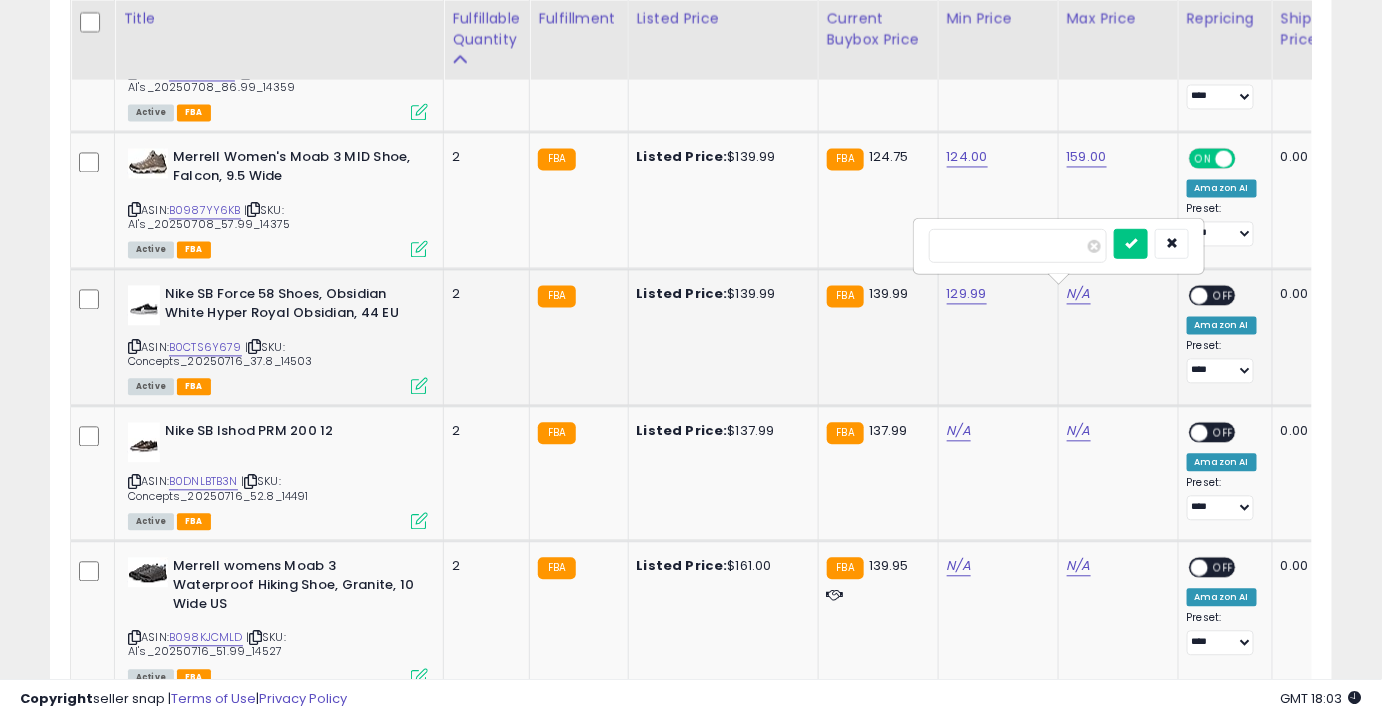 type on "******" 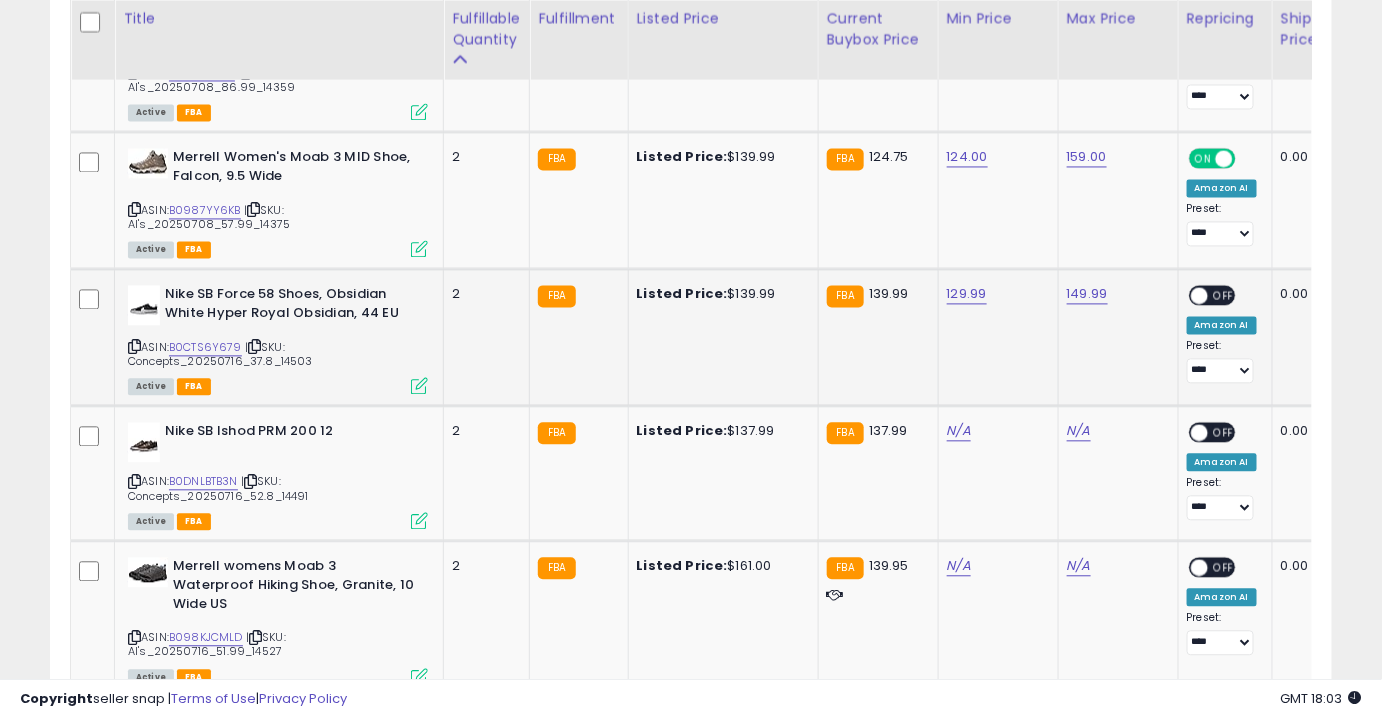 click on "OFF" at bounding box center [1224, 296] 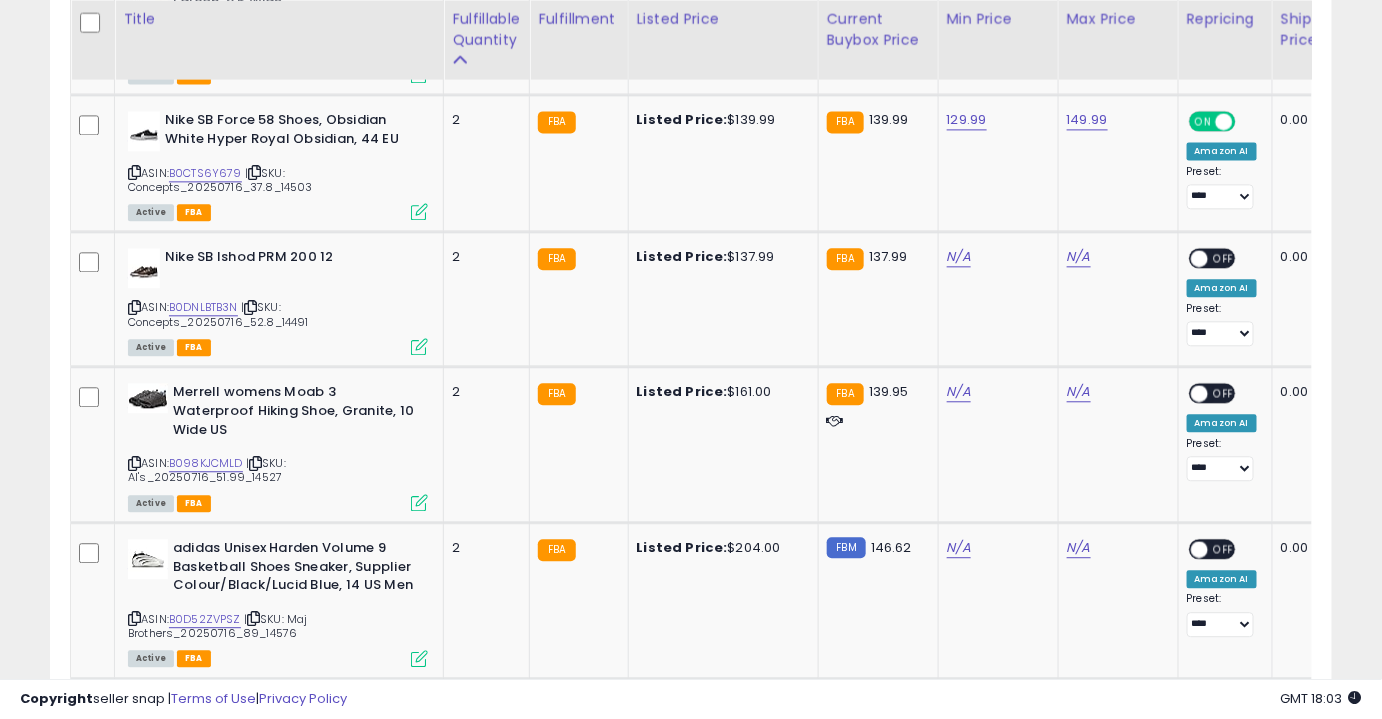scroll, scrollTop: 3958, scrollLeft: 0, axis: vertical 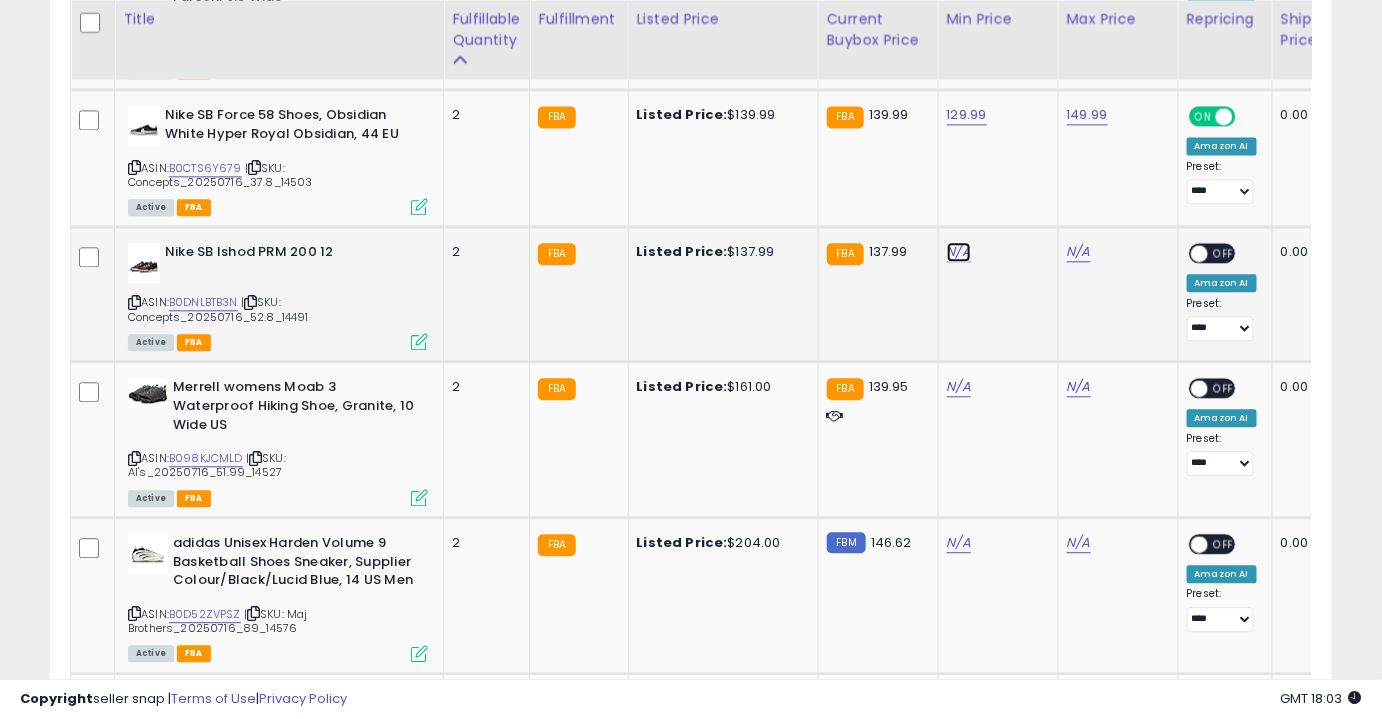 click on "N/A" at bounding box center (959, -2884) 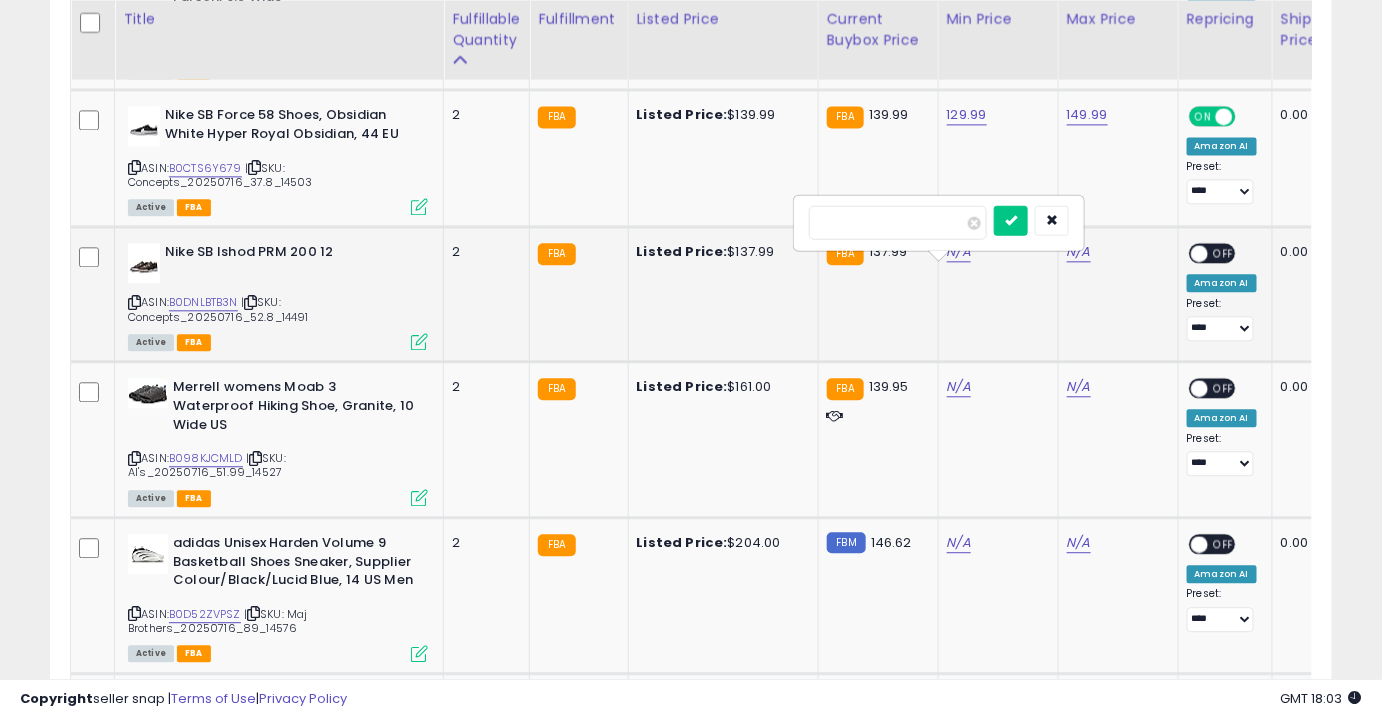 type on "******" 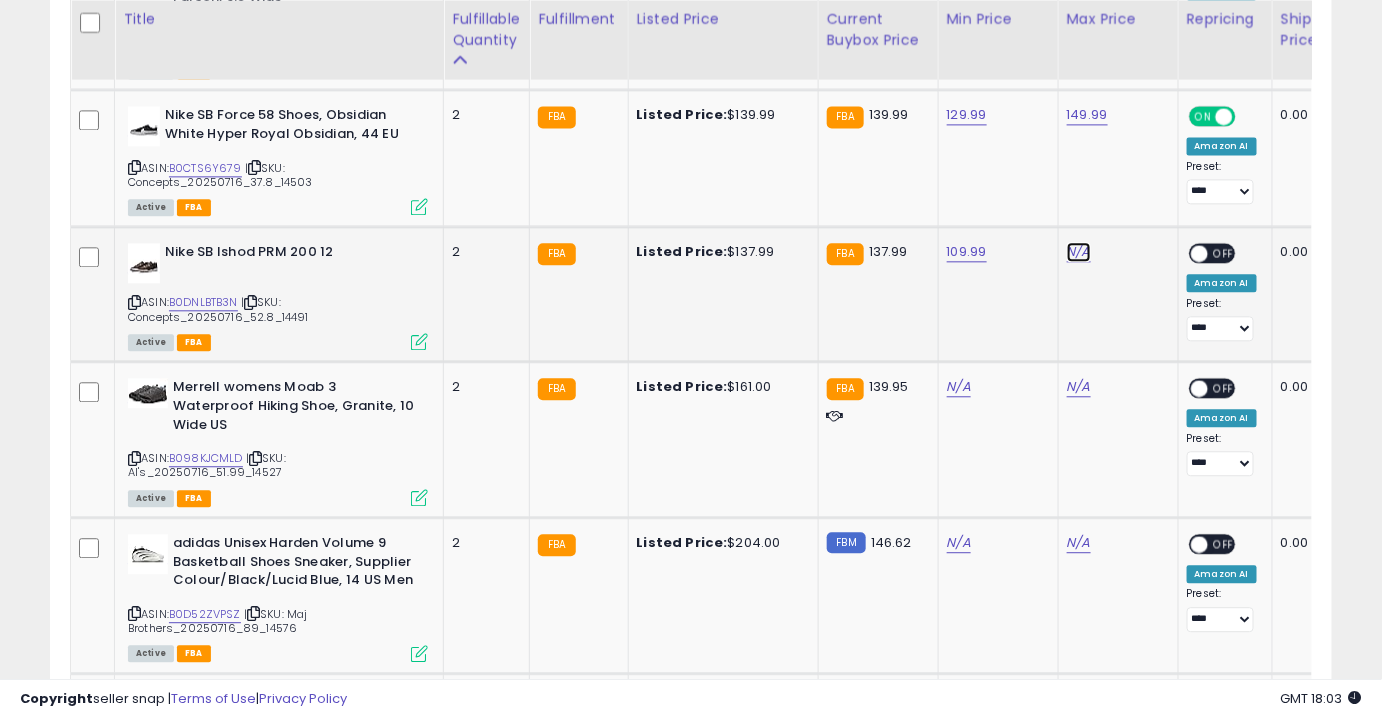 click on "N/A" at bounding box center (1079, -2884) 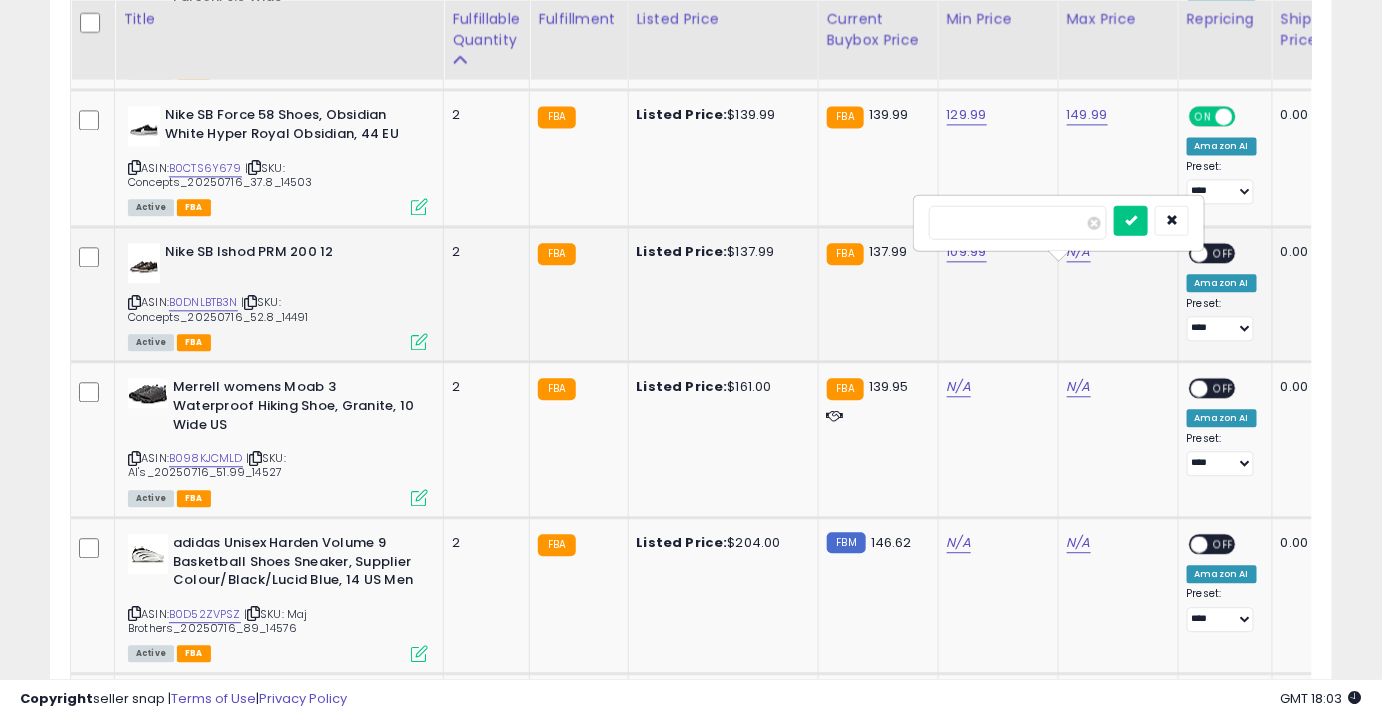 type on "******" 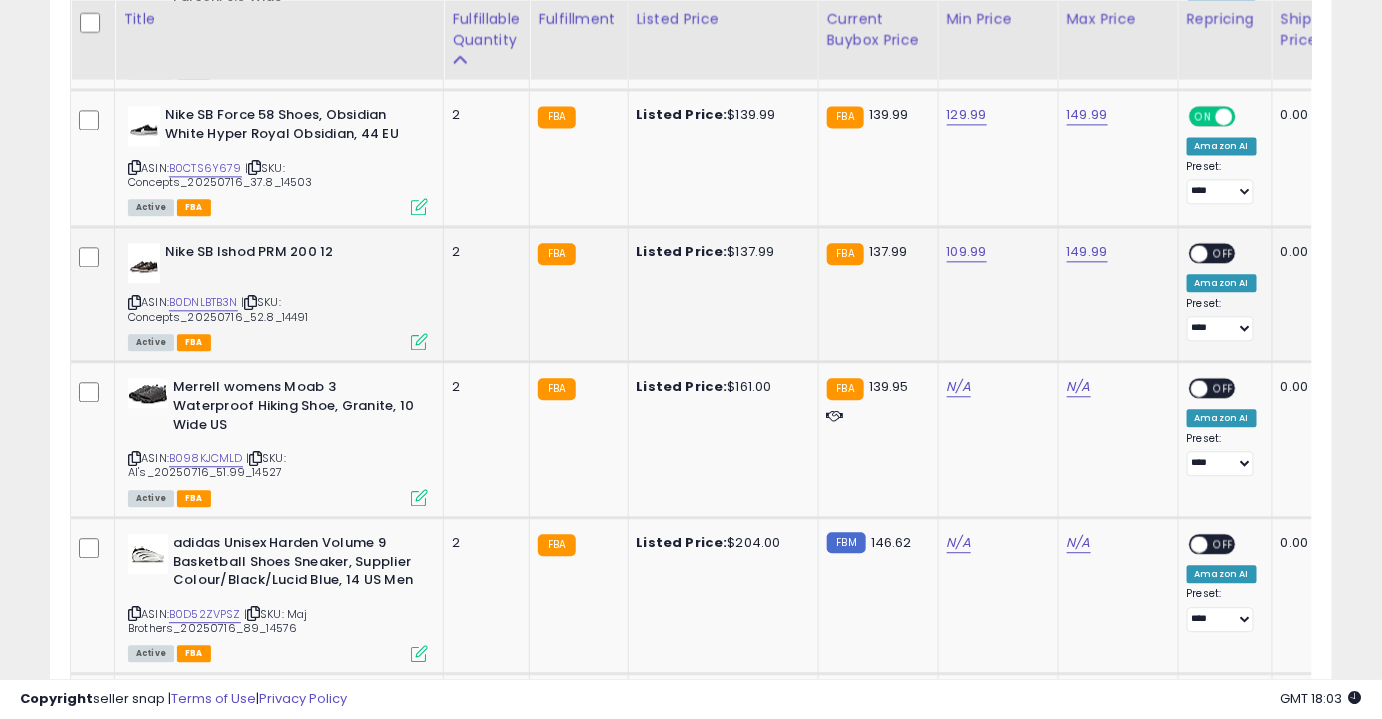 click on "OFF" at bounding box center [1224, 253] 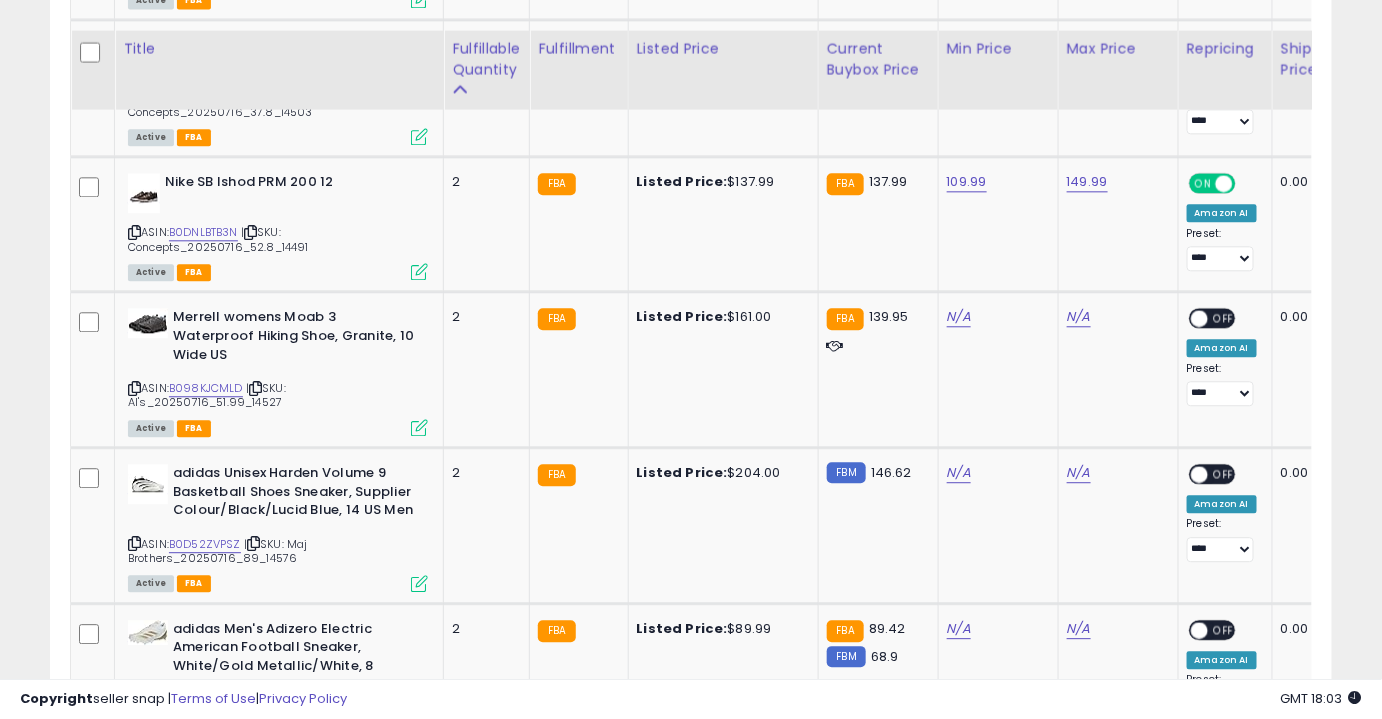scroll, scrollTop: 4061, scrollLeft: 0, axis: vertical 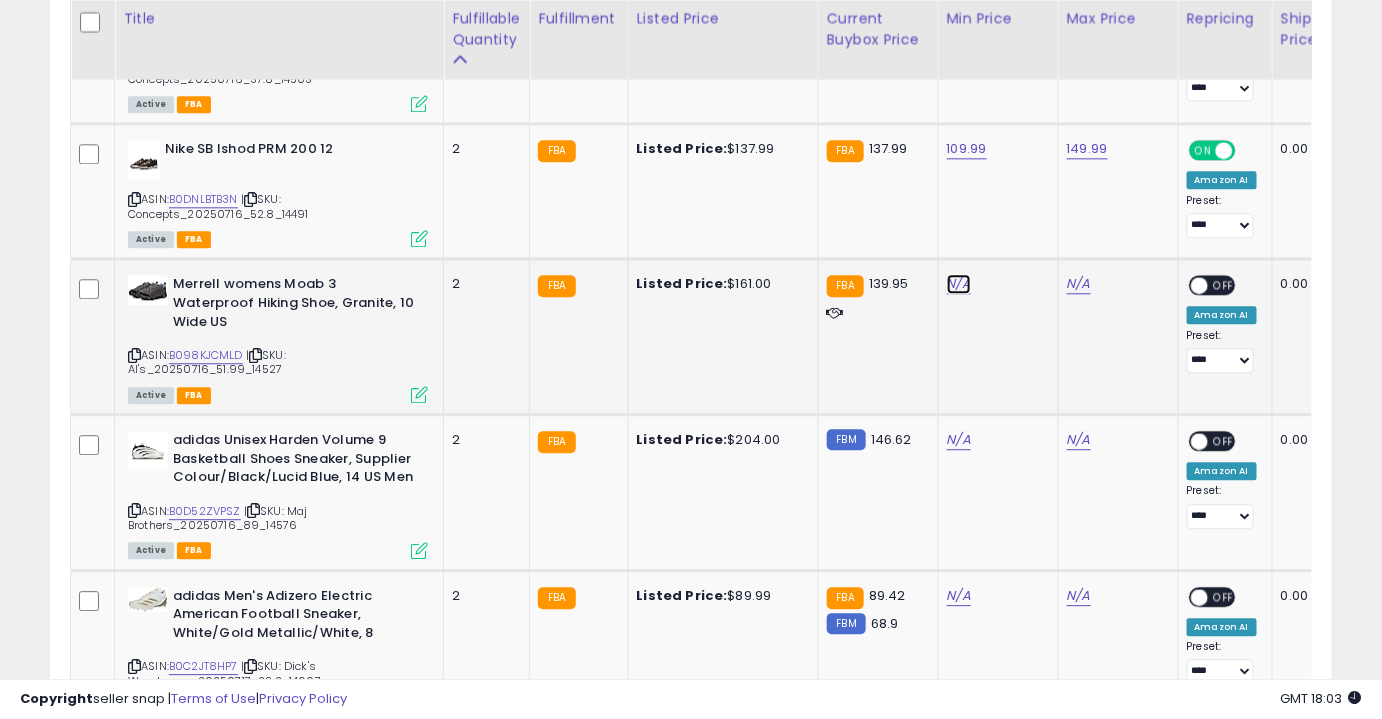 click on "N/A" at bounding box center (959, -2987) 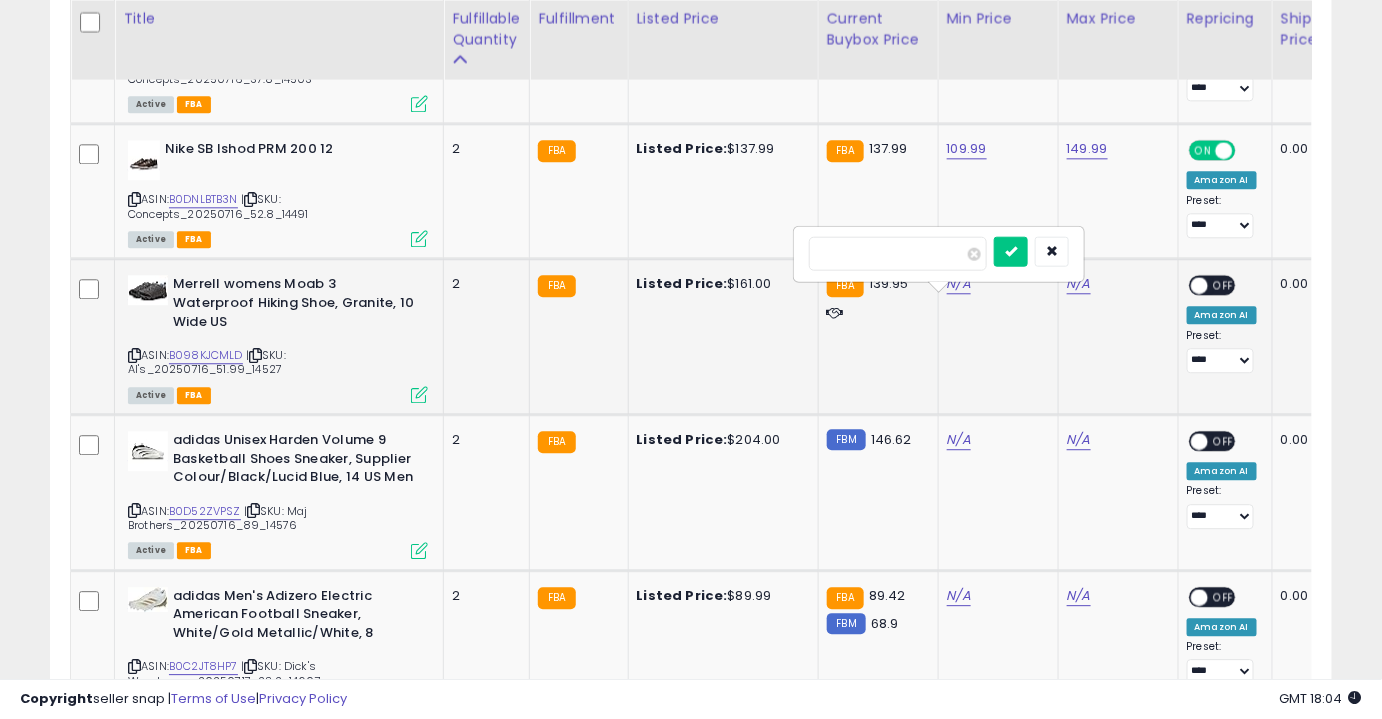 type on "***" 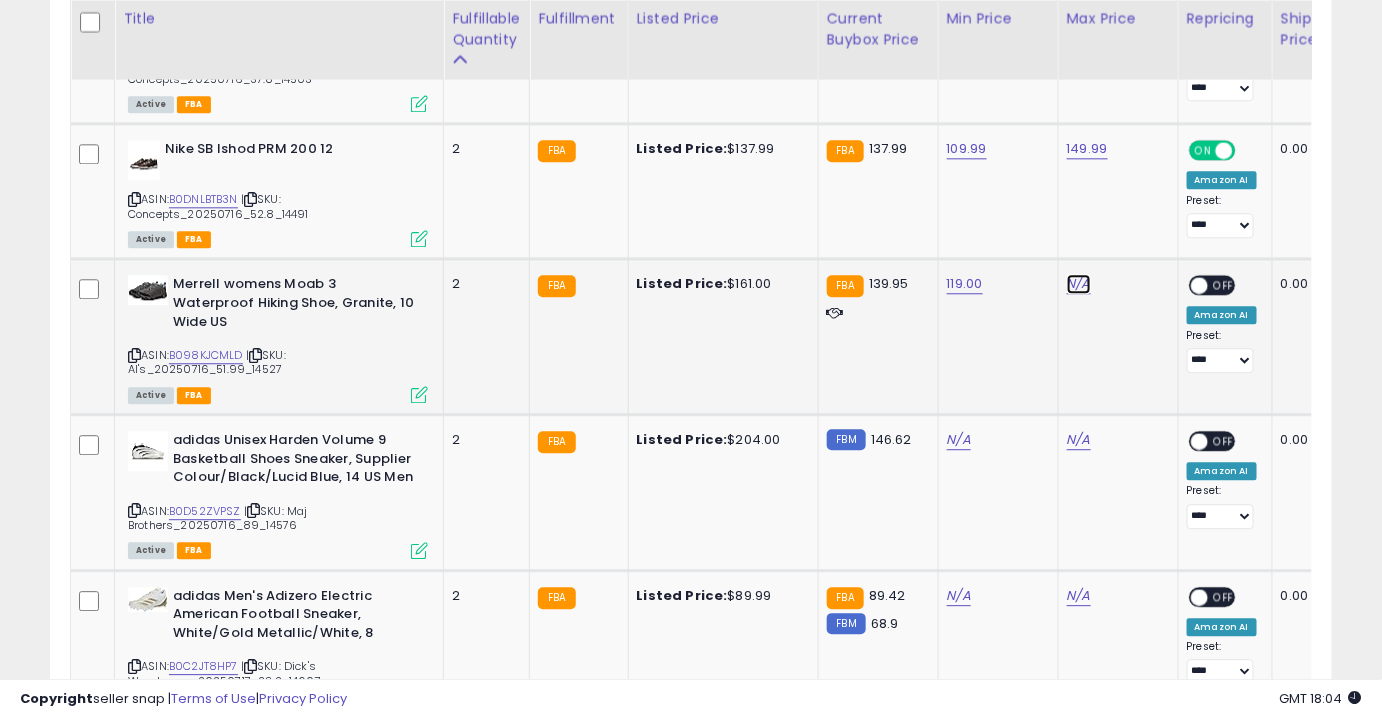 click on "N/A" at bounding box center (1079, -2987) 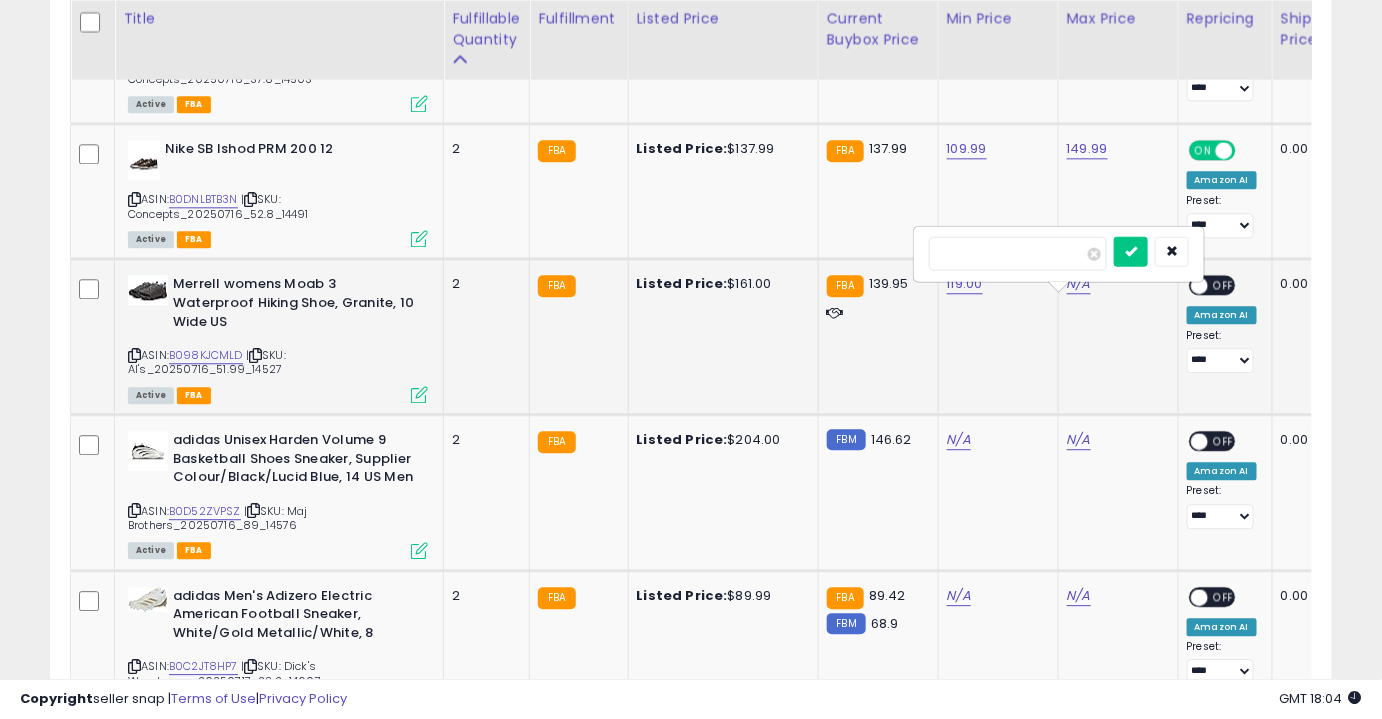 type on "******" 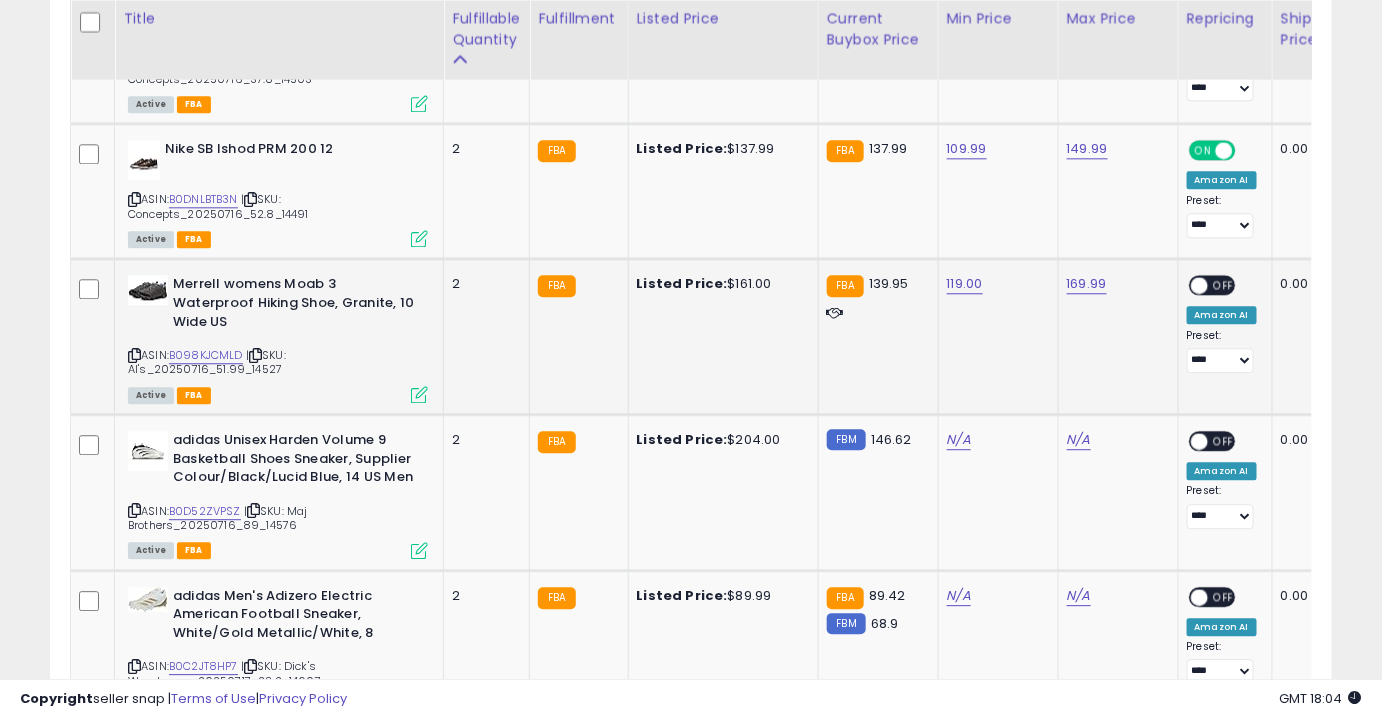 click on "OFF" at bounding box center [1224, 285] 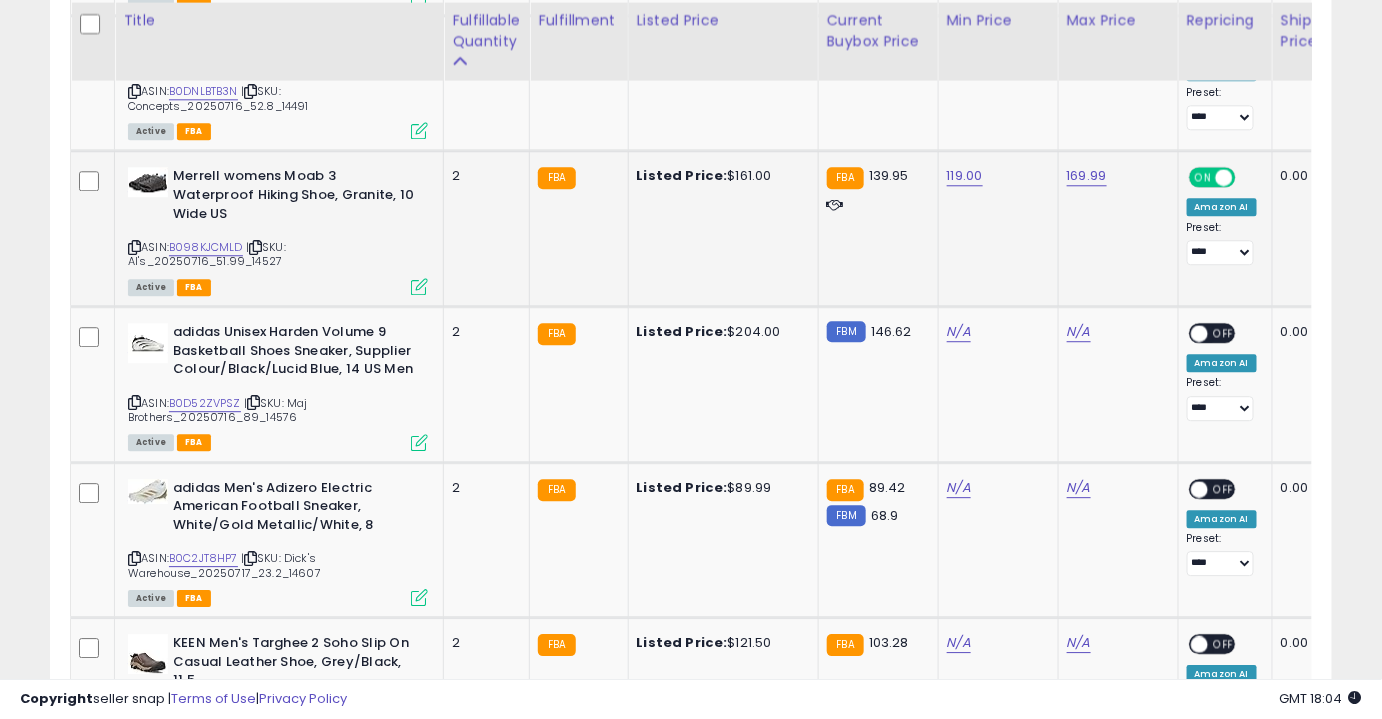 scroll, scrollTop: 4170, scrollLeft: 0, axis: vertical 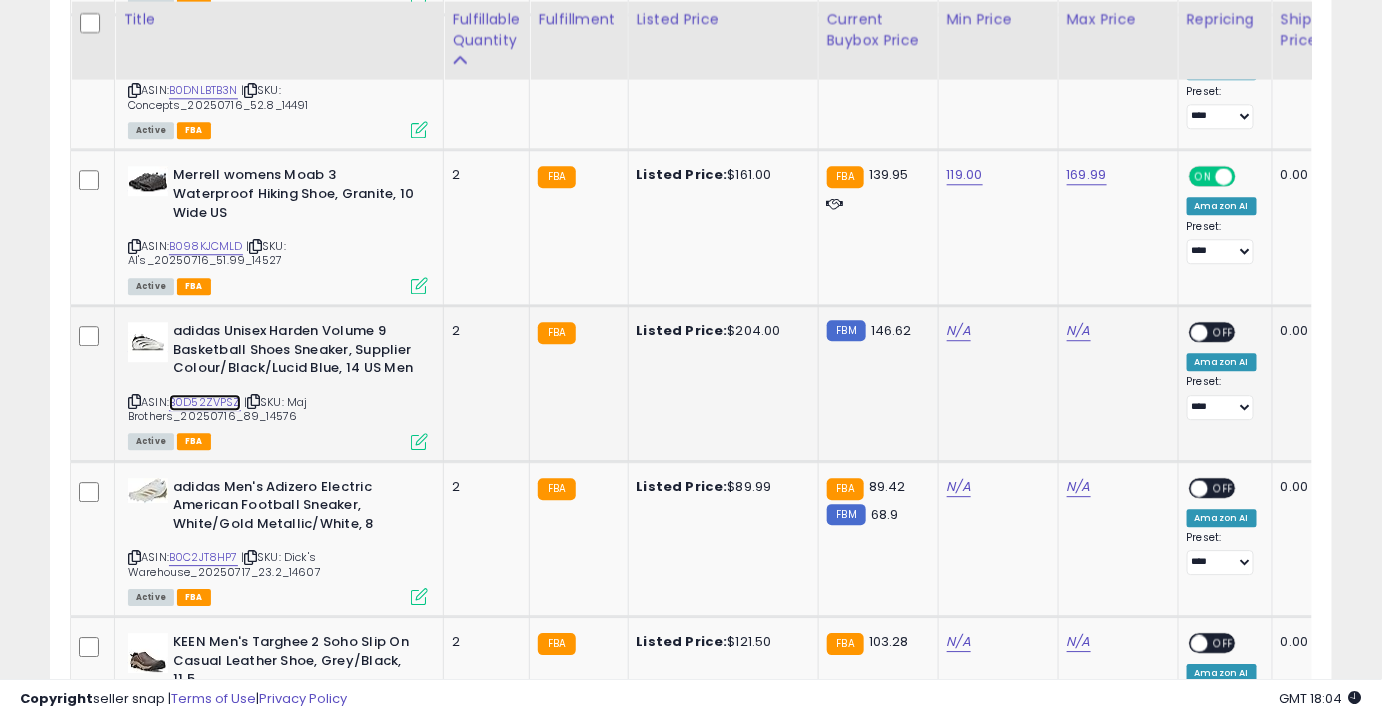 click on "B0D52ZVPSZ" at bounding box center (205, 402) 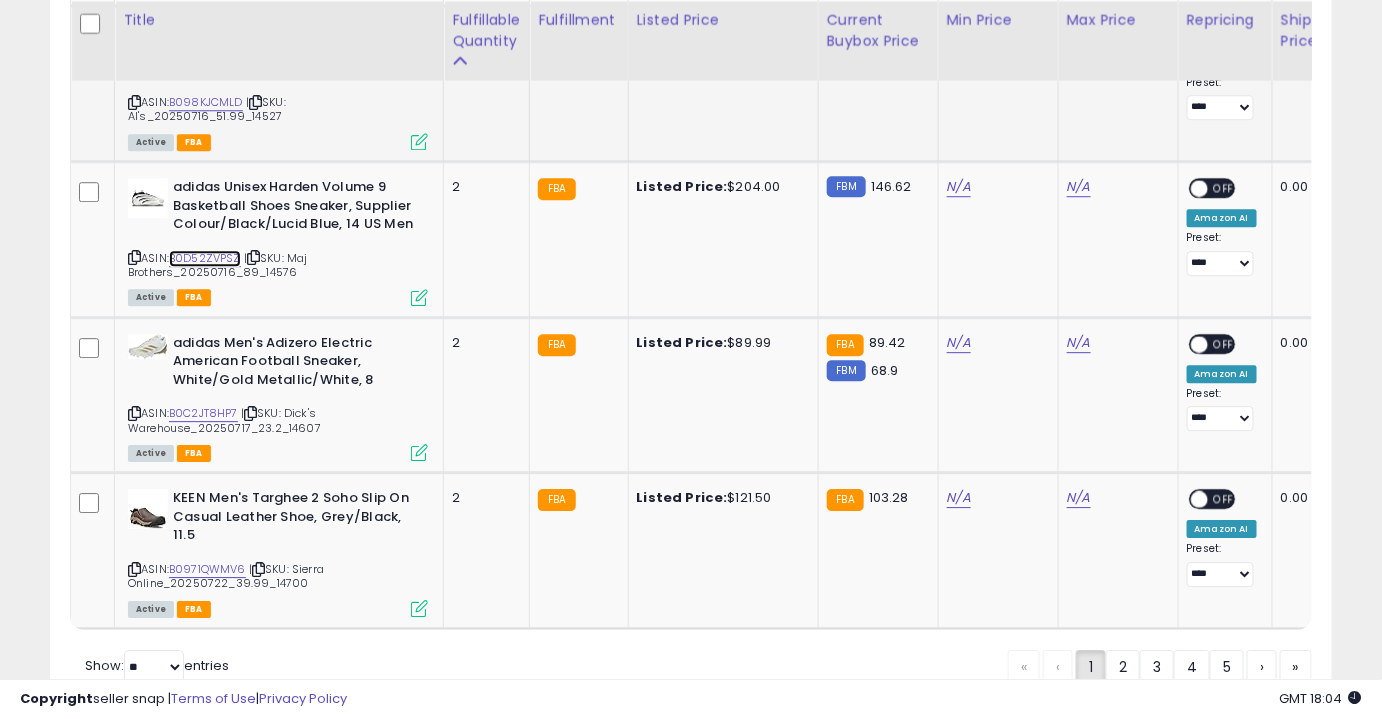 scroll, scrollTop: 4315, scrollLeft: 0, axis: vertical 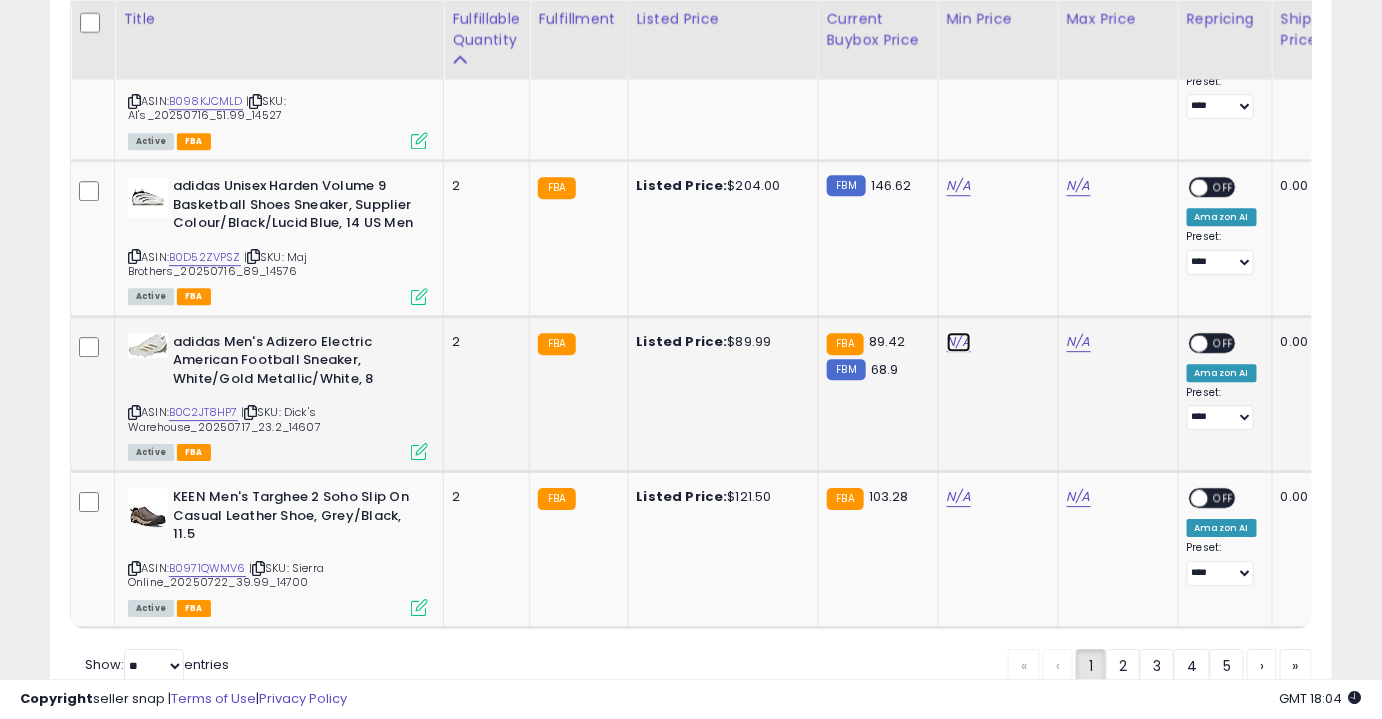 click on "N/A" at bounding box center [959, -3241] 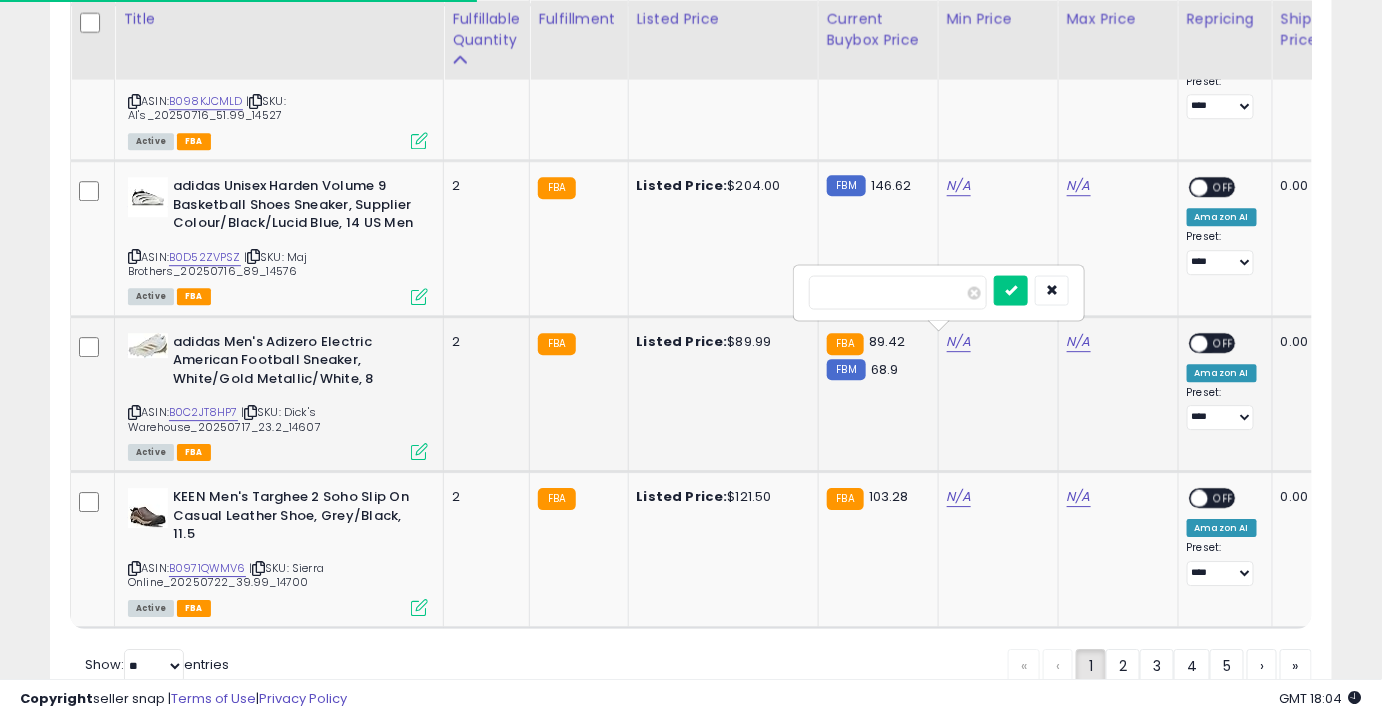 type on "**" 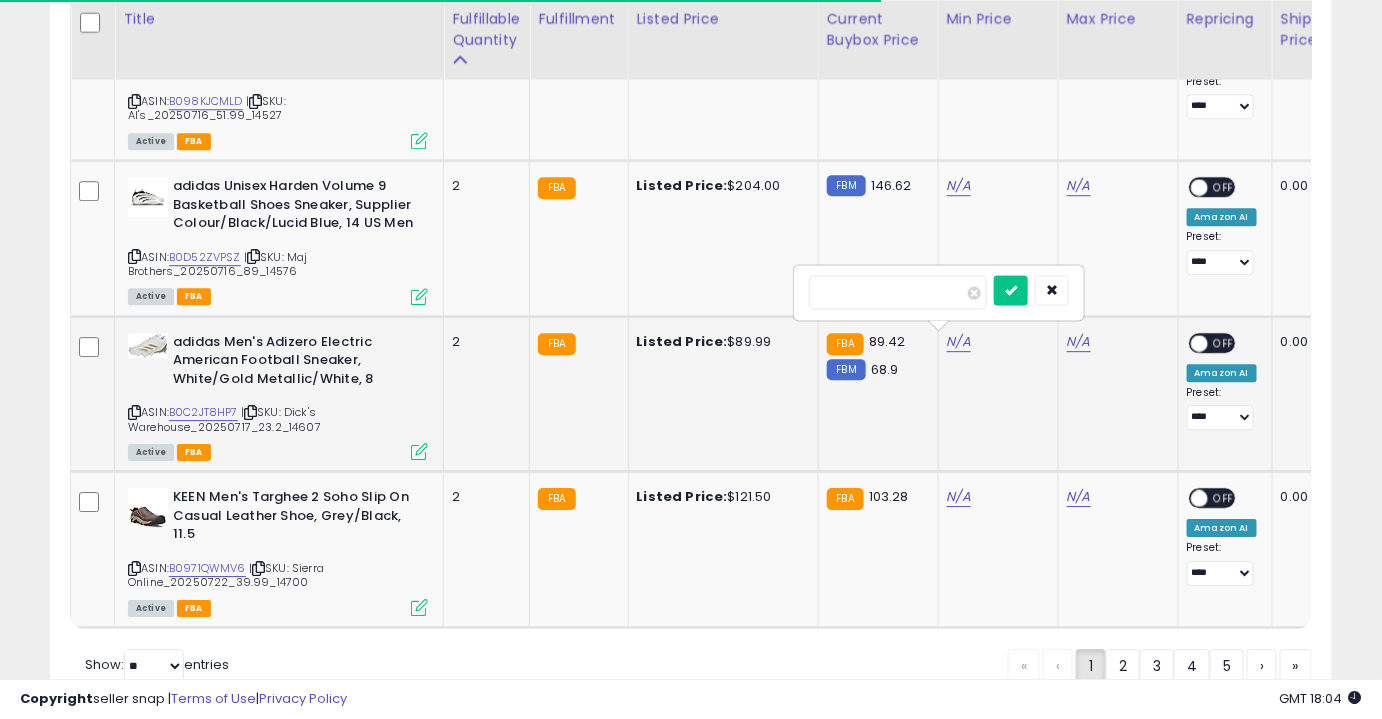 click at bounding box center [1011, 290] 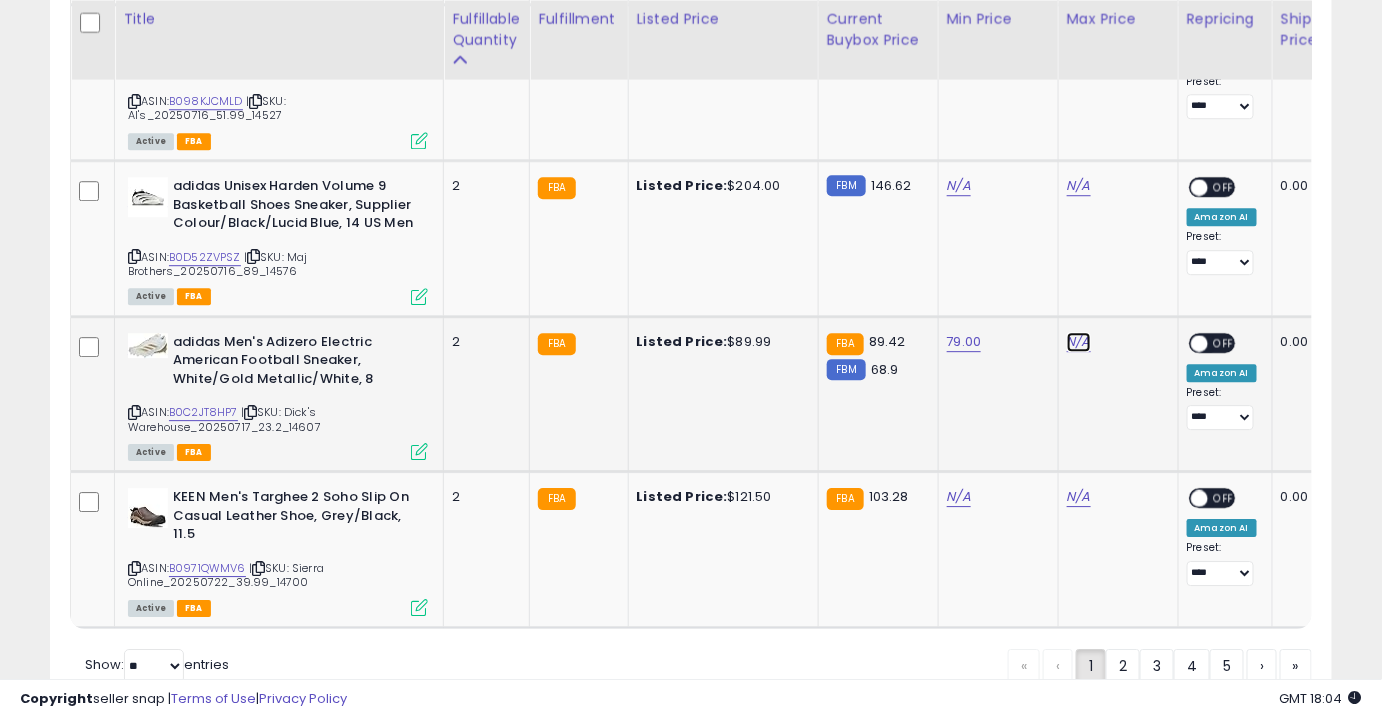 click on "N/A" at bounding box center (1079, -3241) 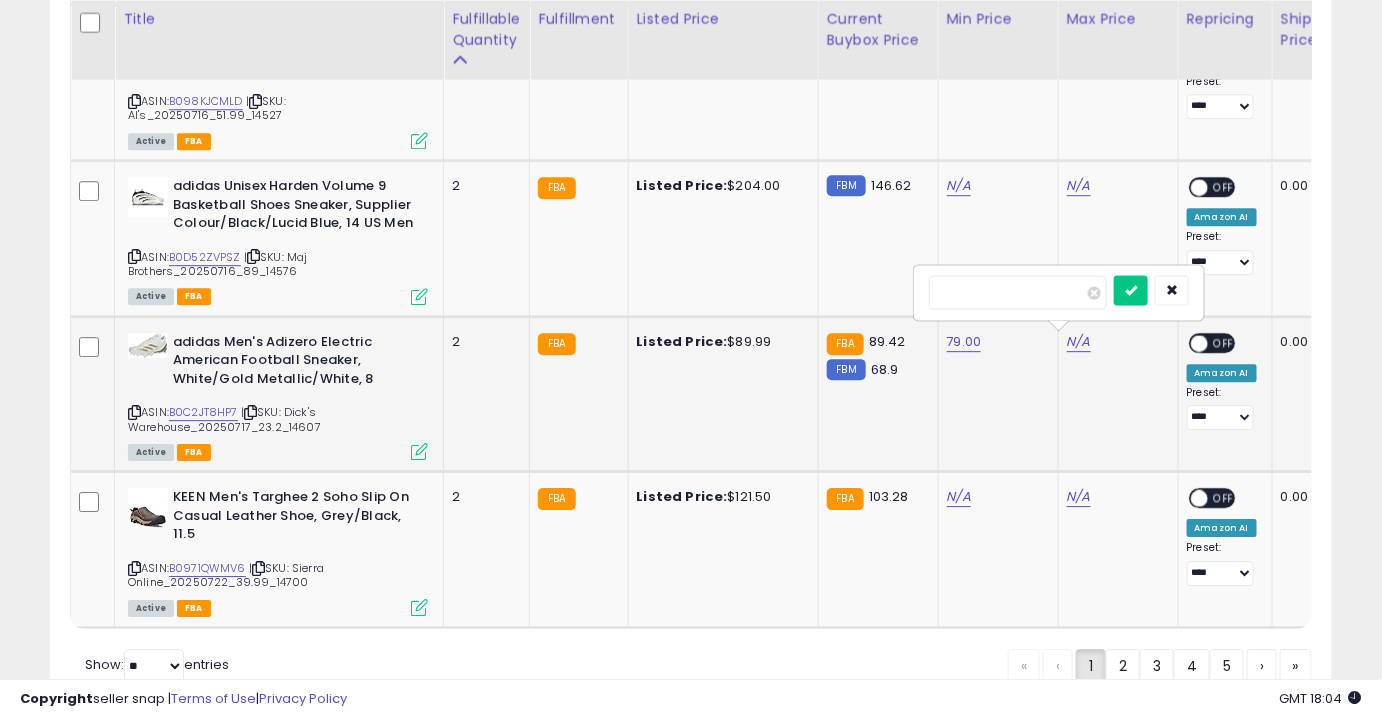 type on "******" 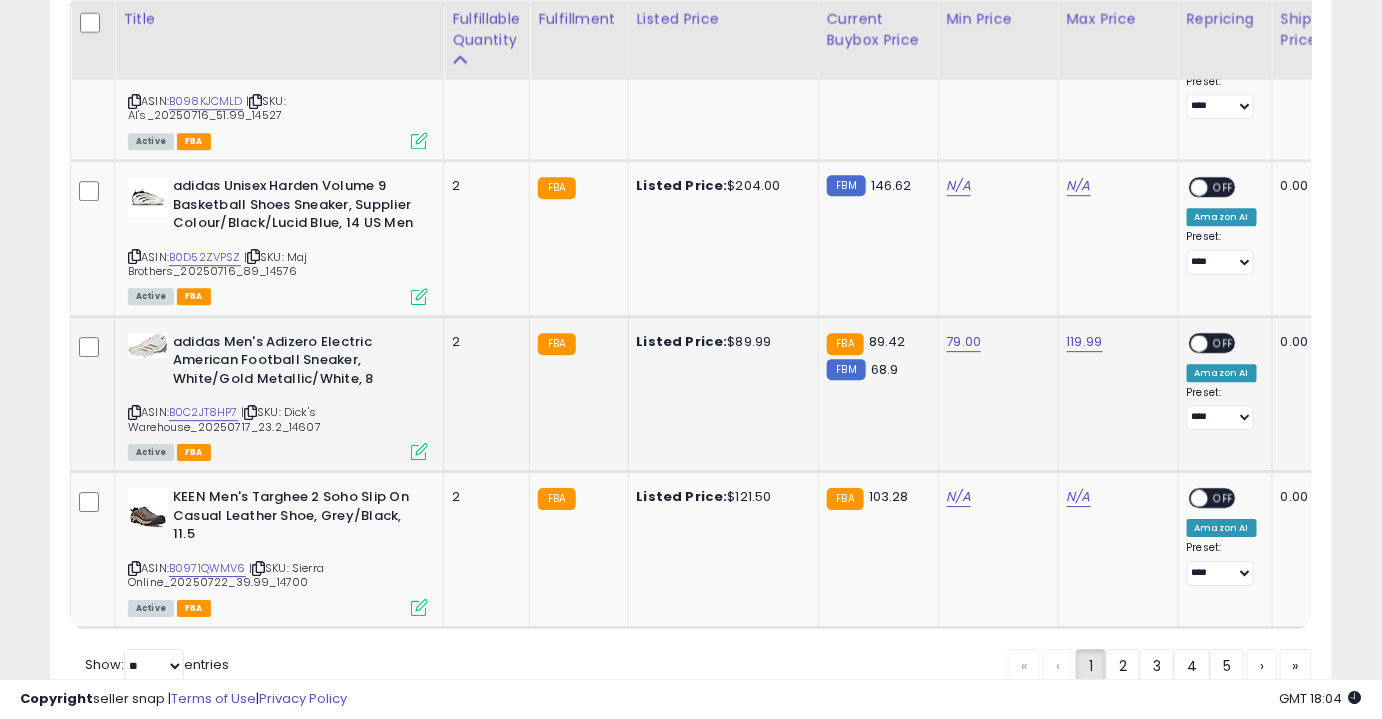 click on "OFF" at bounding box center (1224, 342) 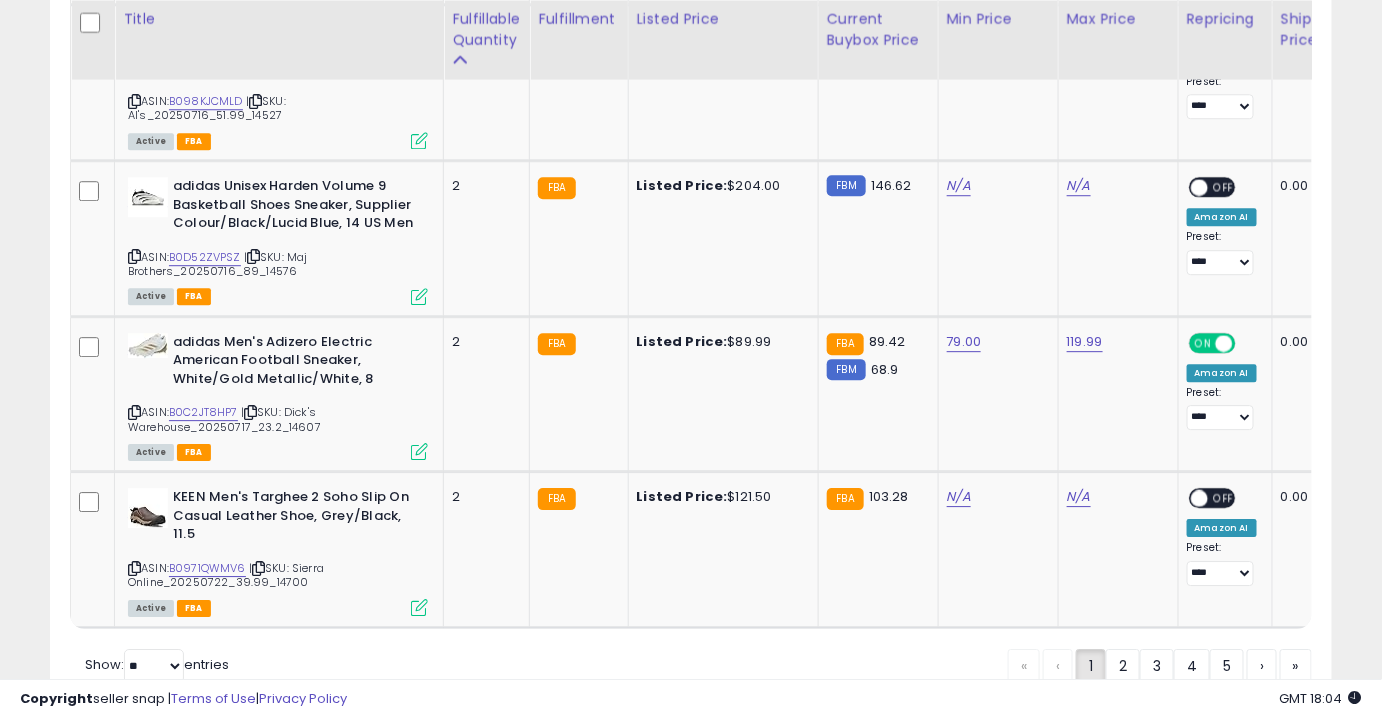 scroll, scrollTop: 0, scrollLeft: 42, axis: horizontal 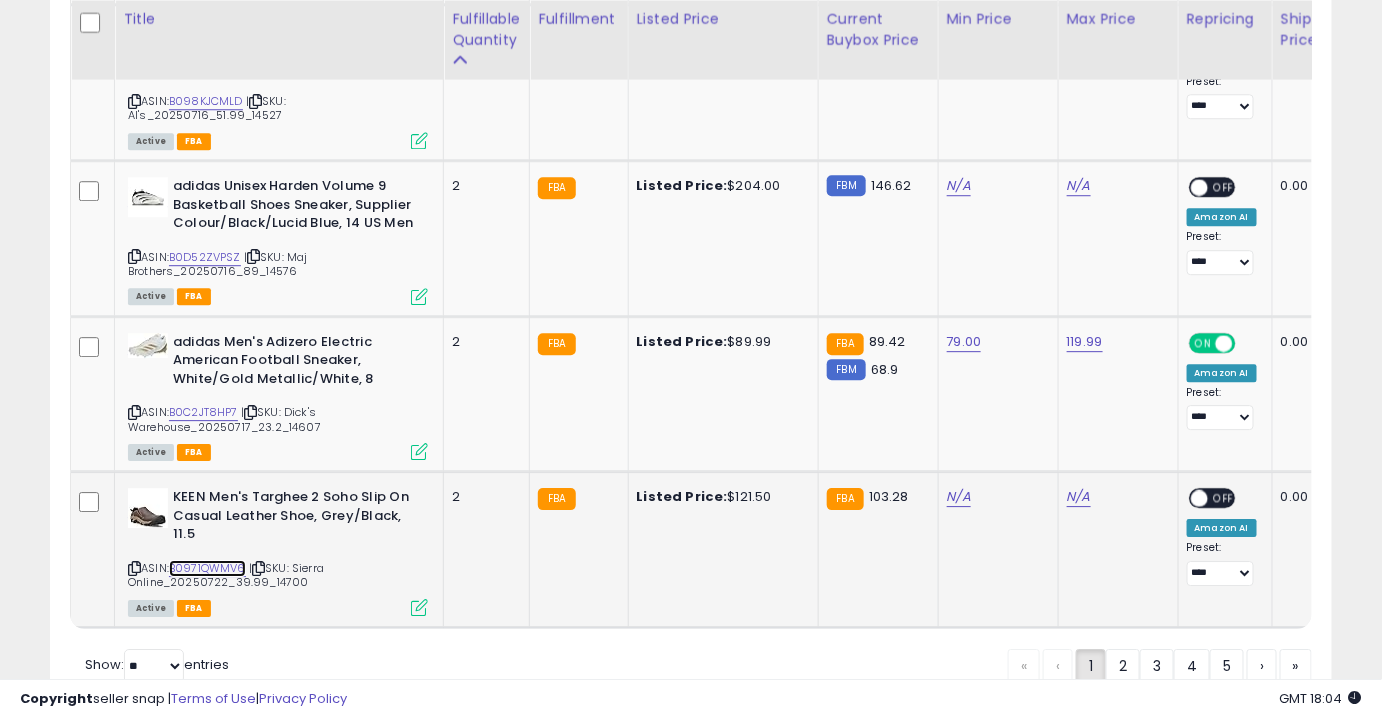 click on "B0971QWMV6" at bounding box center [207, 568] 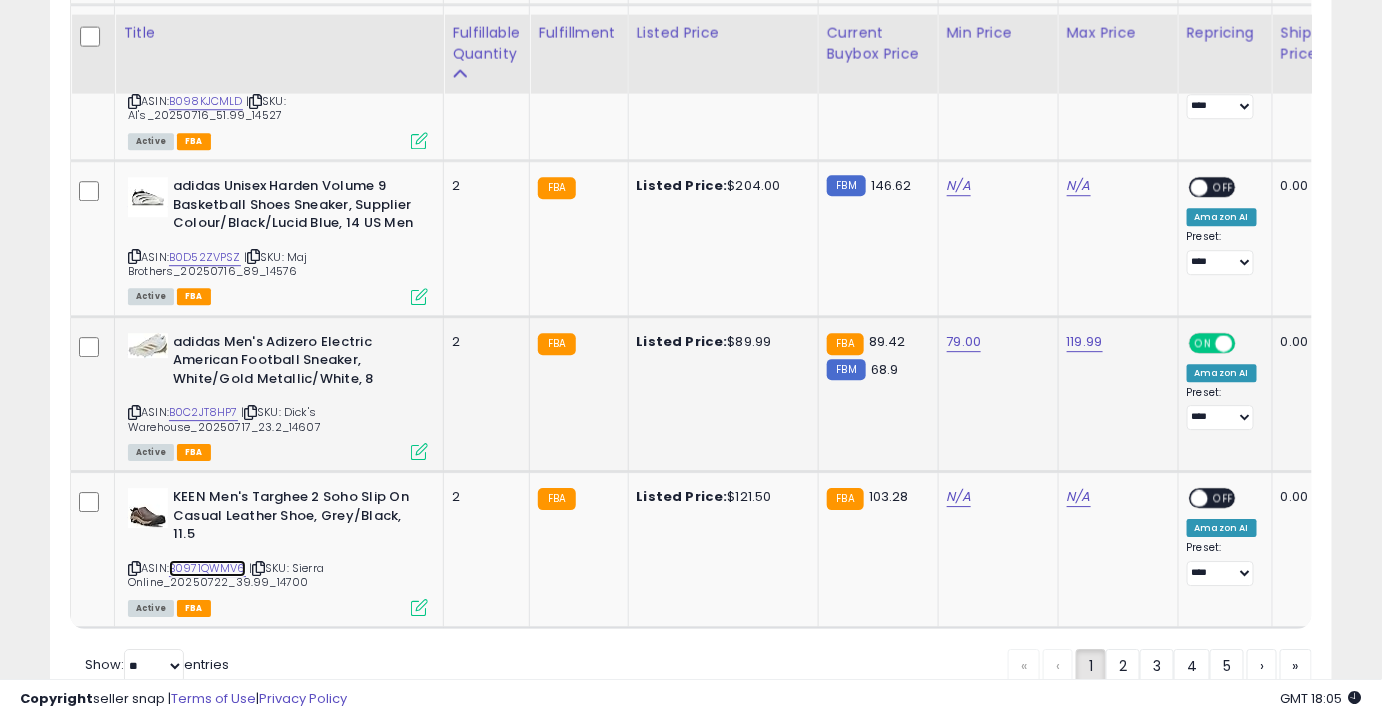 scroll, scrollTop: 4365, scrollLeft: 0, axis: vertical 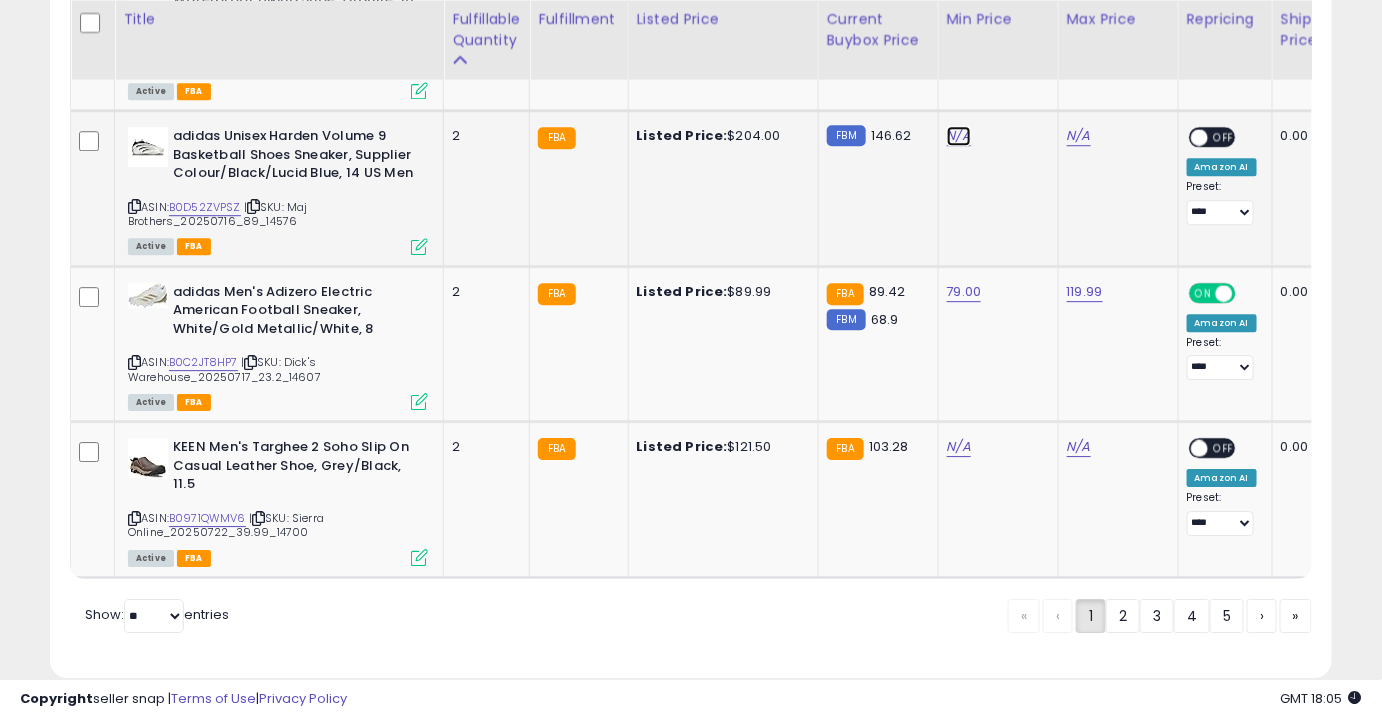 click on "N/A" at bounding box center (959, -3291) 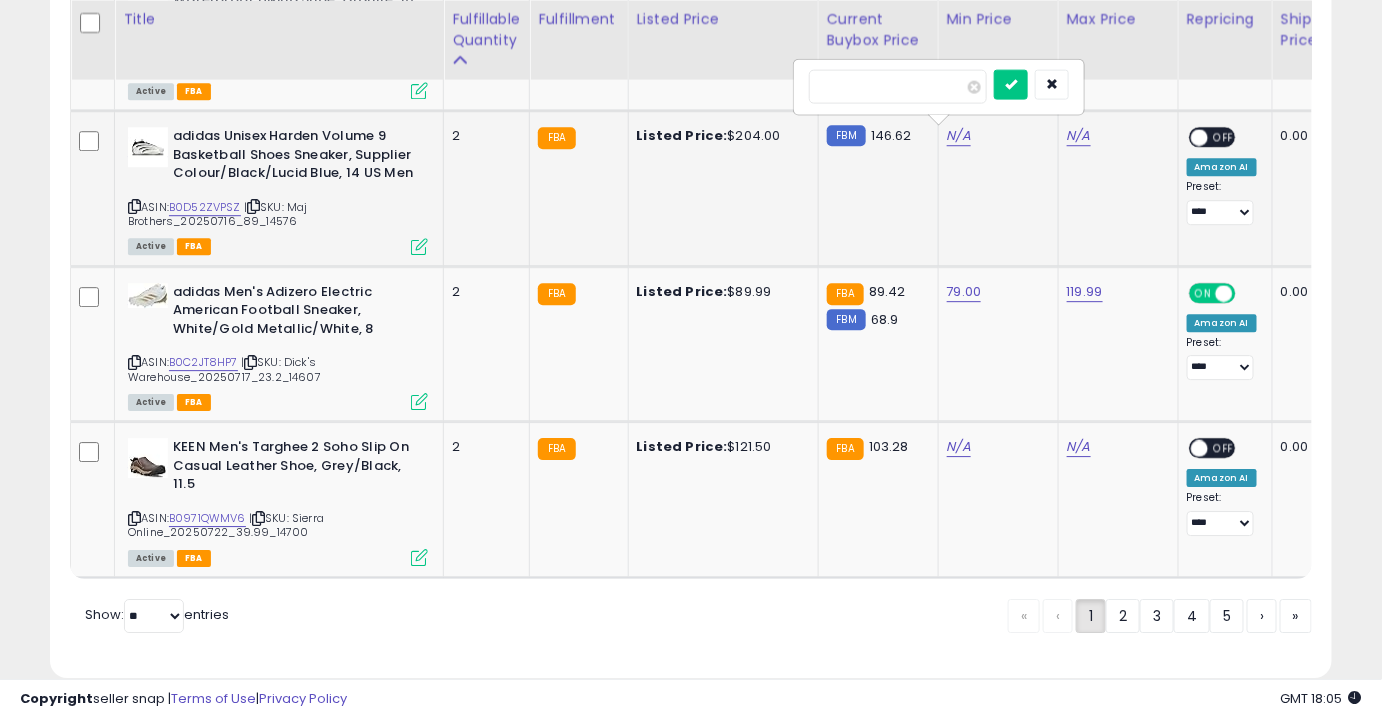 type on "******" 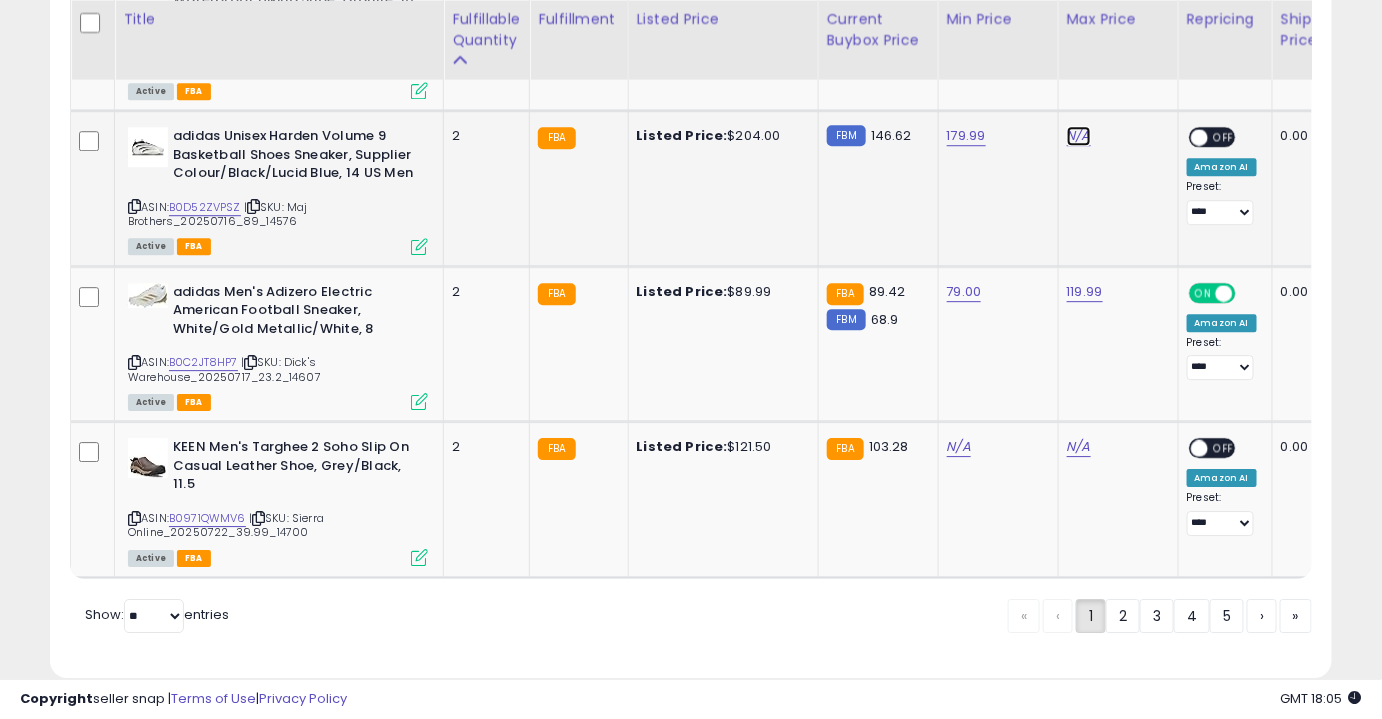 click on "N/A" at bounding box center (1079, -3291) 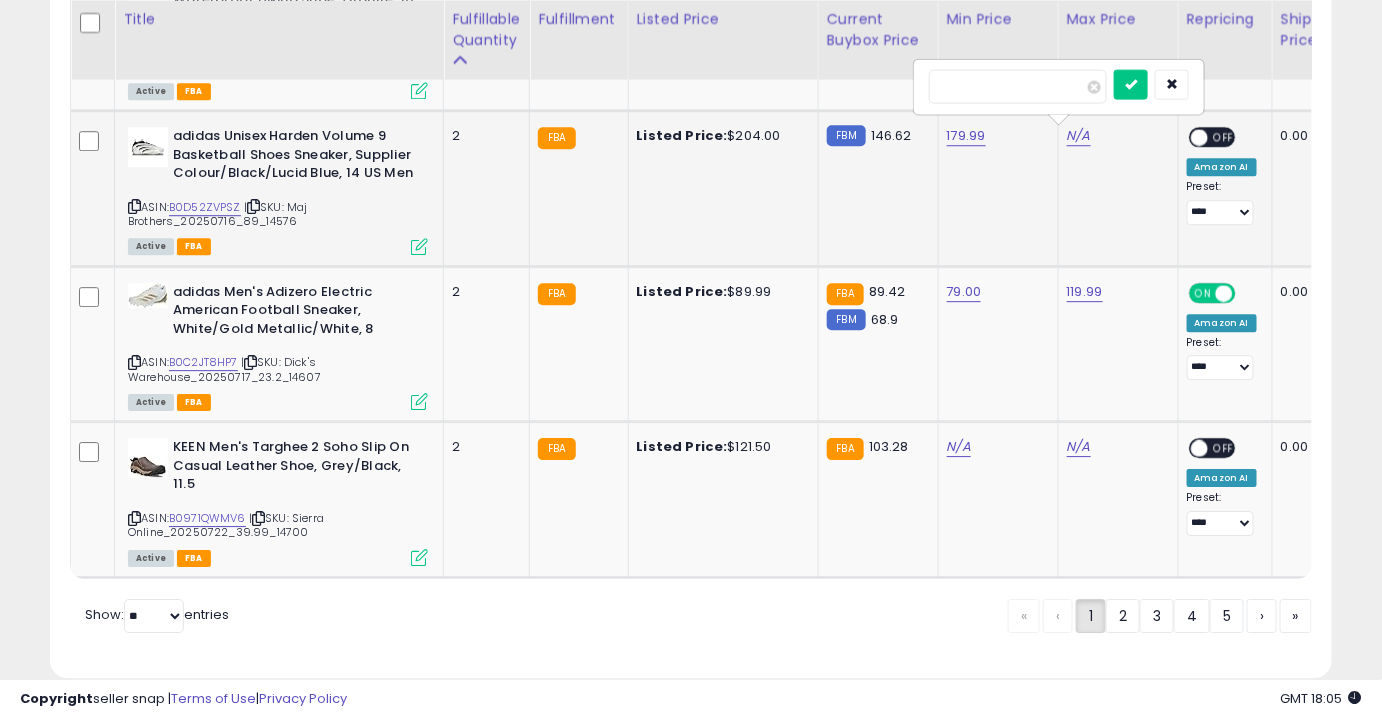 type on "******" 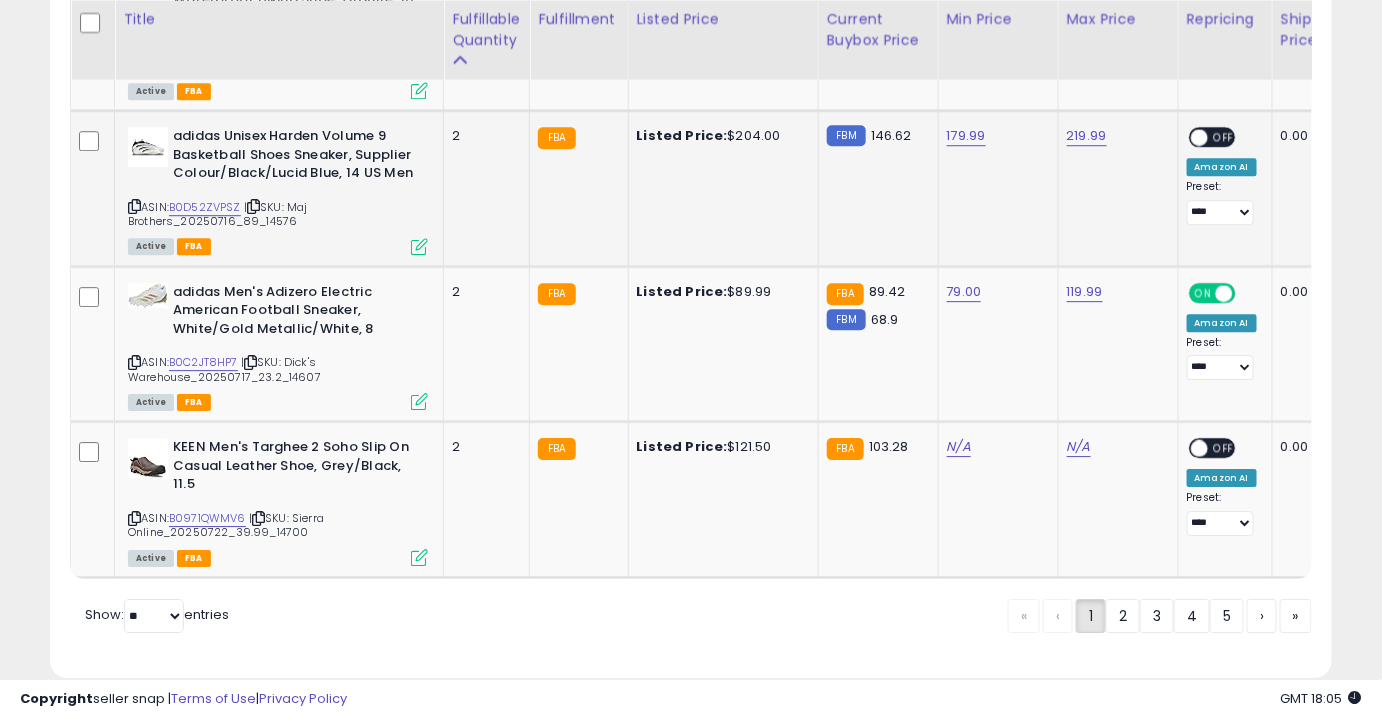click on "OFF" at bounding box center [1224, 137] 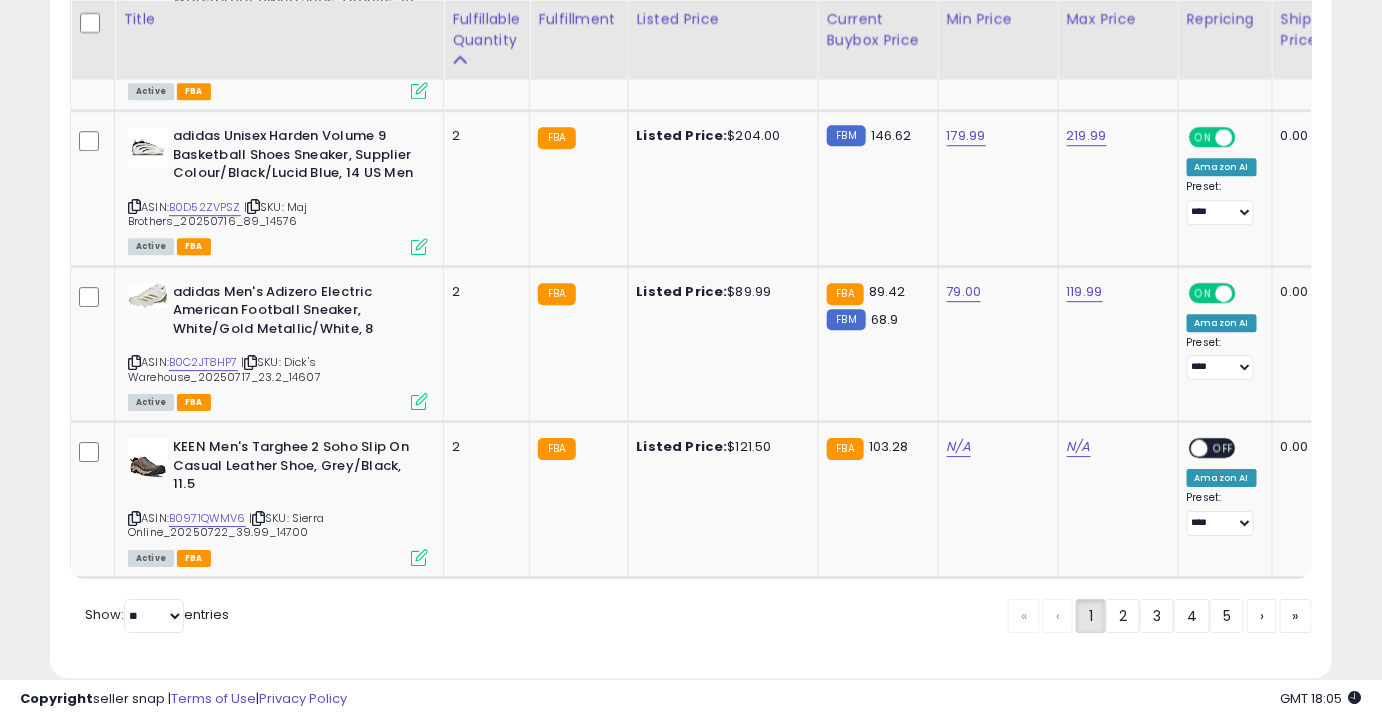 scroll, scrollTop: 4409, scrollLeft: 0, axis: vertical 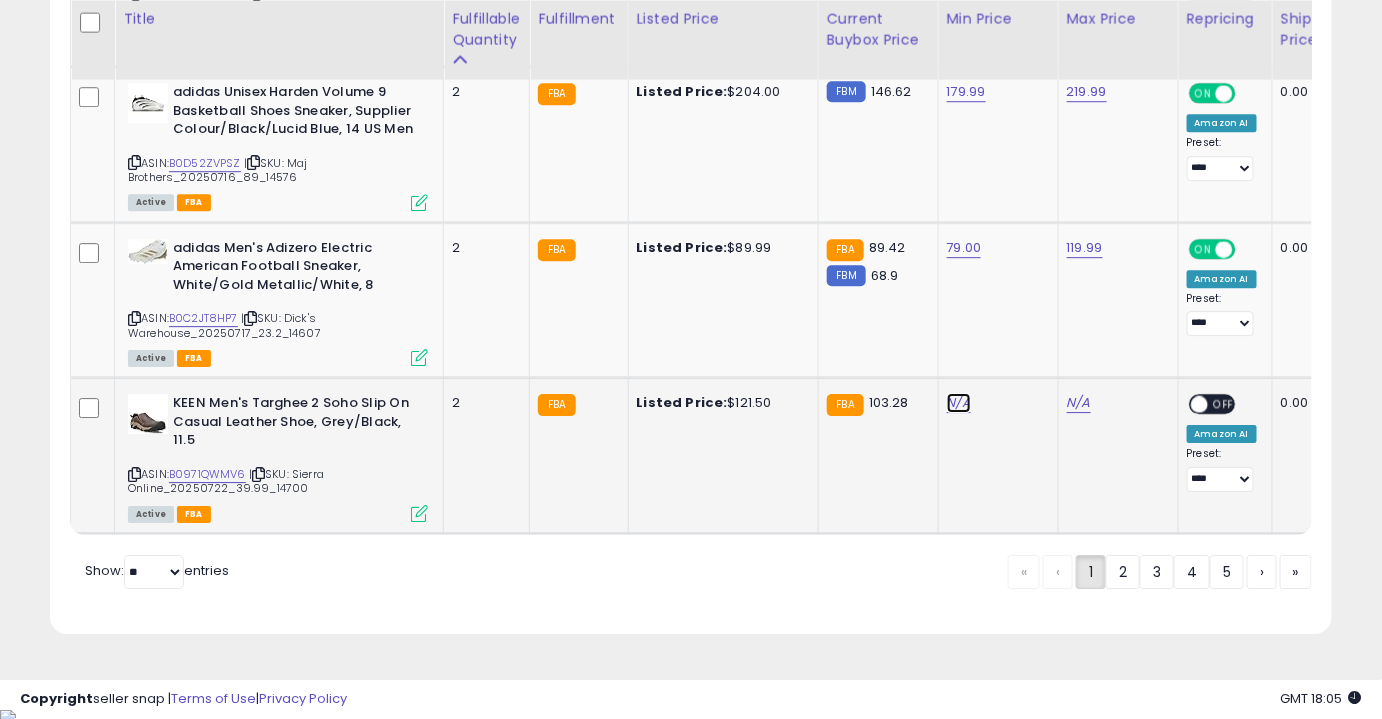 click on "N/A" at bounding box center [959, -3335] 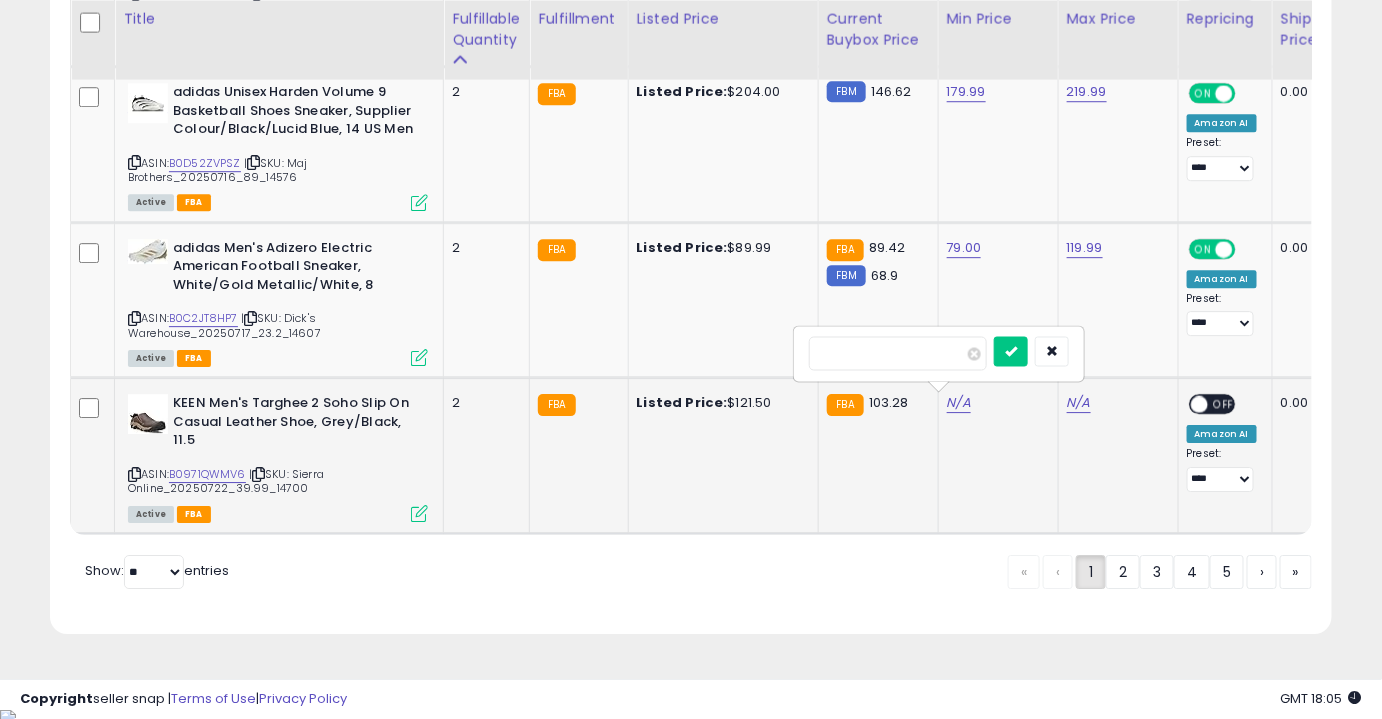 type on "*****" 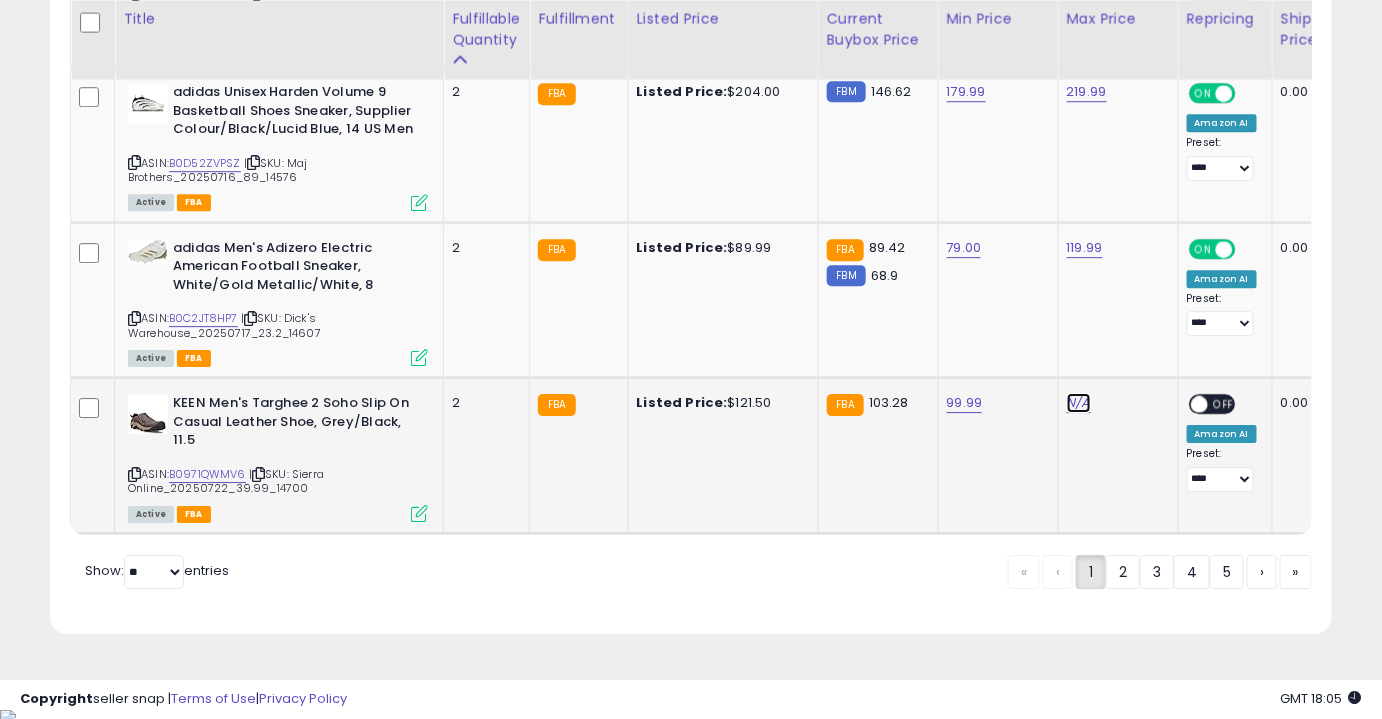 click on "N/A" at bounding box center [1079, -3335] 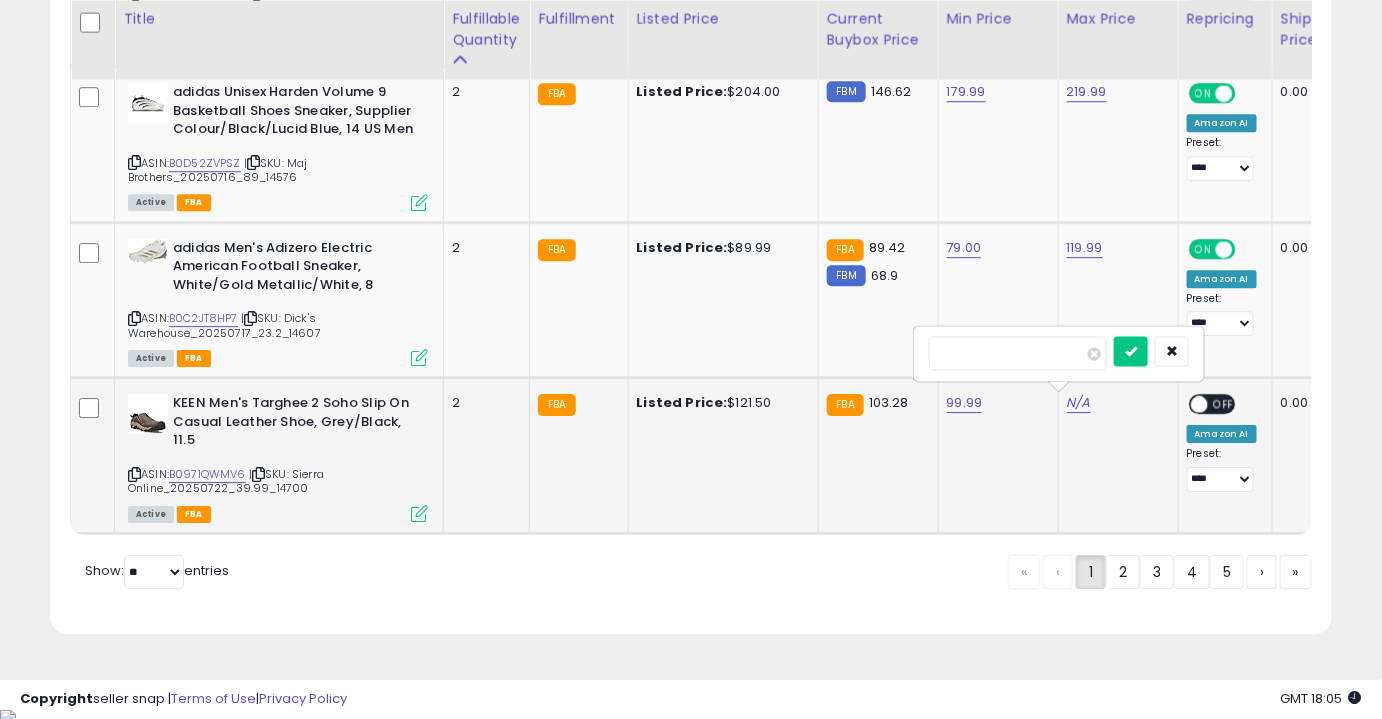 type on "******" 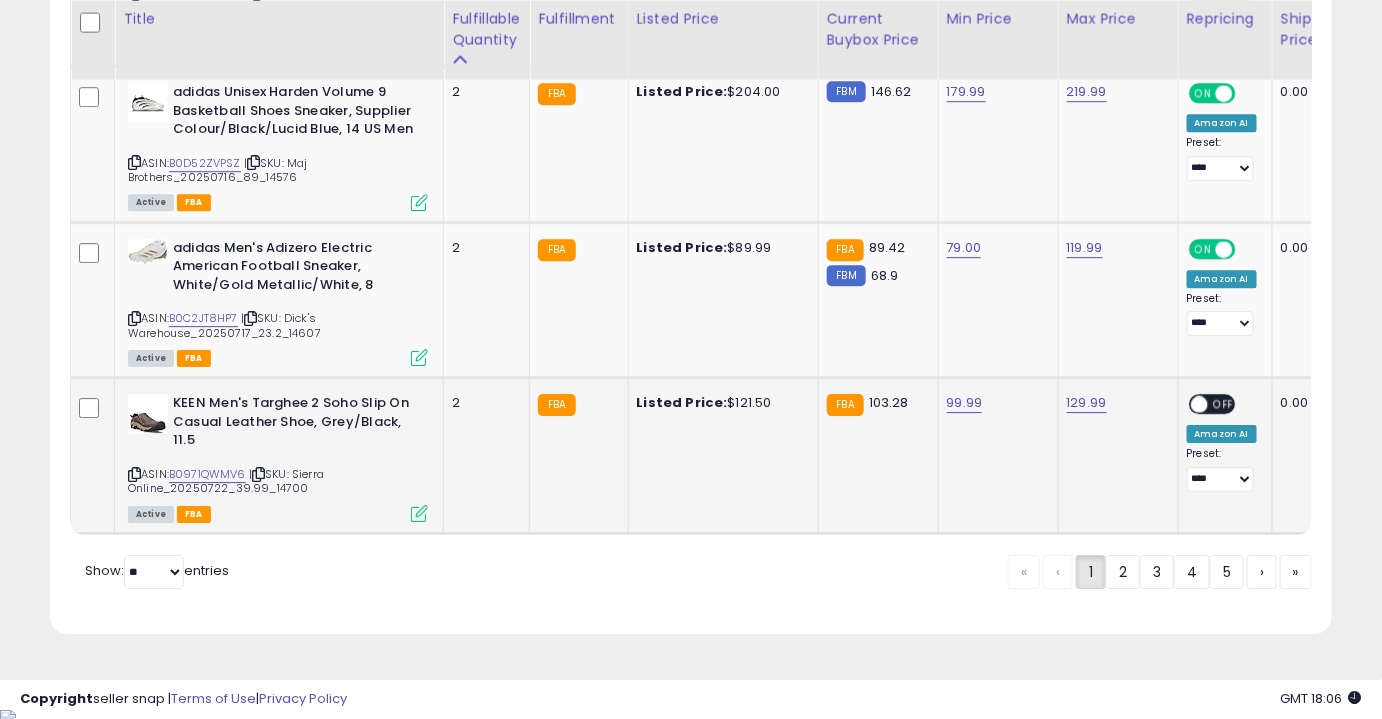 click on "OFF" at bounding box center (1224, 404) 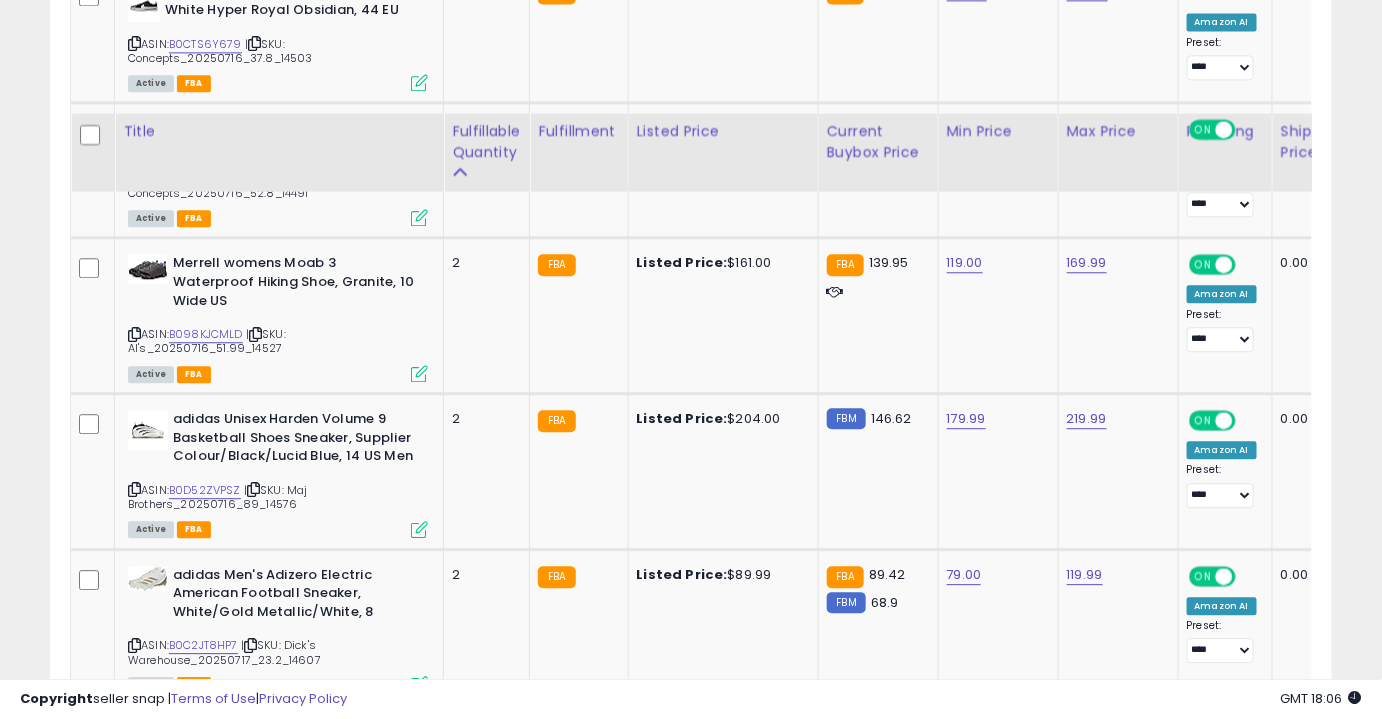 scroll, scrollTop: 4409, scrollLeft: 0, axis: vertical 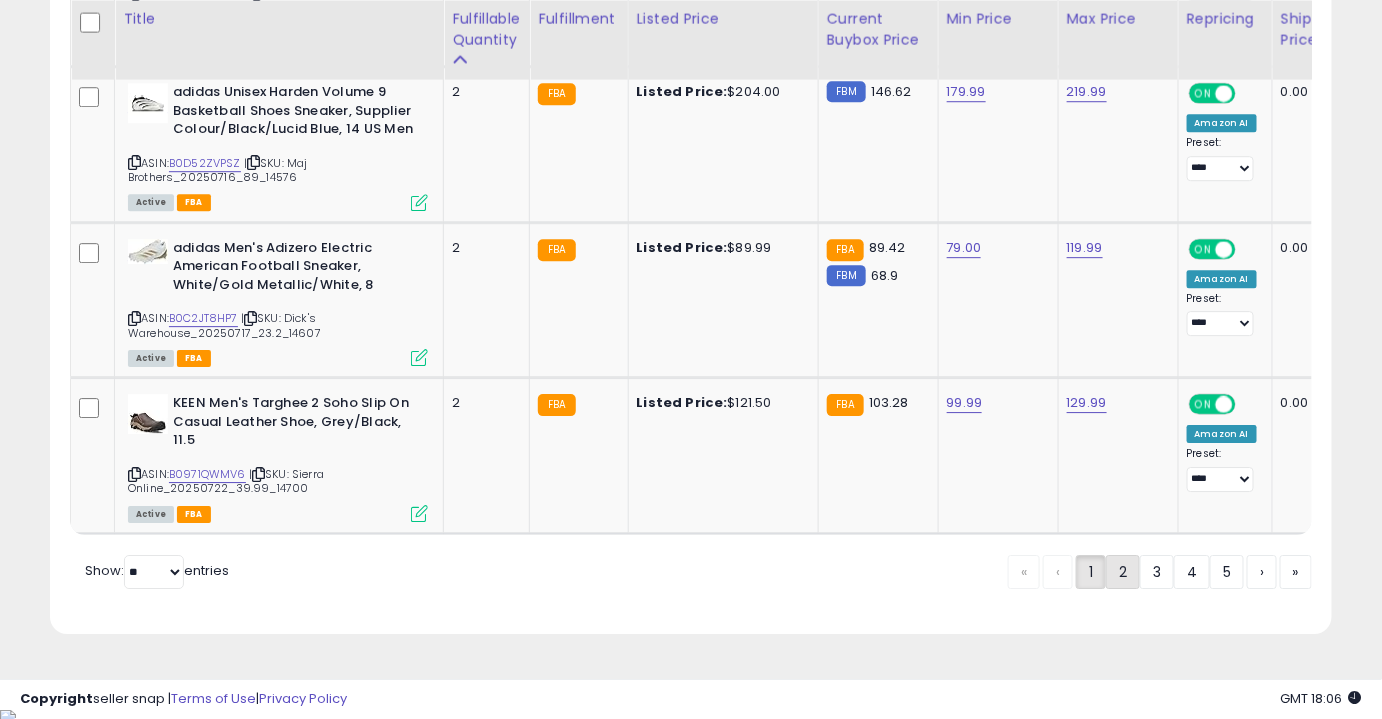 click on "2" 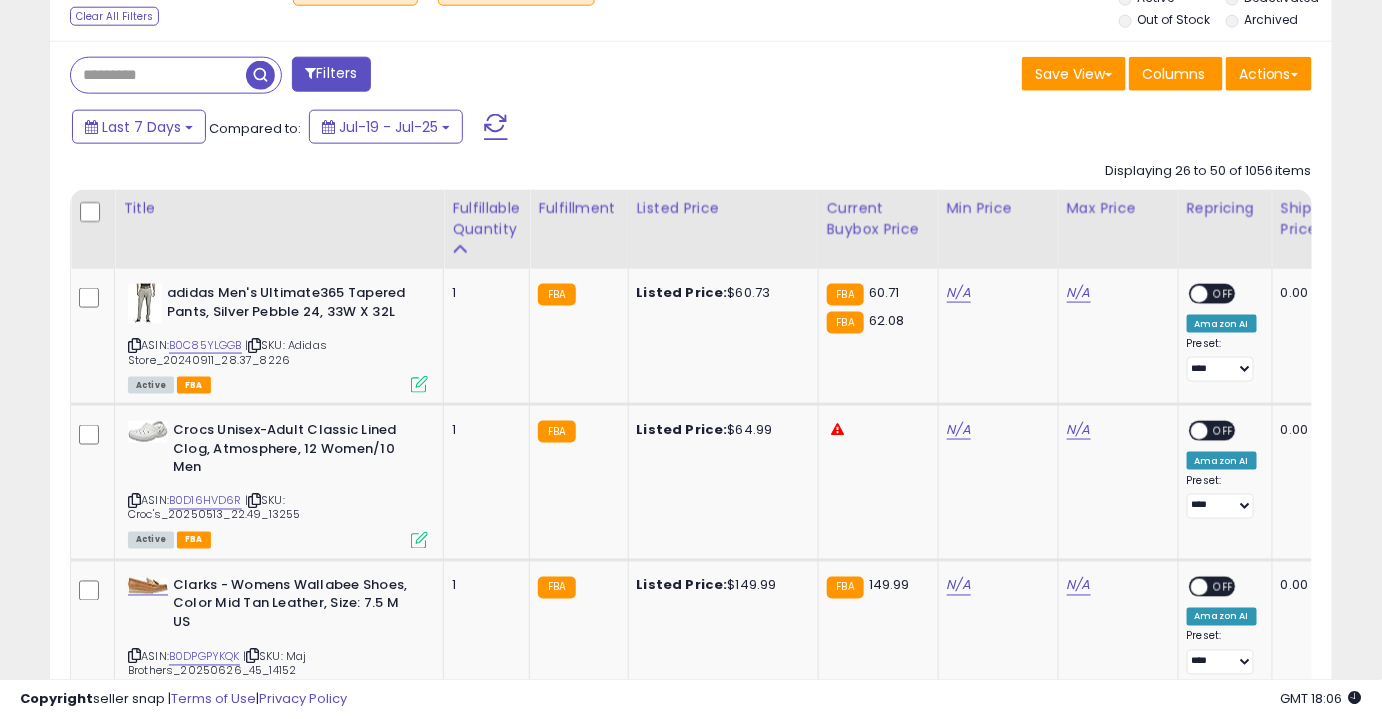 scroll, scrollTop: 843, scrollLeft: 0, axis: vertical 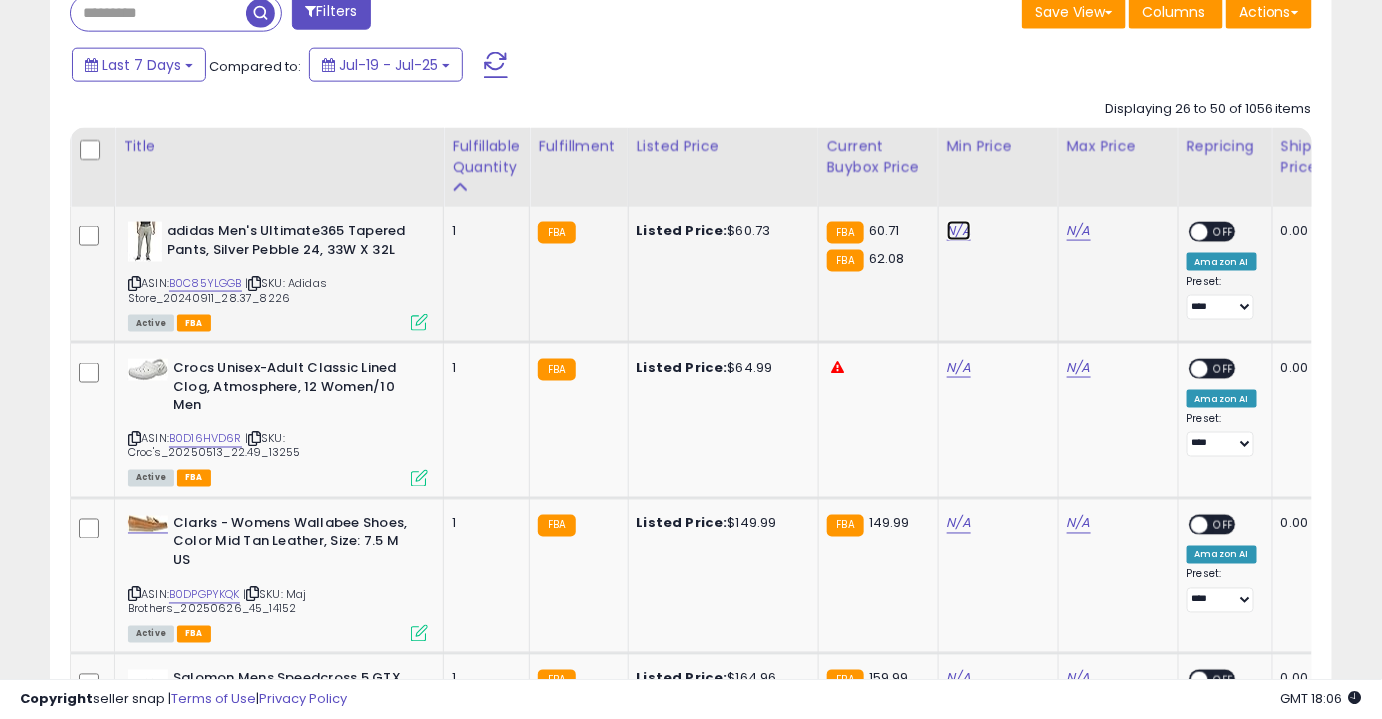 click on "N/A" at bounding box center (959, 231) 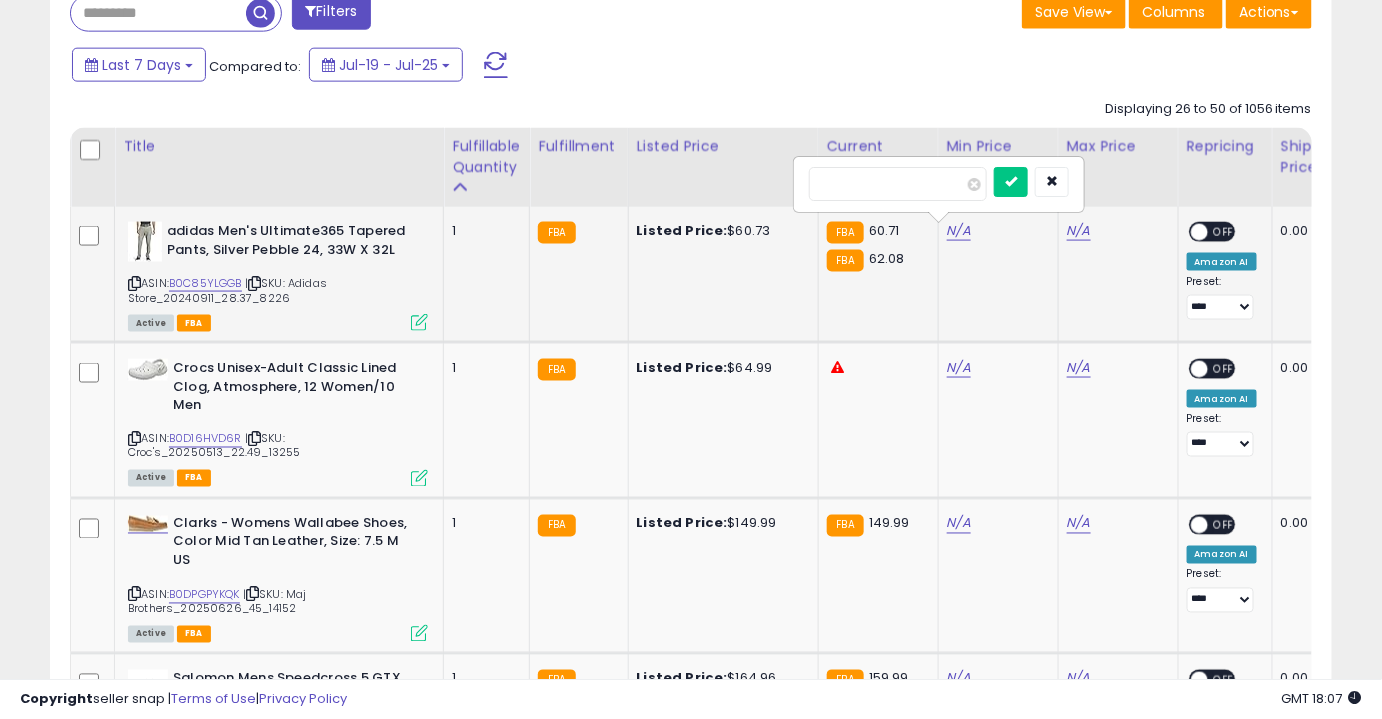 type on "**" 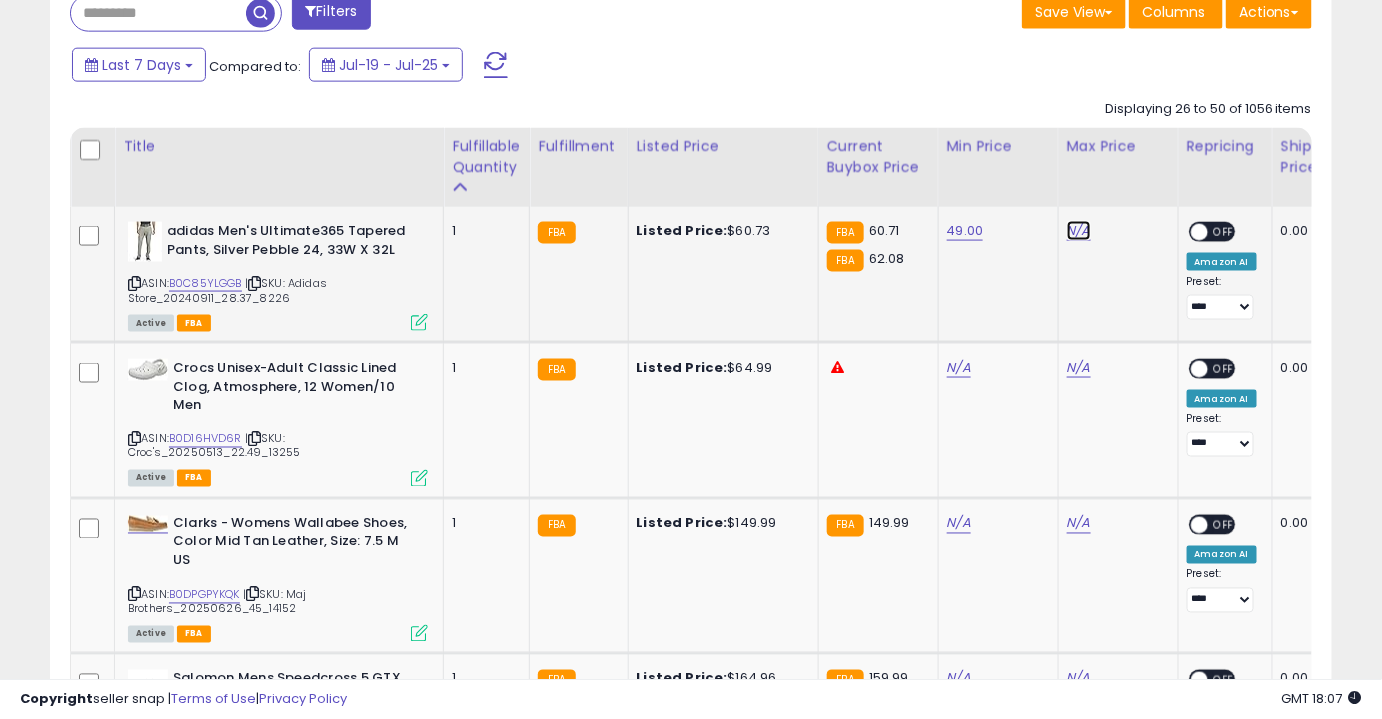 click on "N/A" at bounding box center [1079, 231] 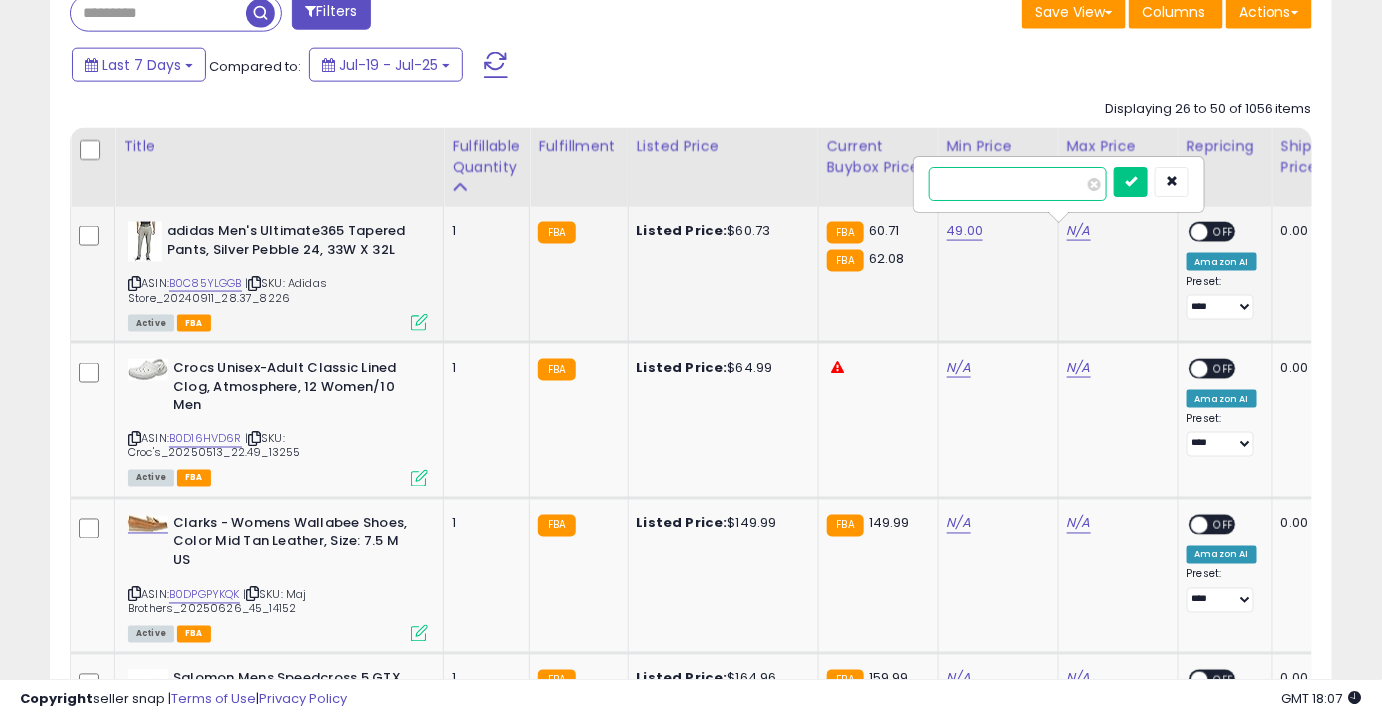 type on "*****" 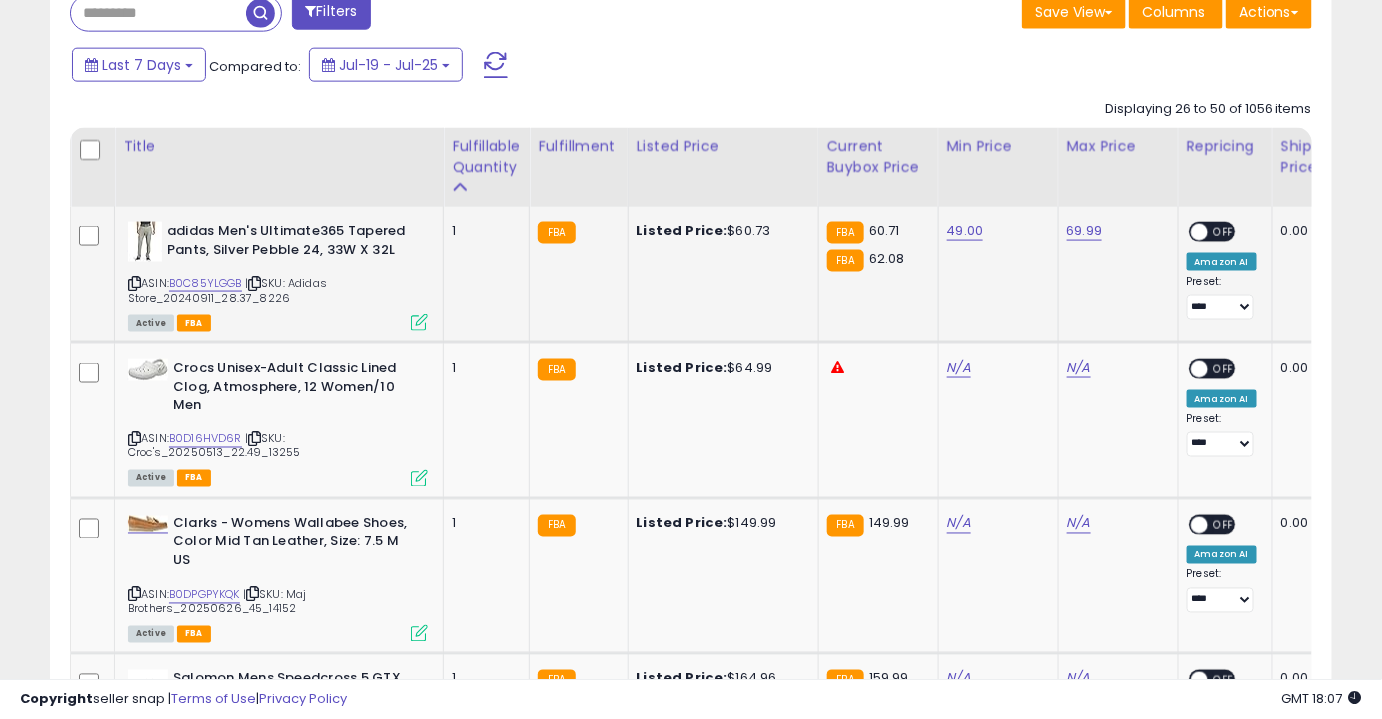click on "OFF" at bounding box center (1224, 232) 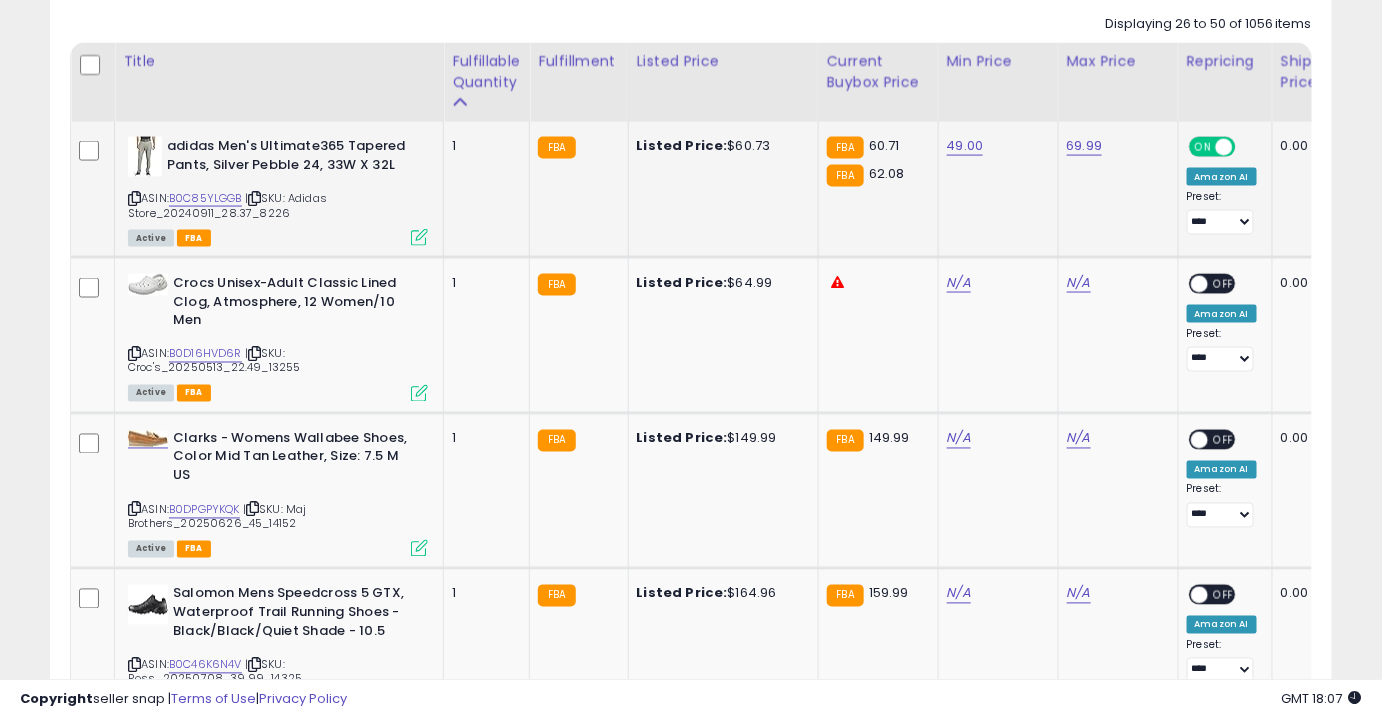 scroll, scrollTop: 973, scrollLeft: 0, axis: vertical 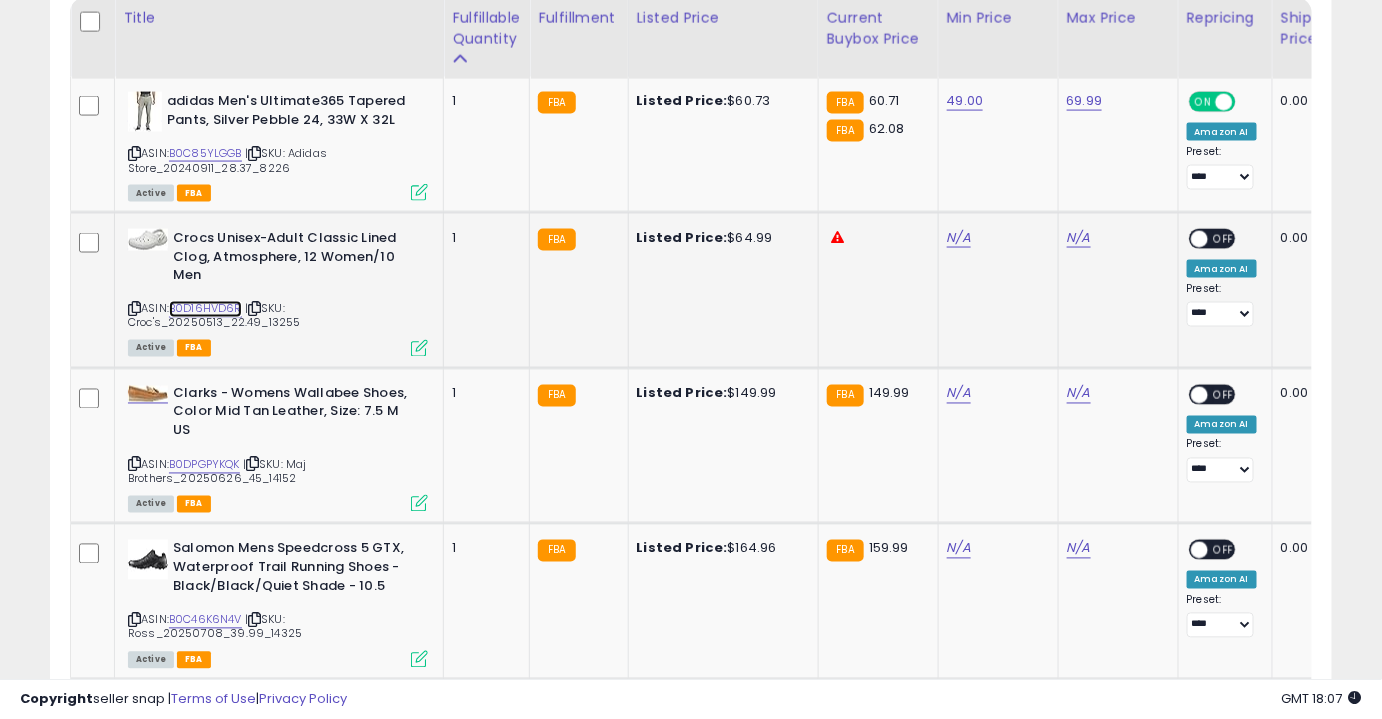 click on "B0D16HVD6R" at bounding box center [205, 309] 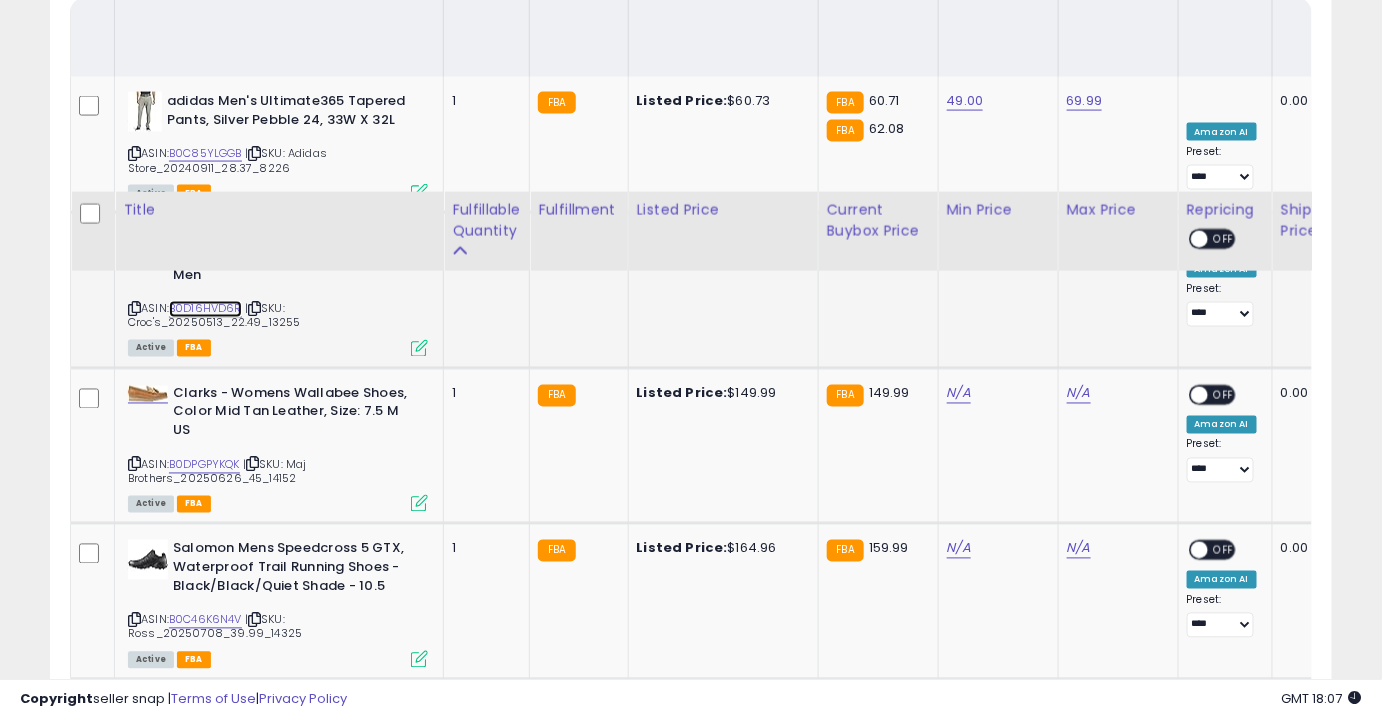 scroll, scrollTop: 1188, scrollLeft: 0, axis: vertical 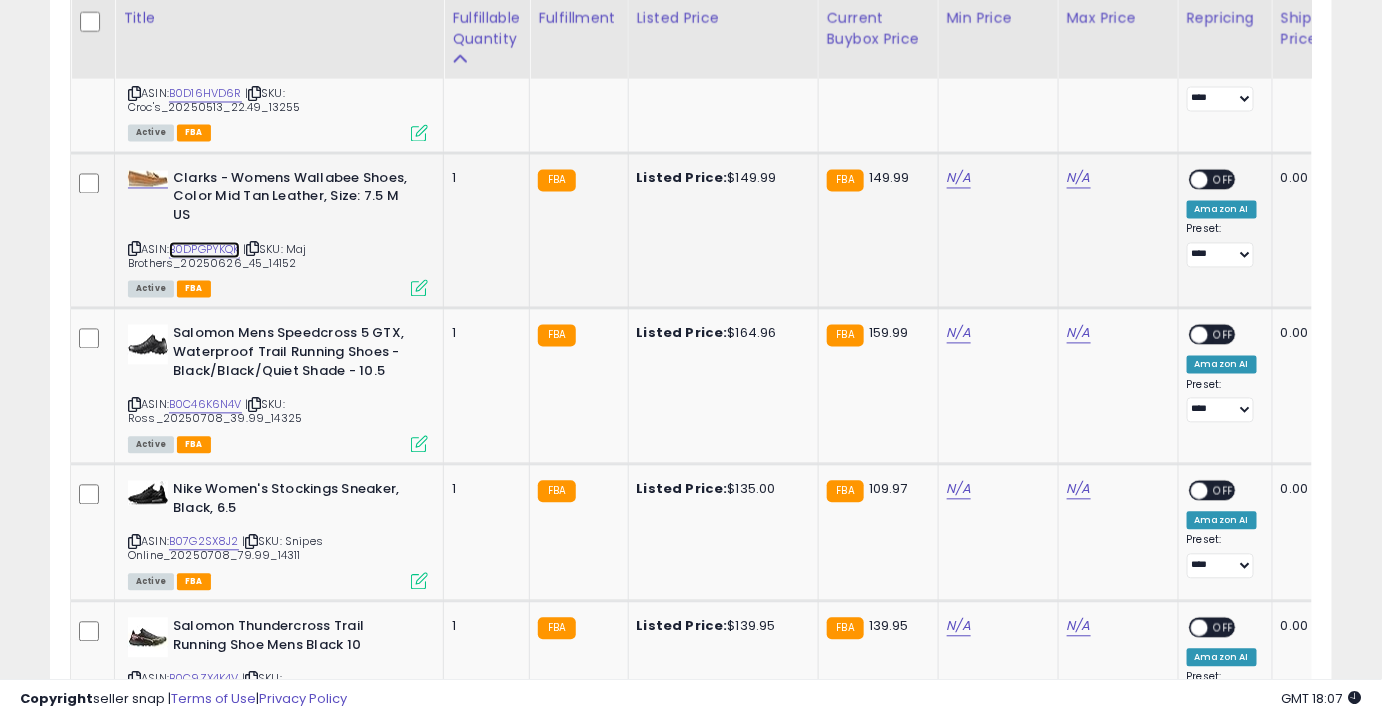 click on "B0DPGPYKQK" at bounding box center [204, 250] 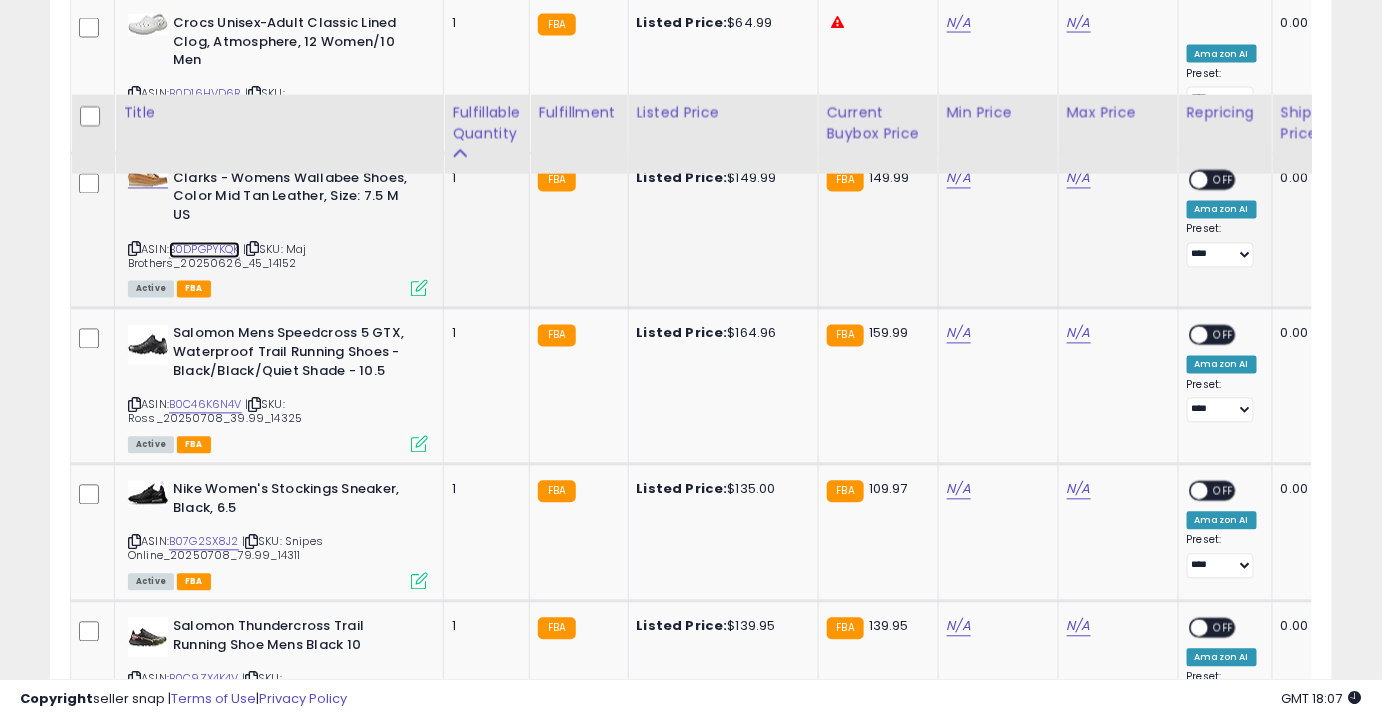 scroll, scrollTop: 1286, scrollLeft: 0, axis: vertical 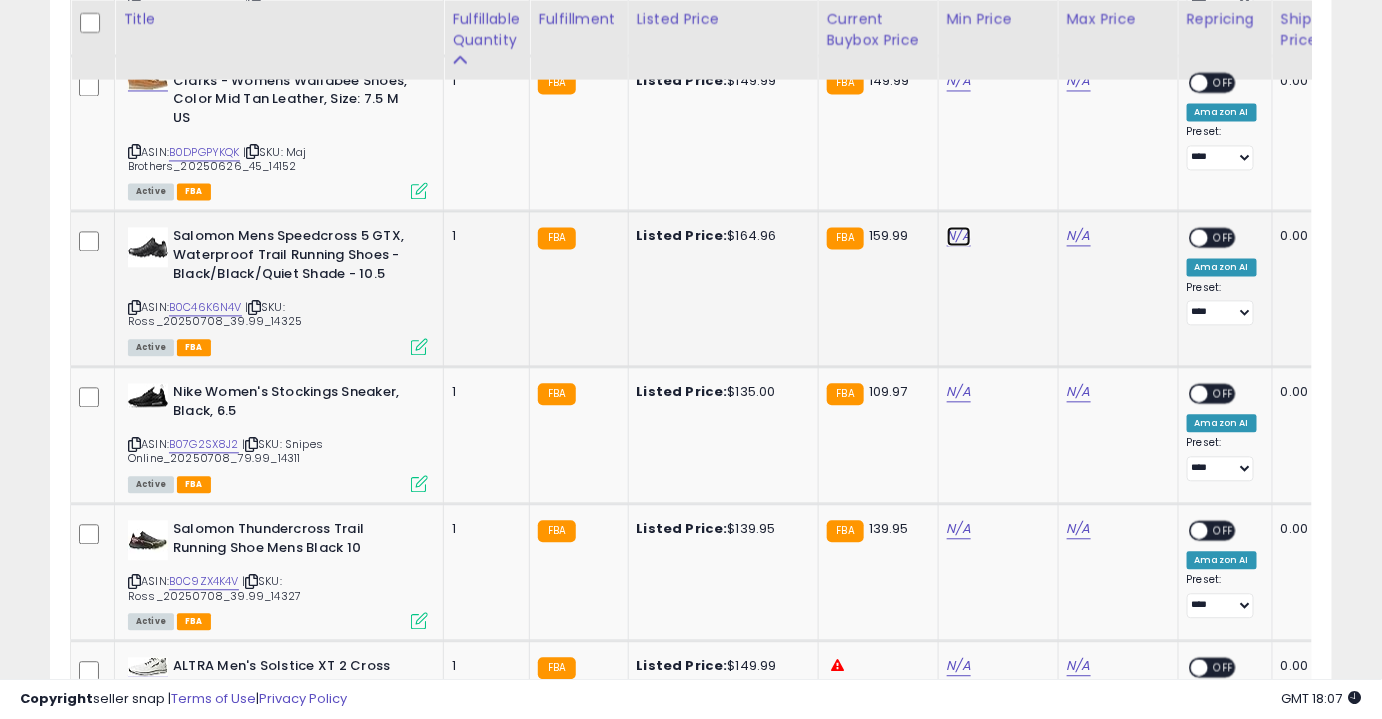 click on "N/A" at bounding box center (959, -75) 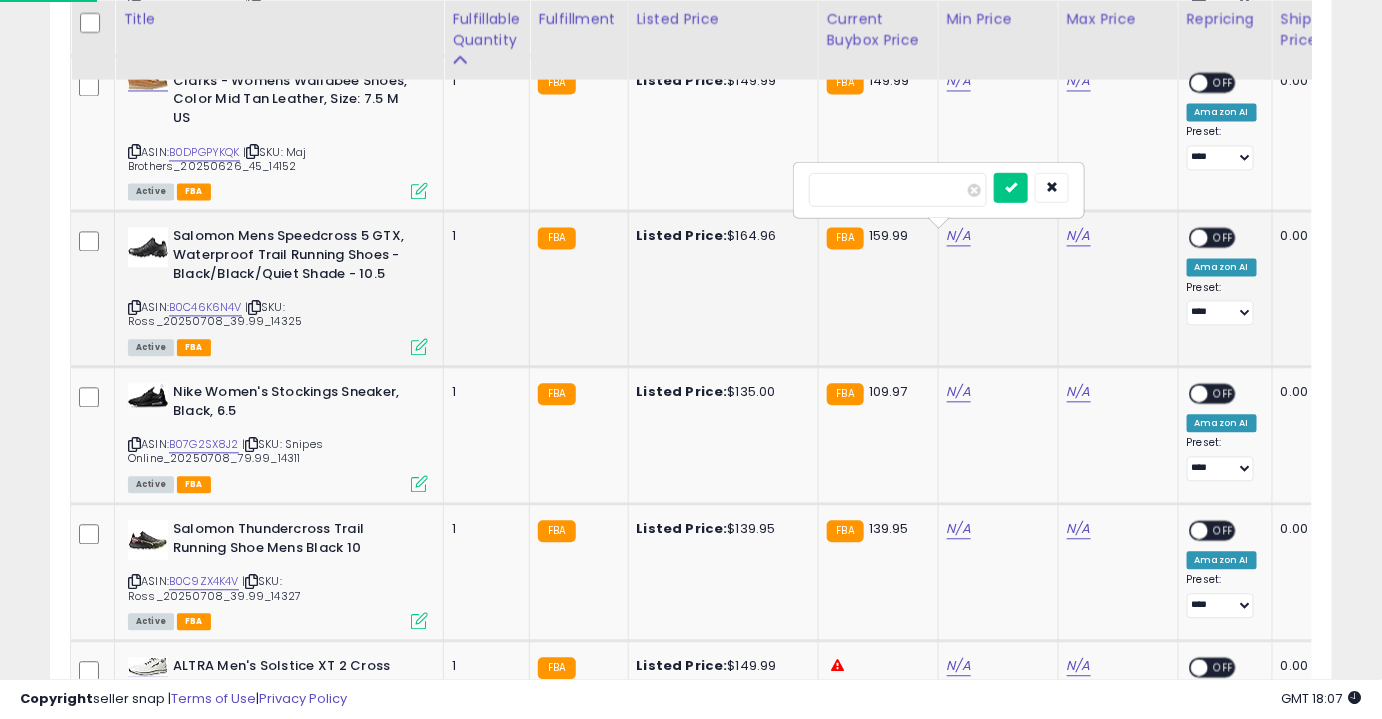 type on "***" 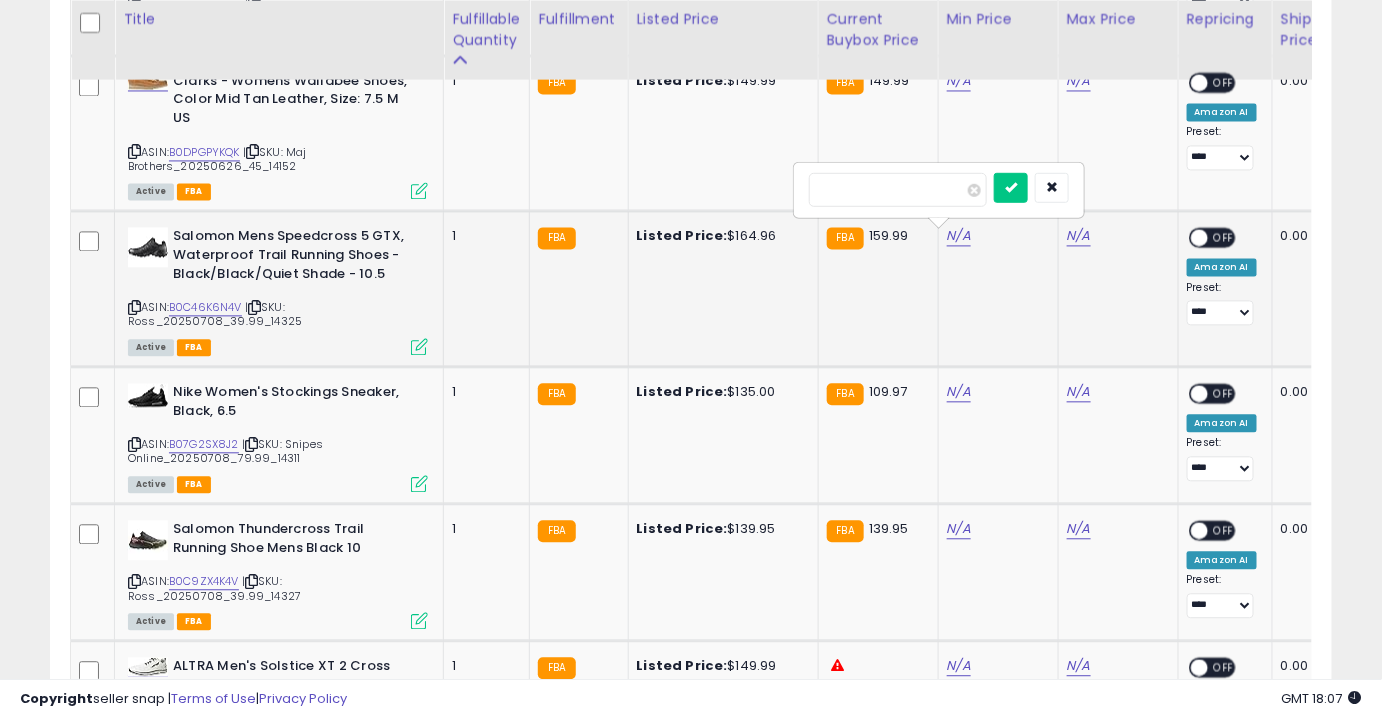 click at bounding box center [1011, 187] 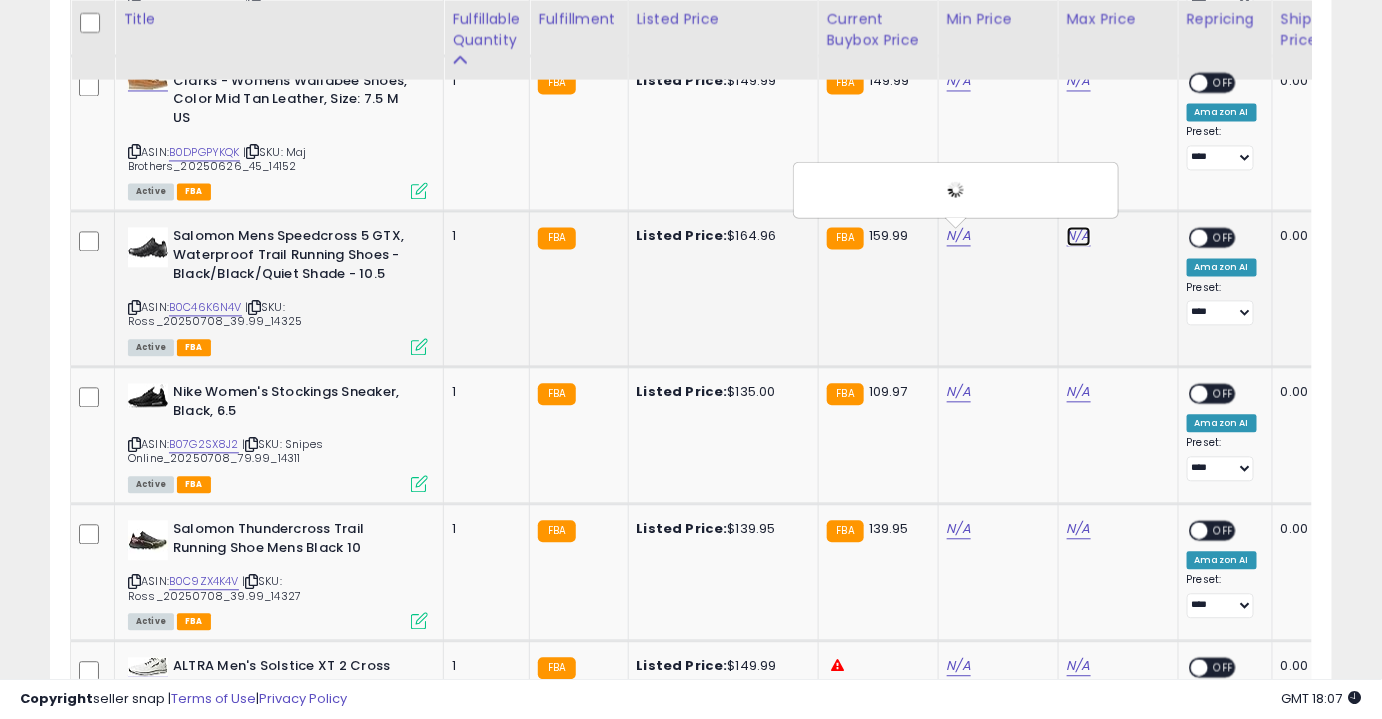 click on "N/A" at bounding box center (1079, -75) 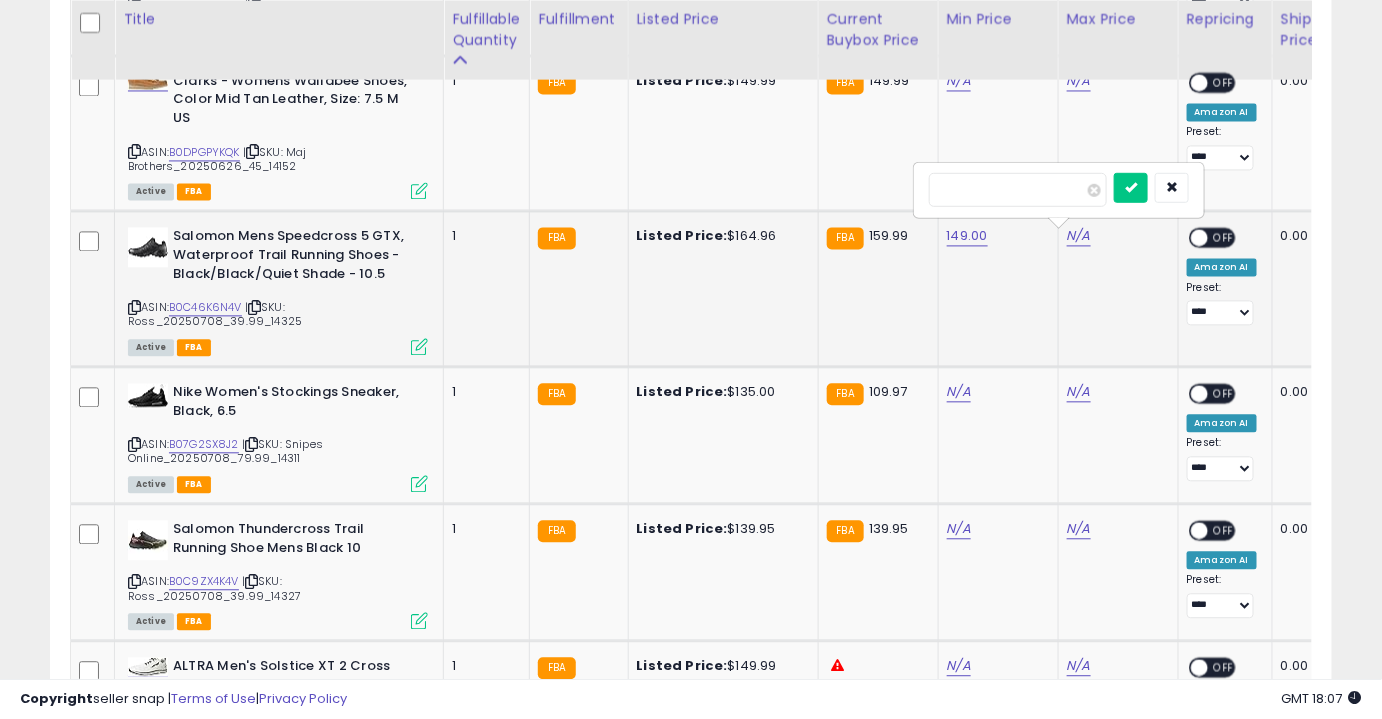 type on "***" 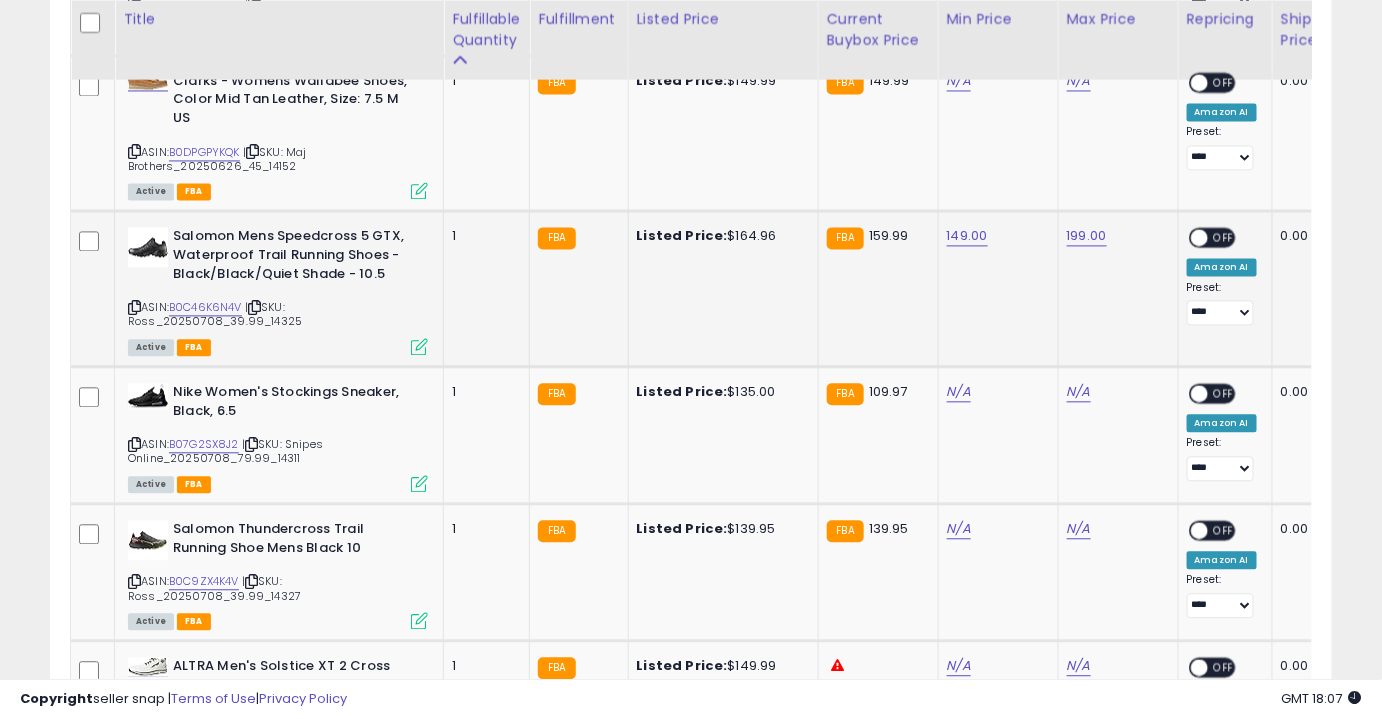 click on "OFF" at bounding box center (1224, 237) 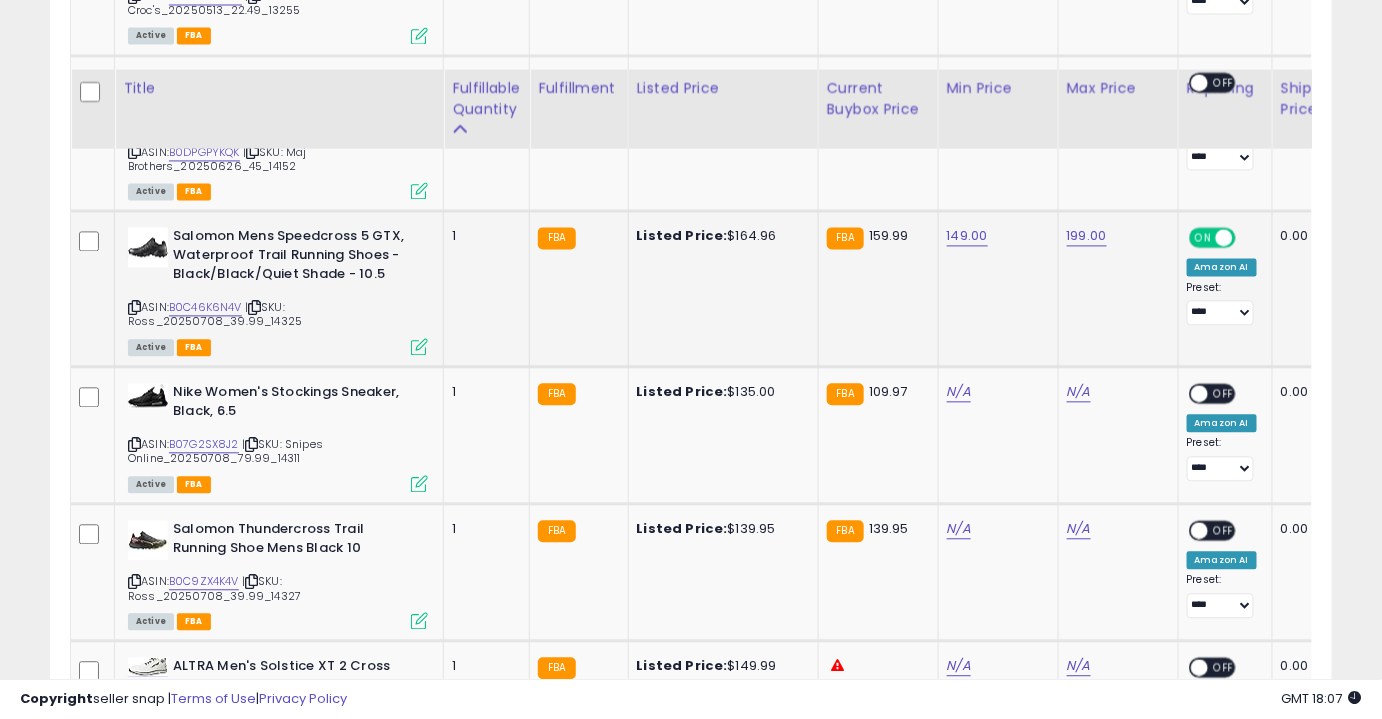 scroll, scrollTop: 1412, scrollLeft: 0, axis: vertical 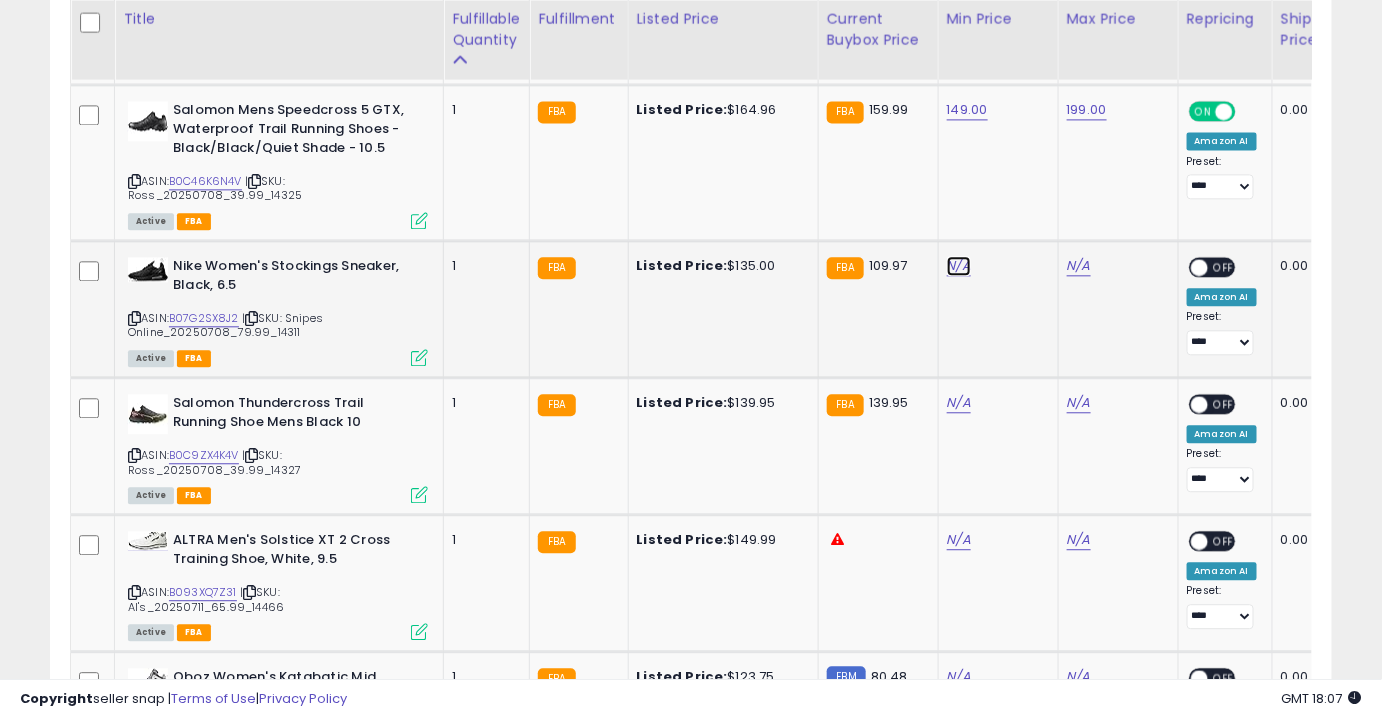 click on "N/A" at bounding box center [959, -201] 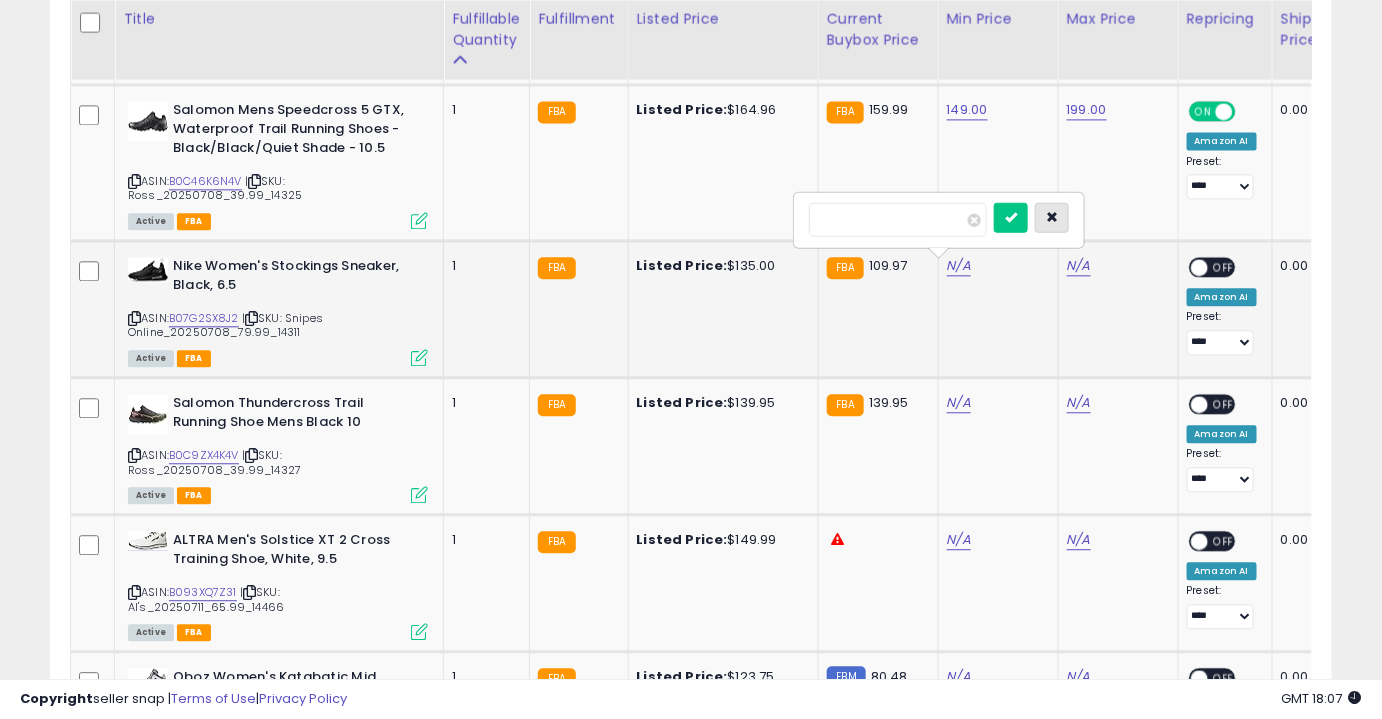 click at bounding box center [1052, 217] 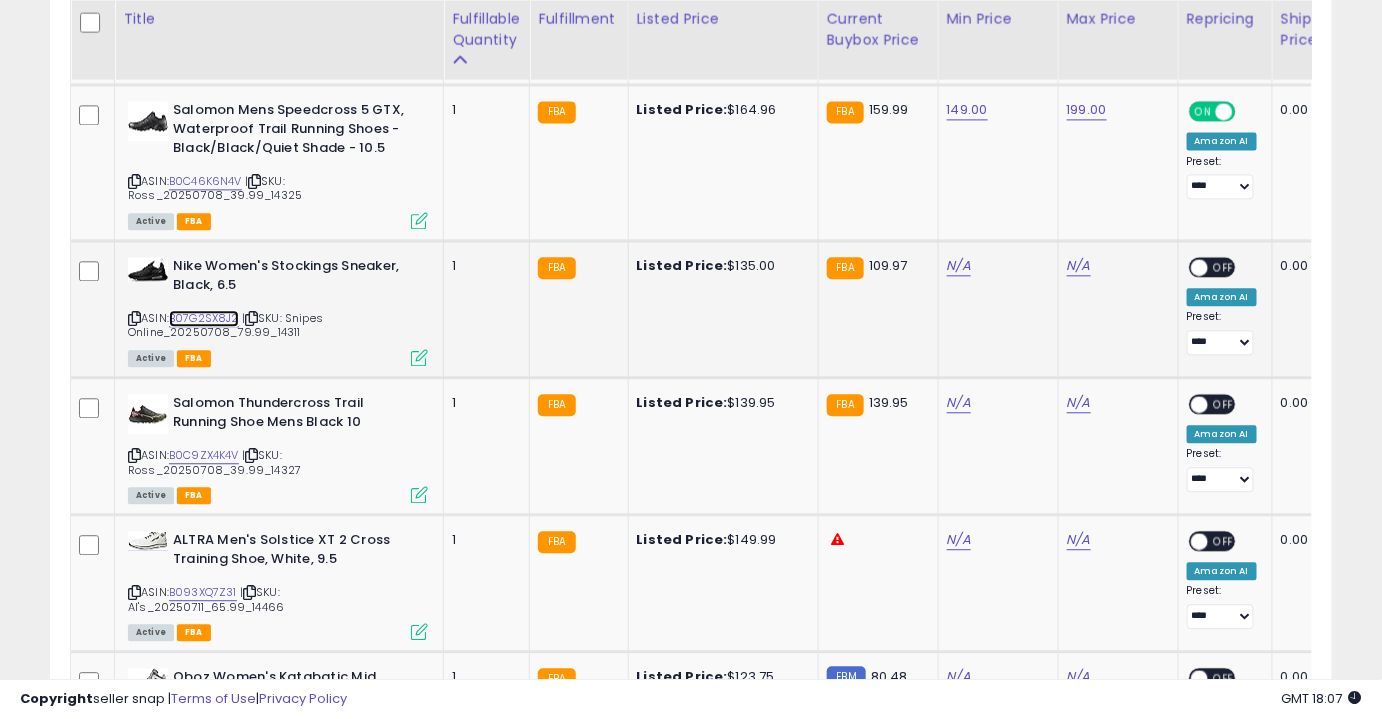 click on "B07G2SX8J2" at bounding box center [204, 318] 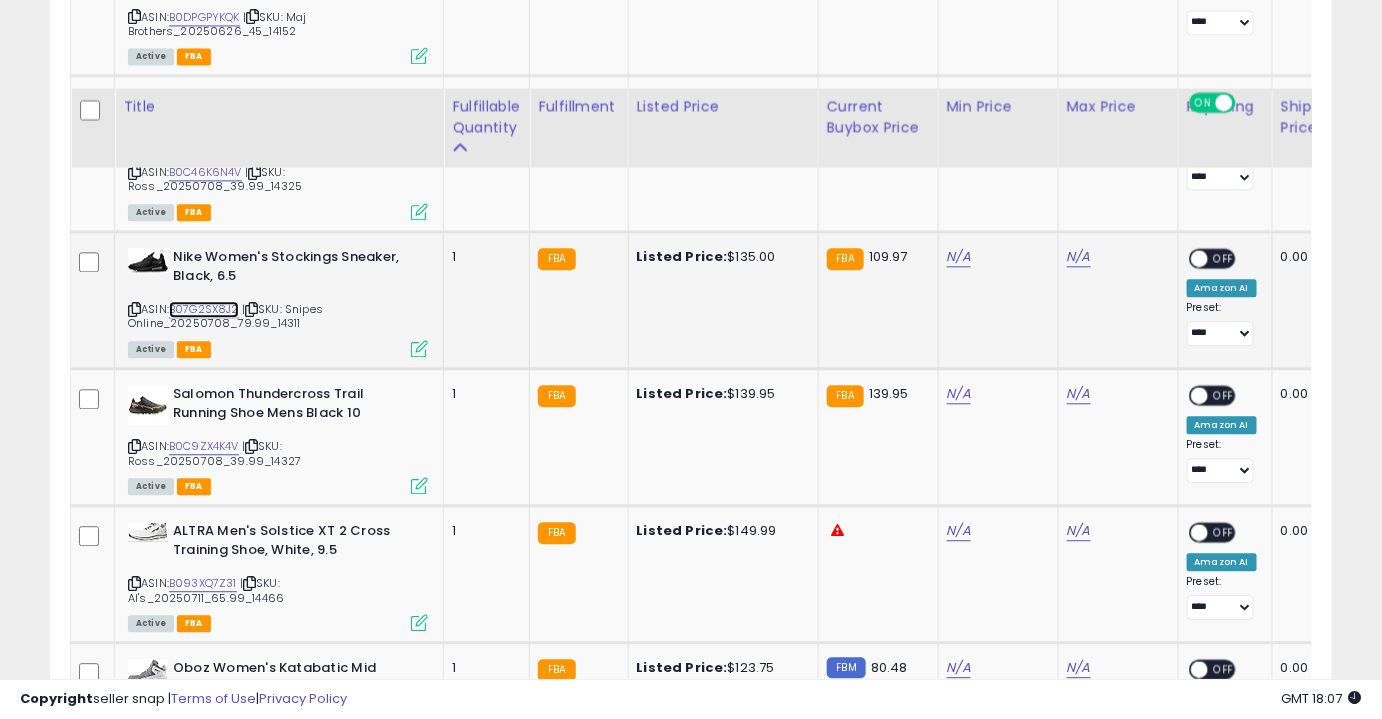 scroll, scrollTop: 1523, scrollLeft: 0, axis: vertical 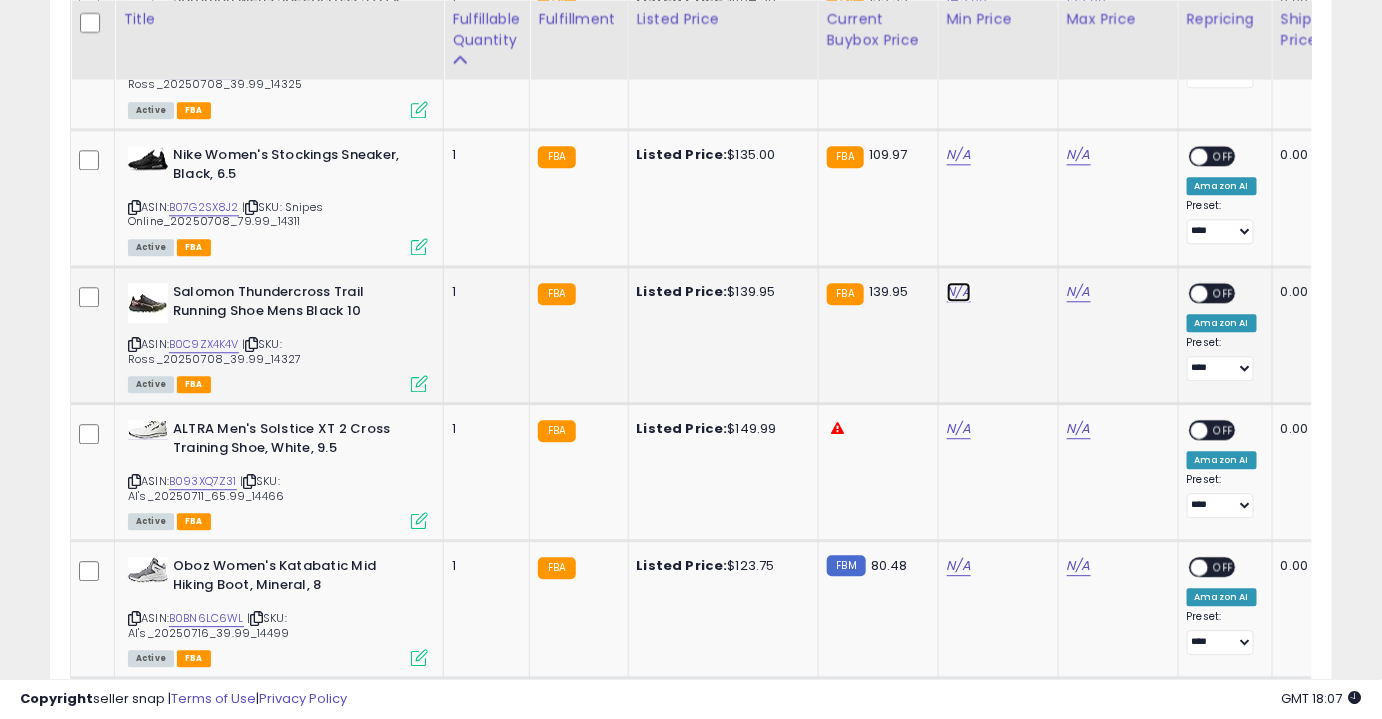 click on "N/A" at bounding box center [959, -312] 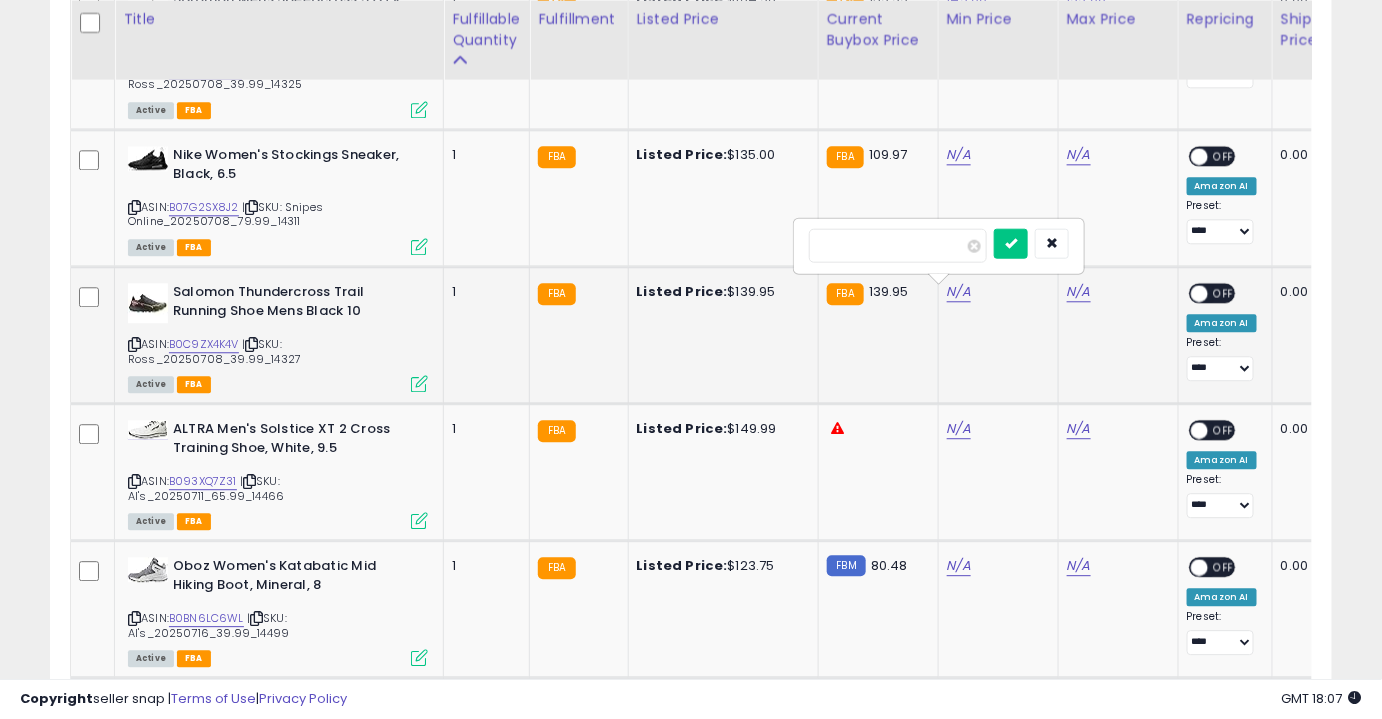 type on "***" 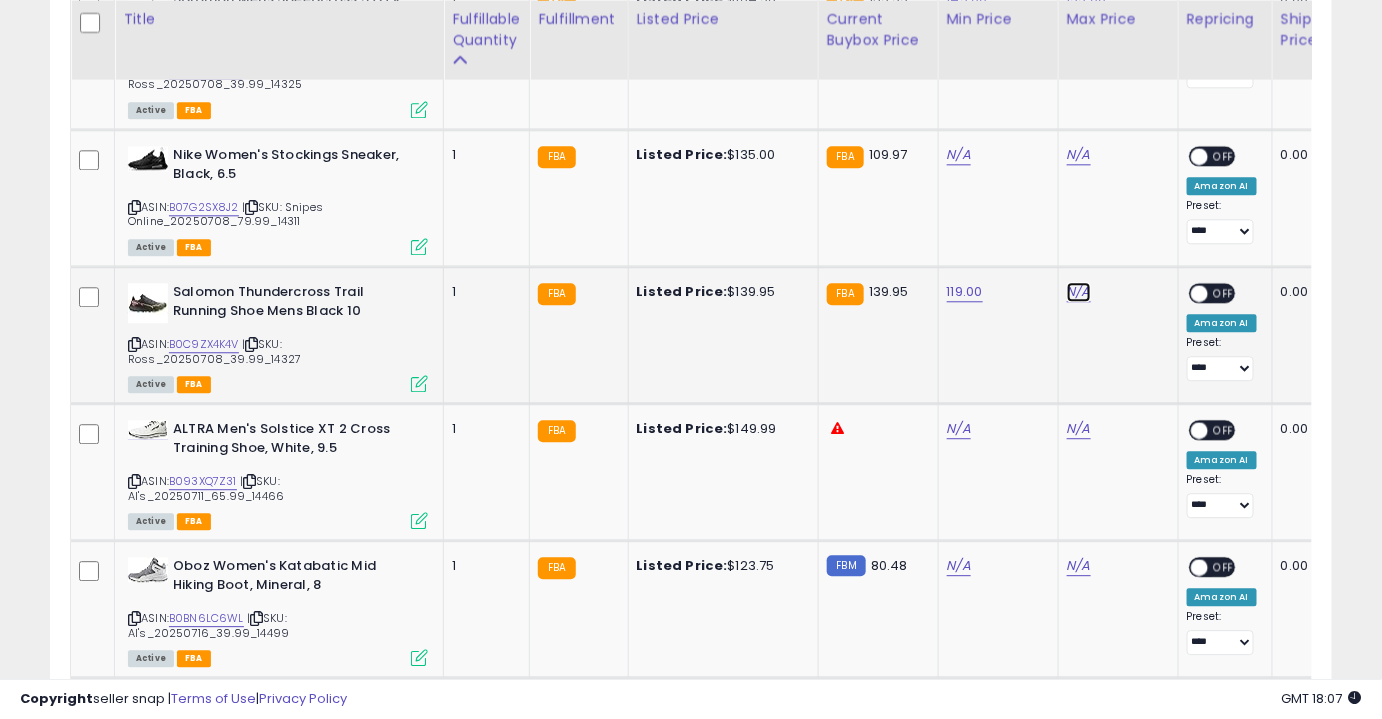 click on "N/A" at bounding box center (1079, -312) 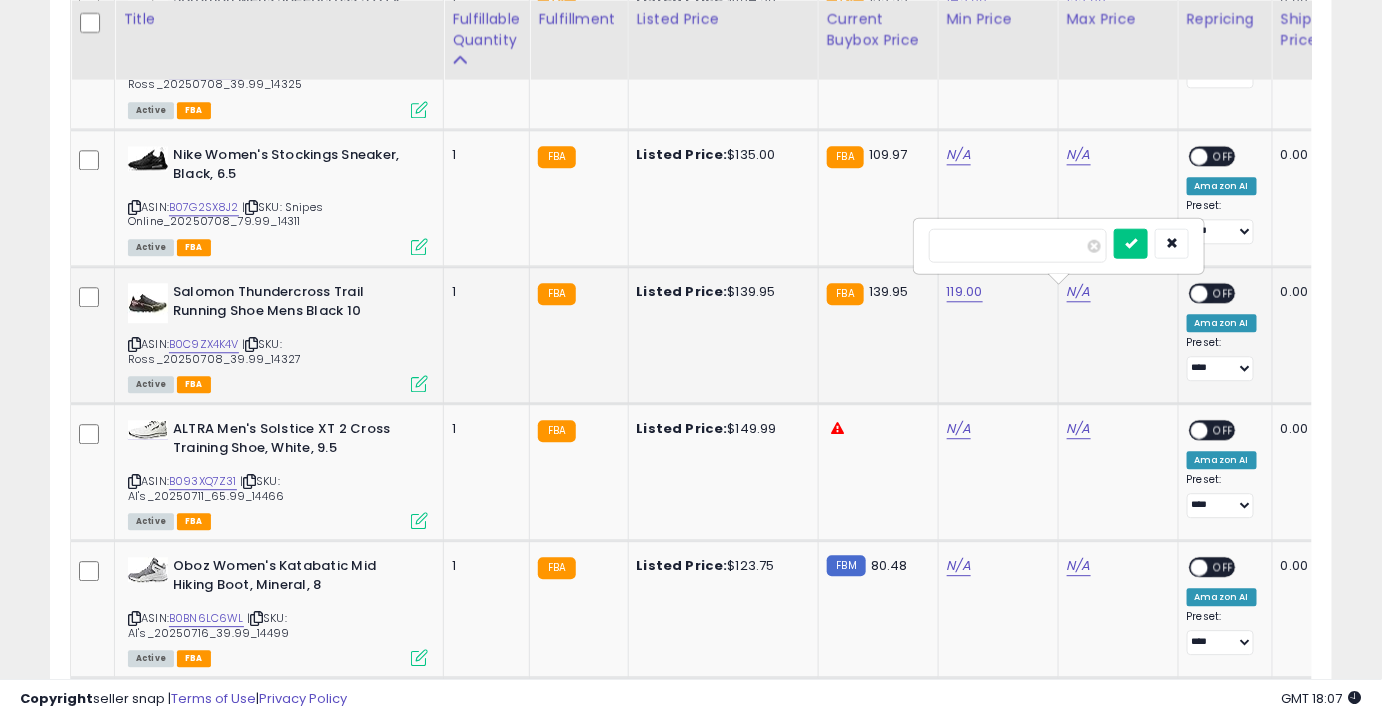 type on "******" 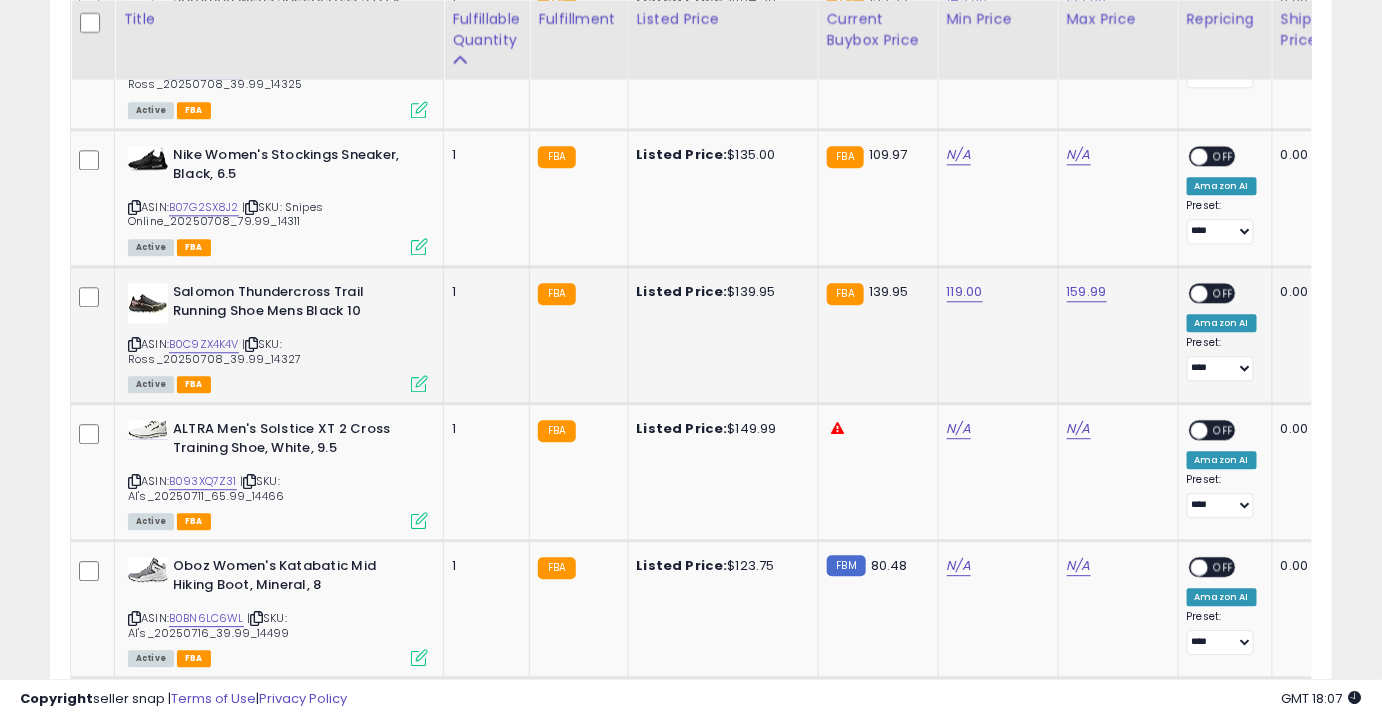 click on "OFF" at bounding box center (1224, 293) 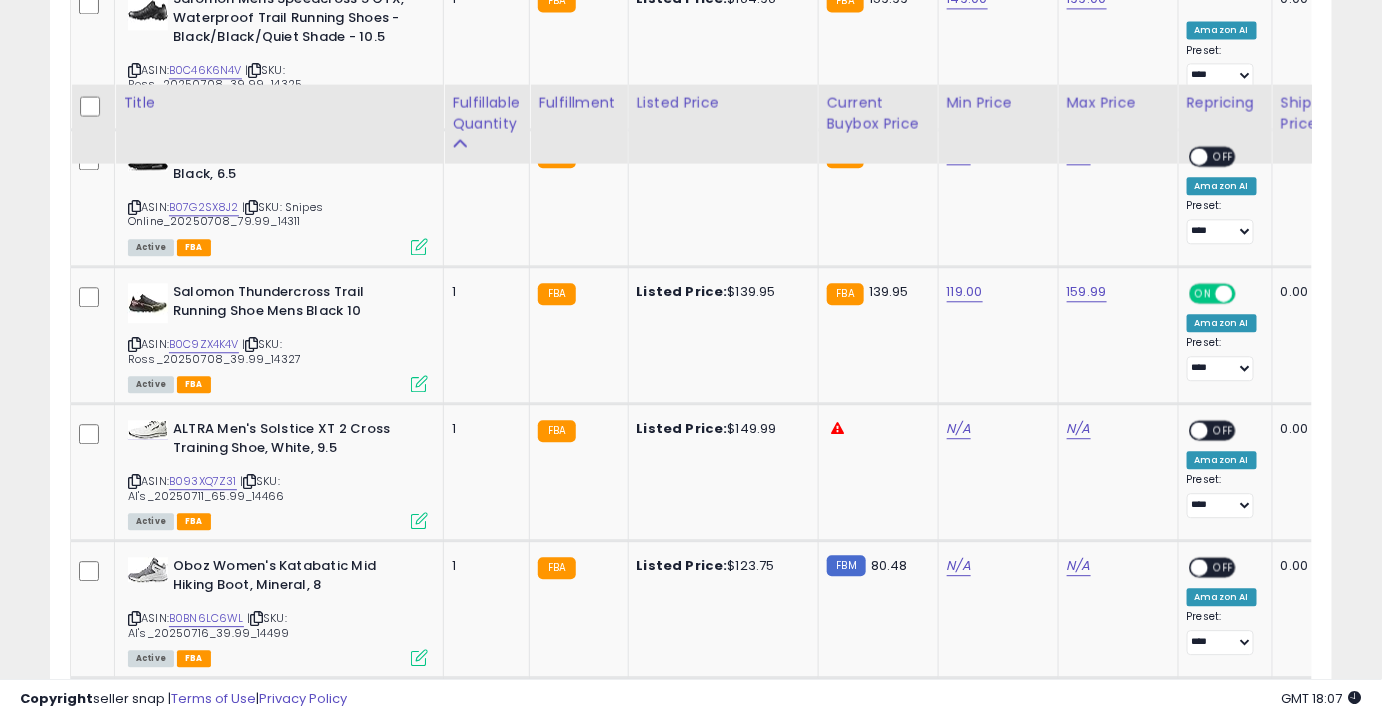 scroll, scrollTop: 1632, scrollLeft: 0, axis: vertical 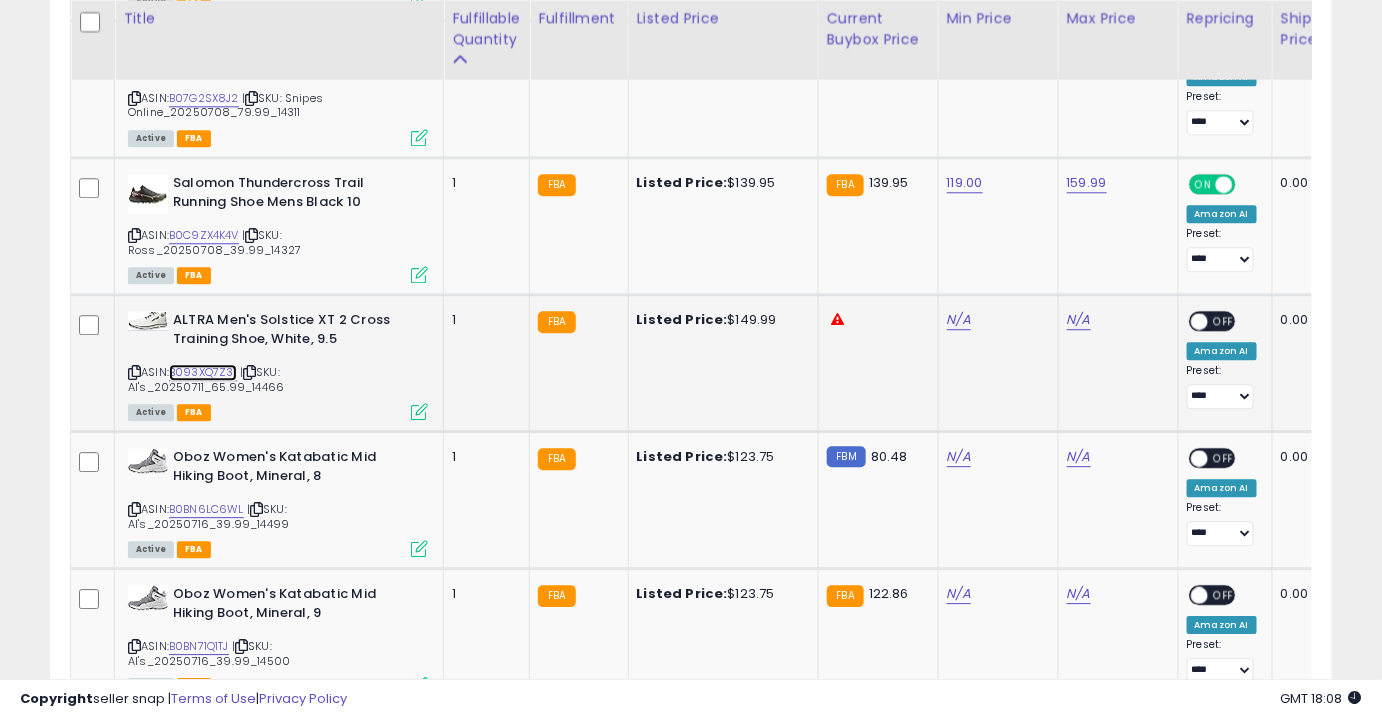 click on "B093XQ7Z31" at bounding box center (203, 372) 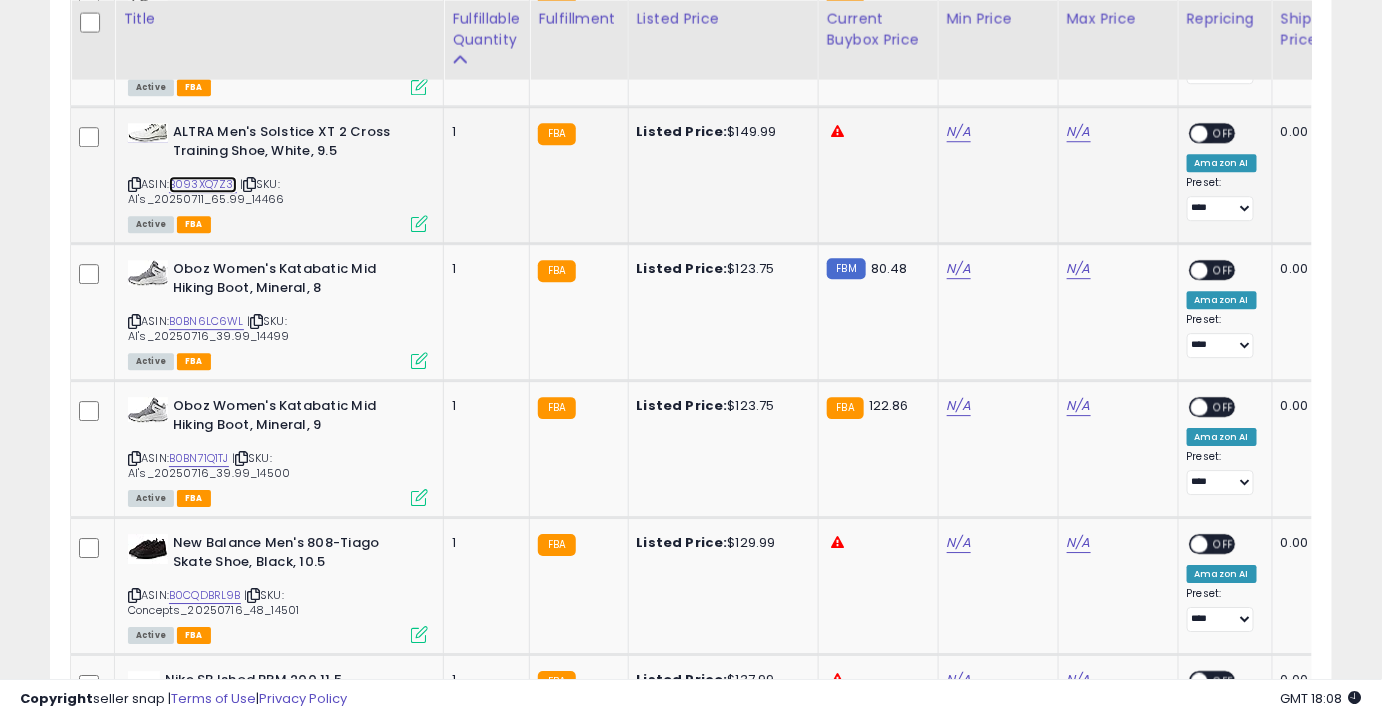scroll, scrollTop: 1821, scrollLeft: 0, axis: vertical 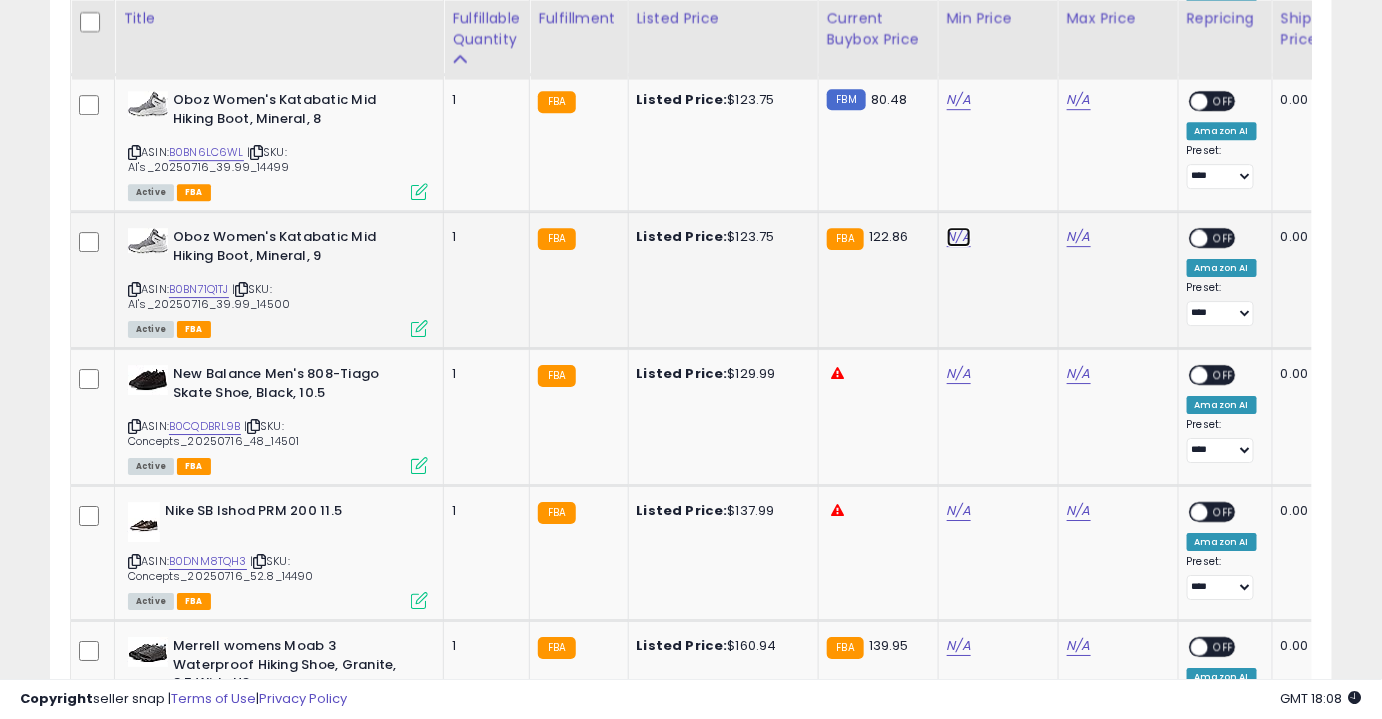 click on "N/A" at bounding box center [959, -778] 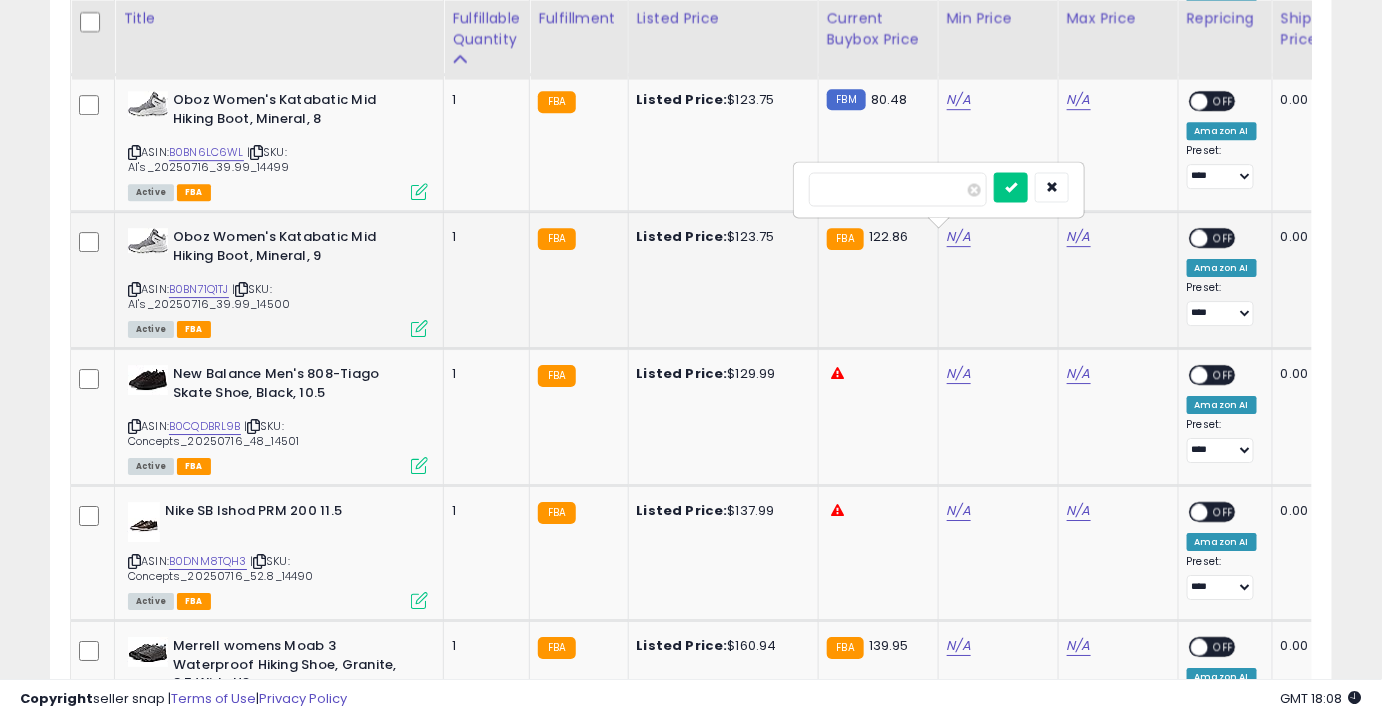 type on "**" 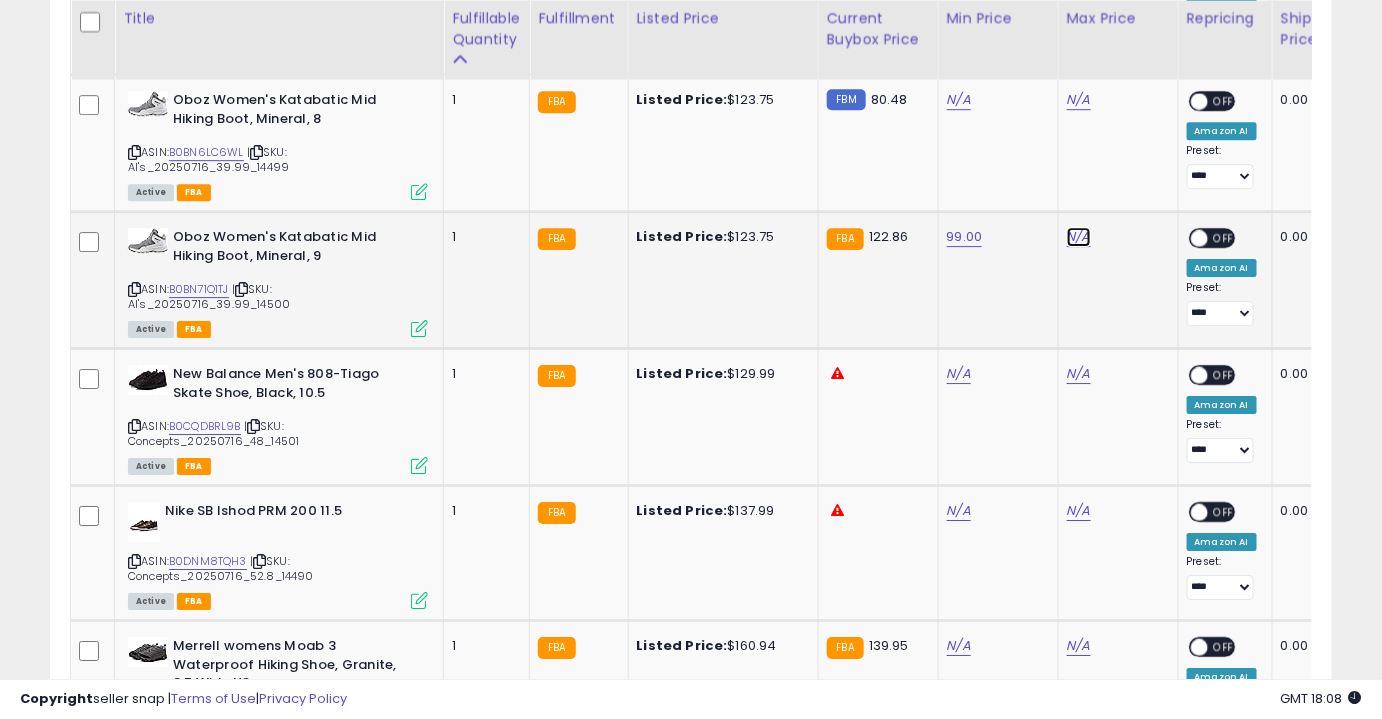 click on "N/A" at bounding box center (1079, -778) 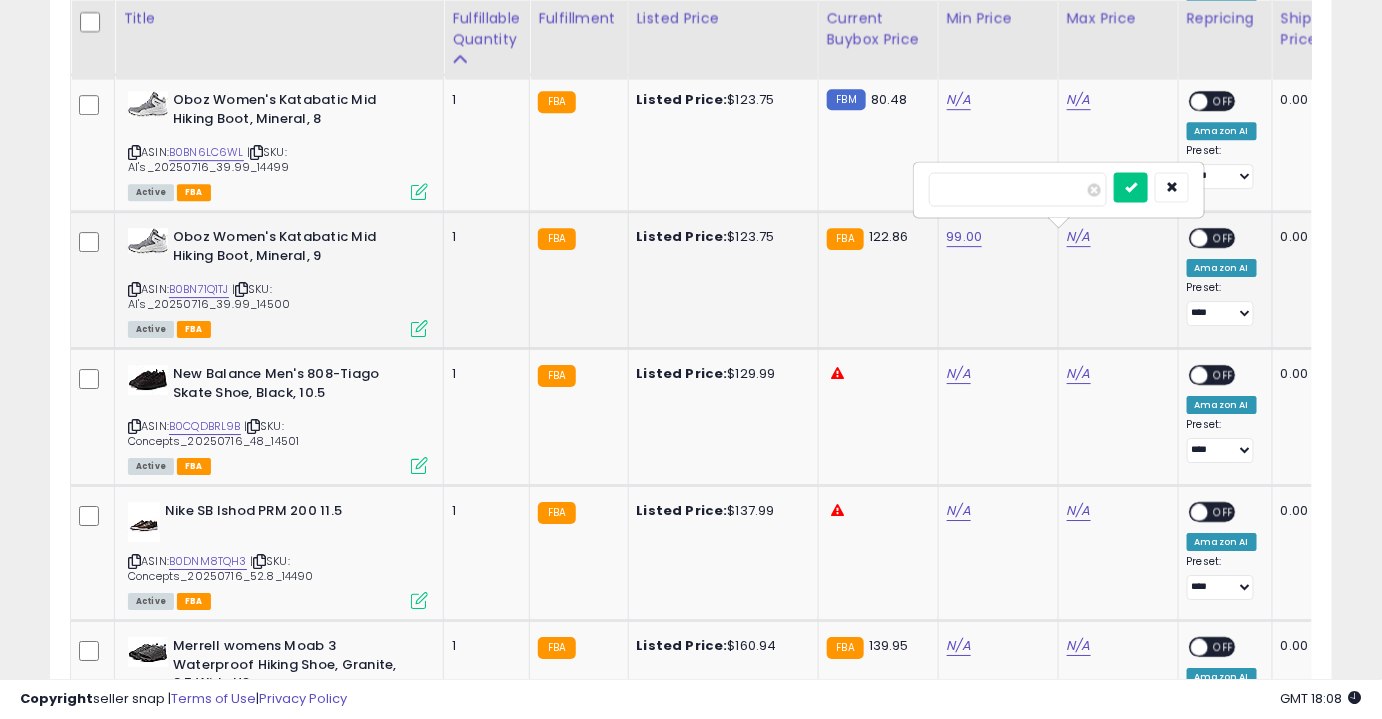 type on "***" 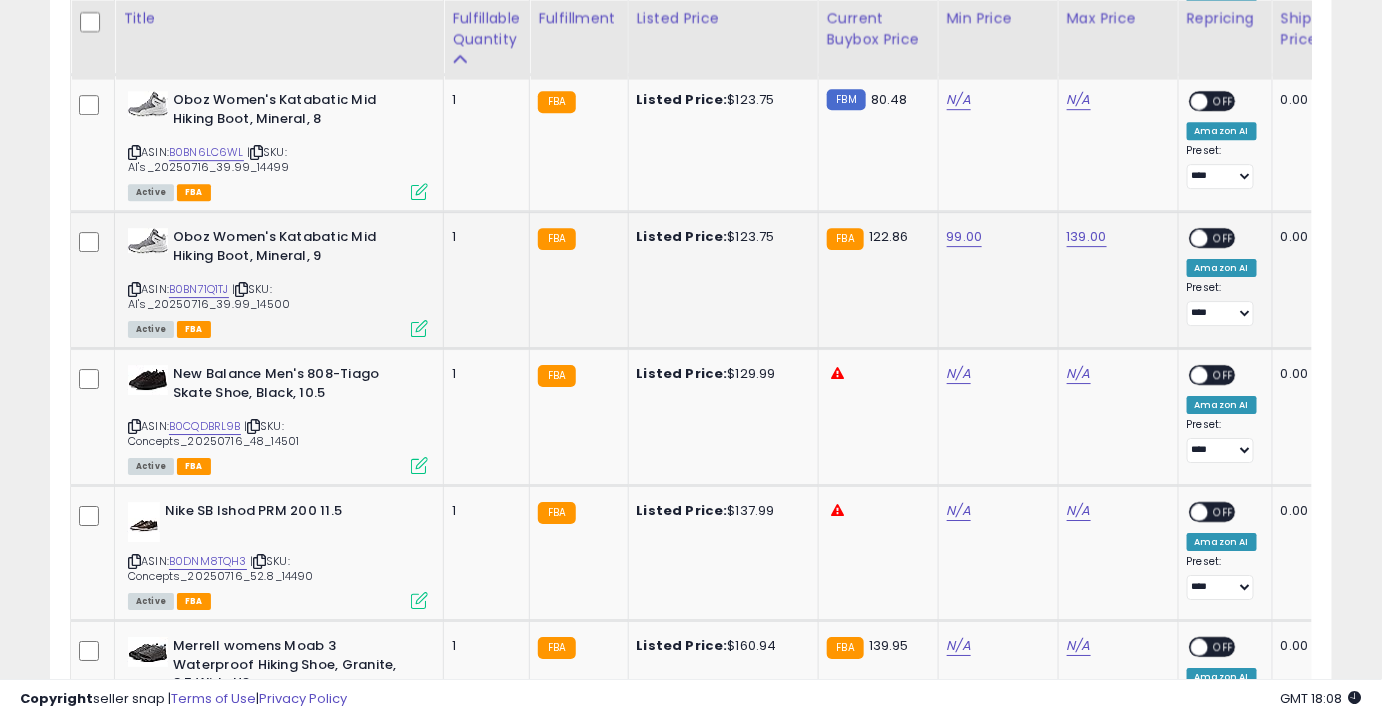 click on "OFF" at bounding box center [1224, 238] 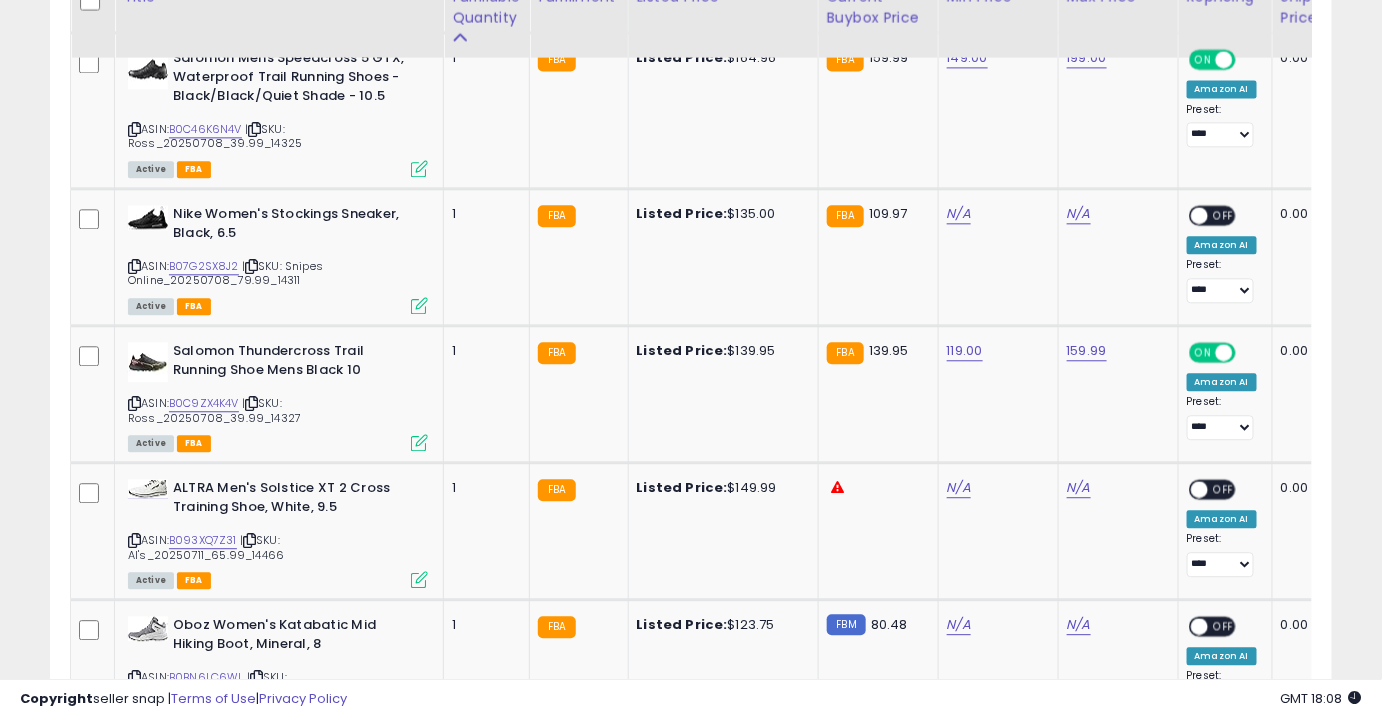 scroll, scrollTop: 1442, scrollLeft: 0, axis: vertical 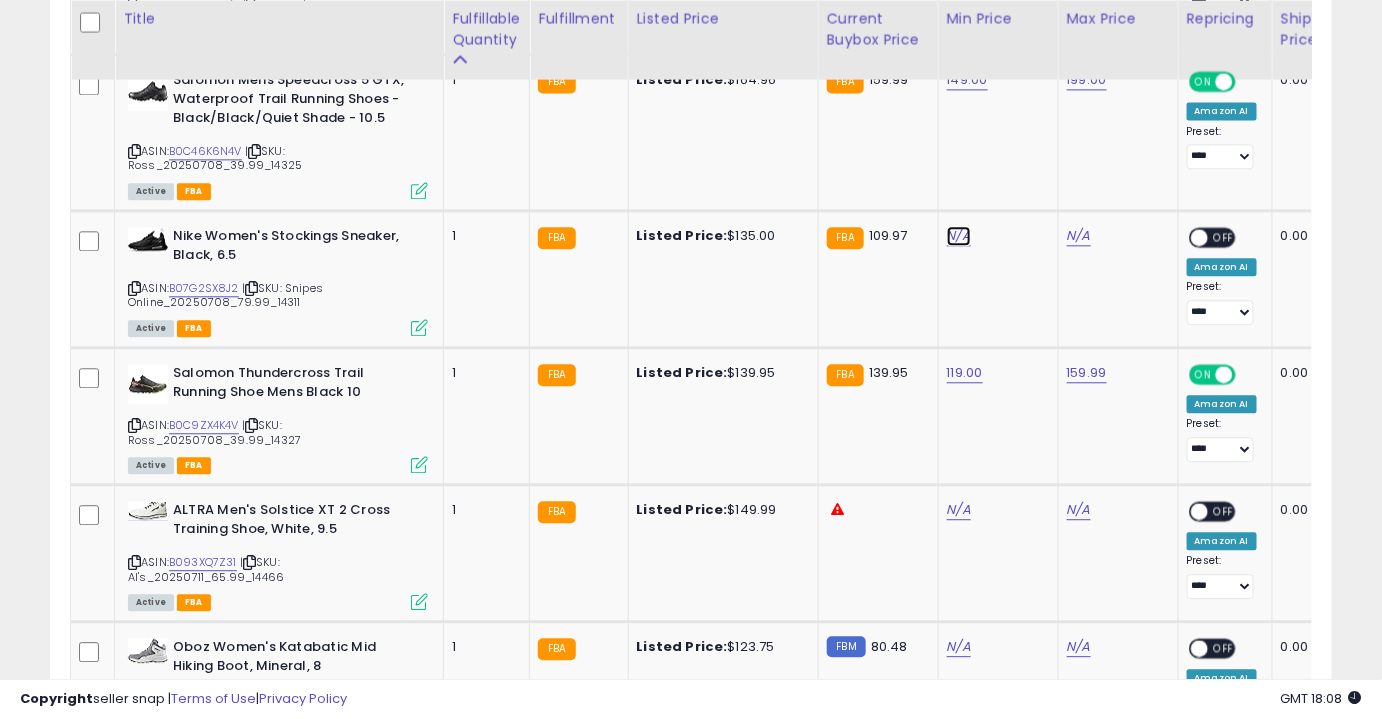 click on "N/A" at bounding box center [959, -231] 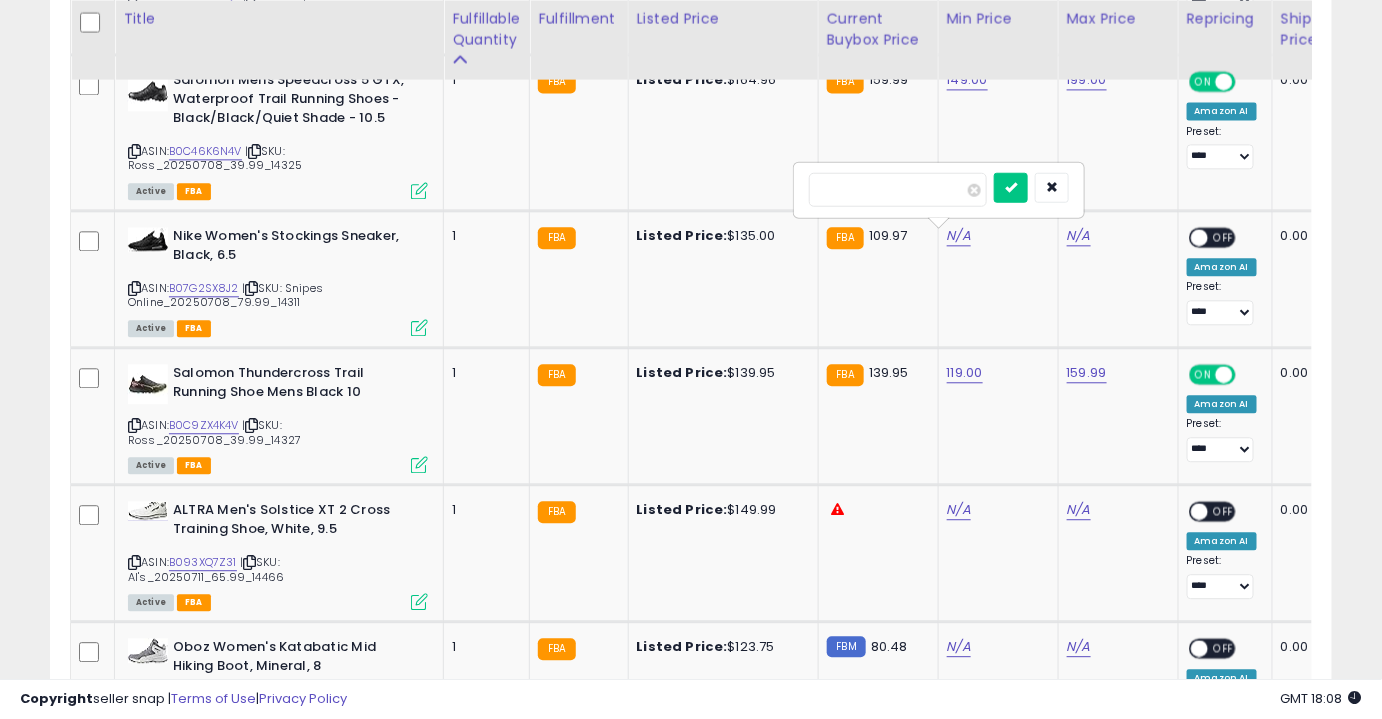 type on "***" 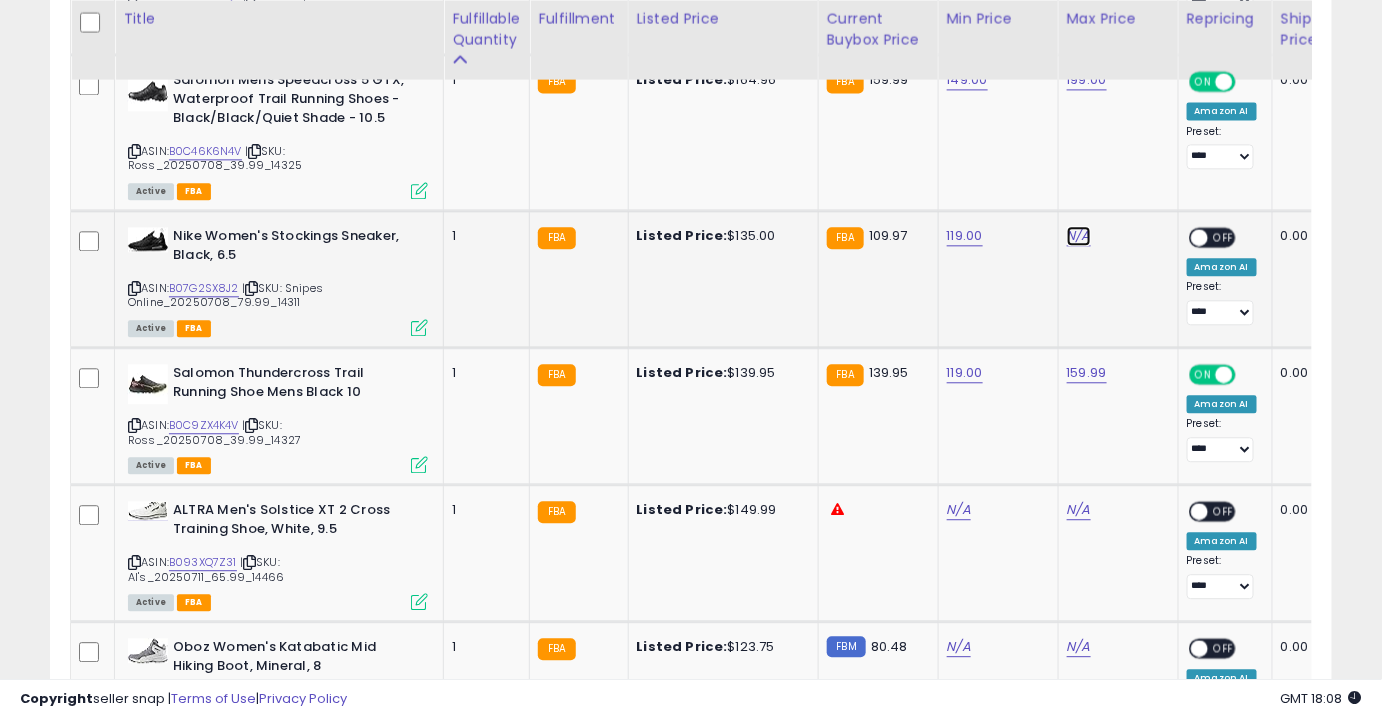 click on "N/A" at bounding box center [1079, -231] 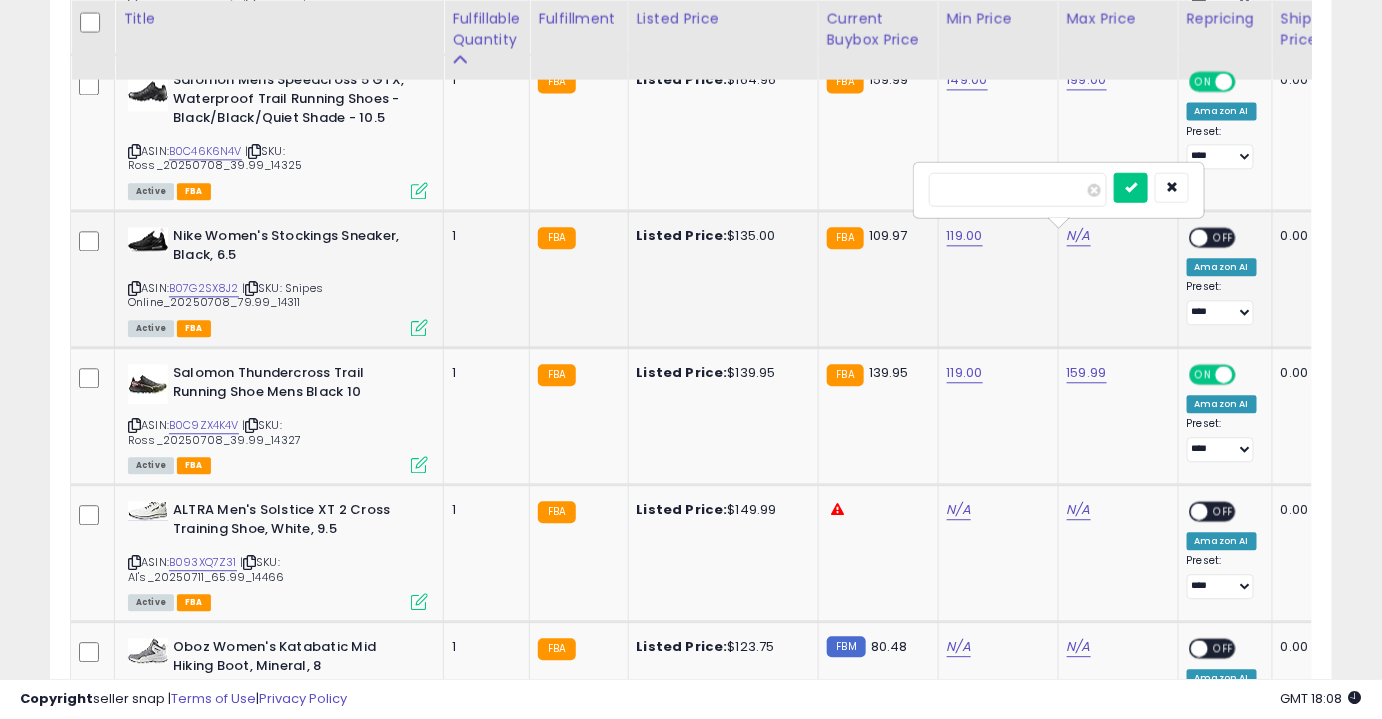 type on "***" 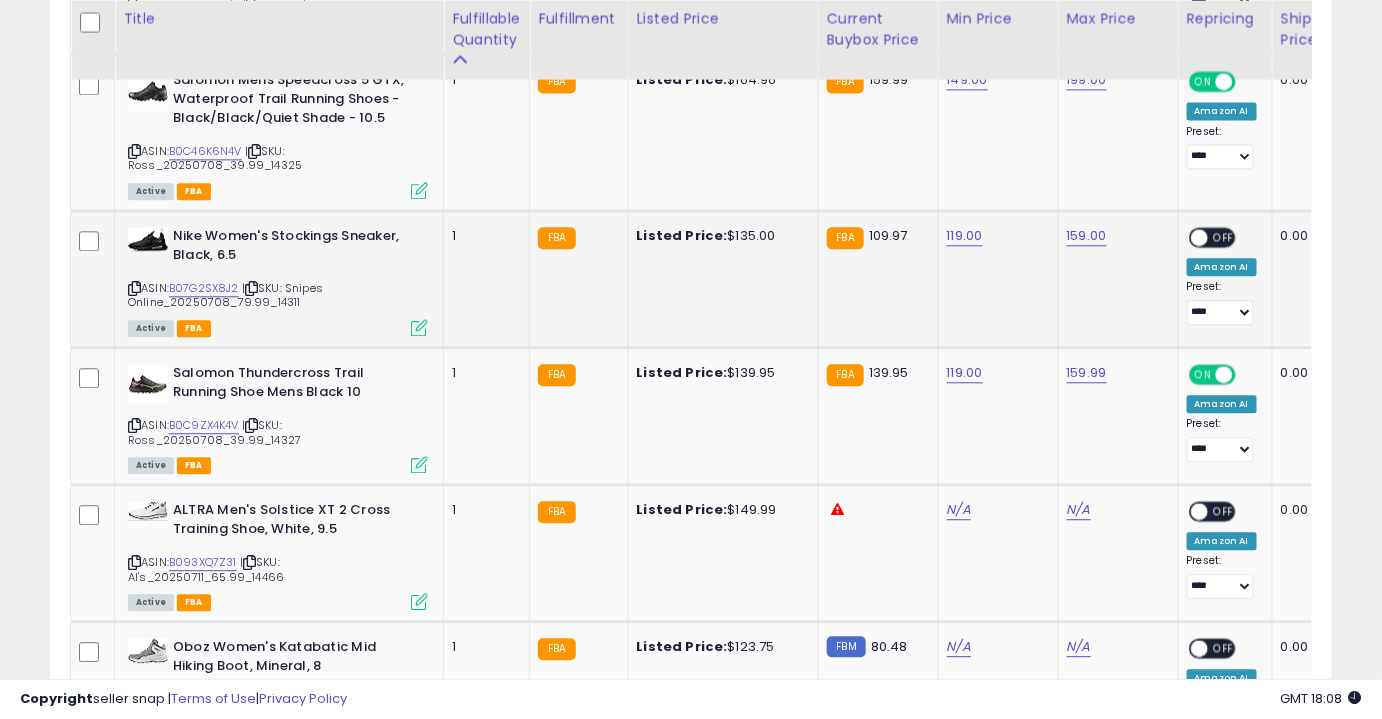 click on "OFF" at bounding box center [1224, 237] 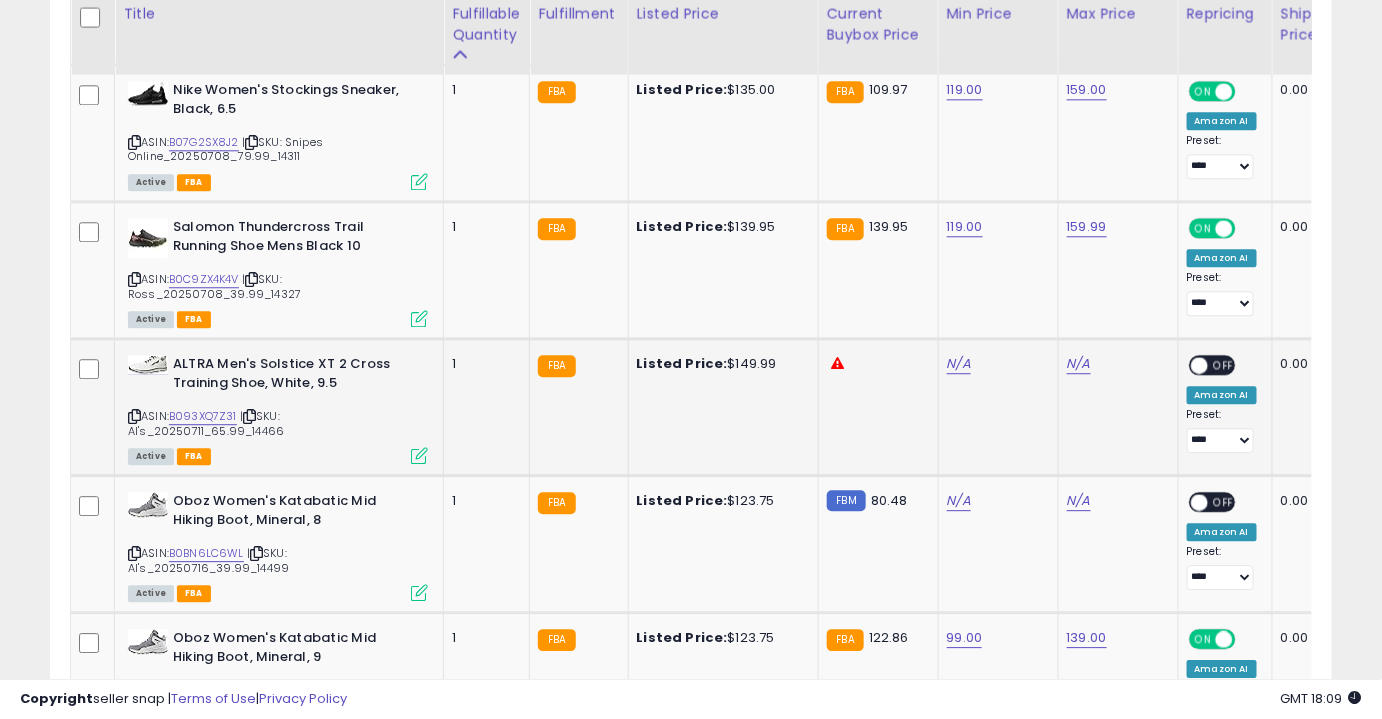 scroll, scrollTop: 1589, scrollLeft: 0, axis: vertical 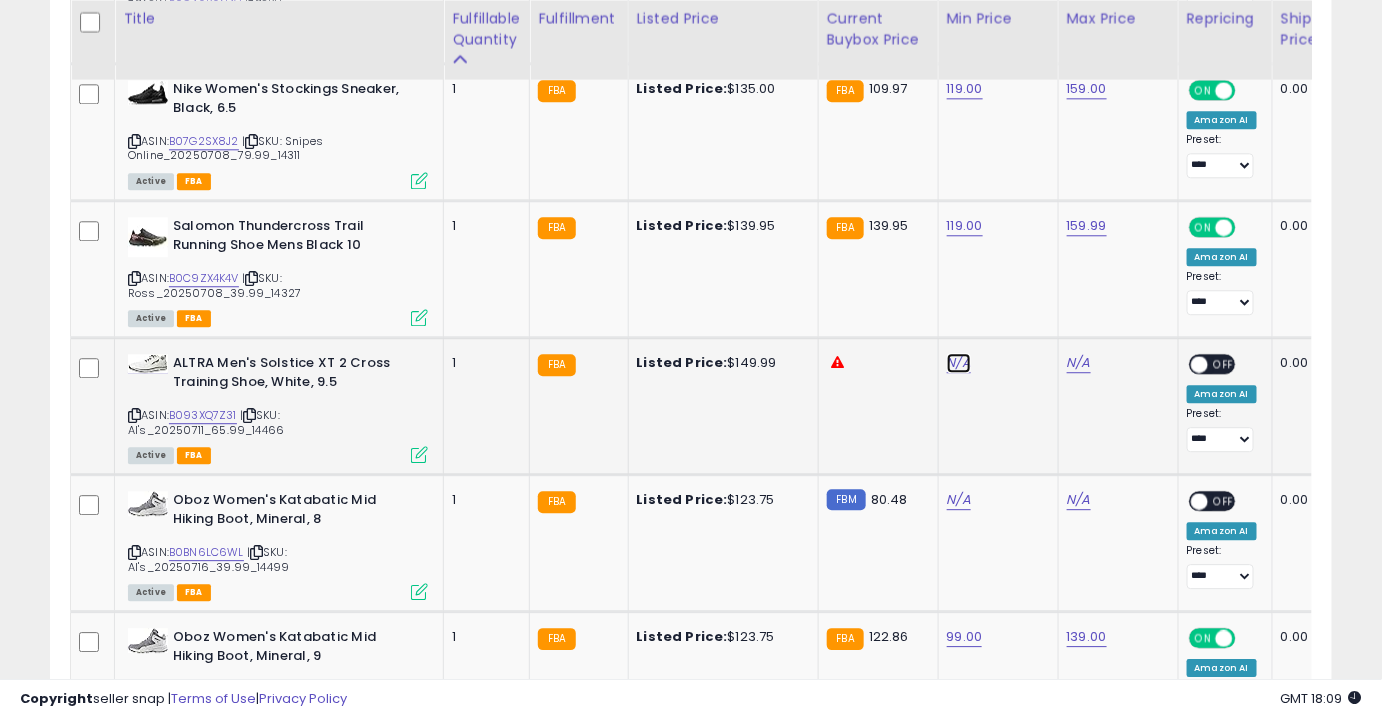 click on "N/A" at bounding box center [959, -378] 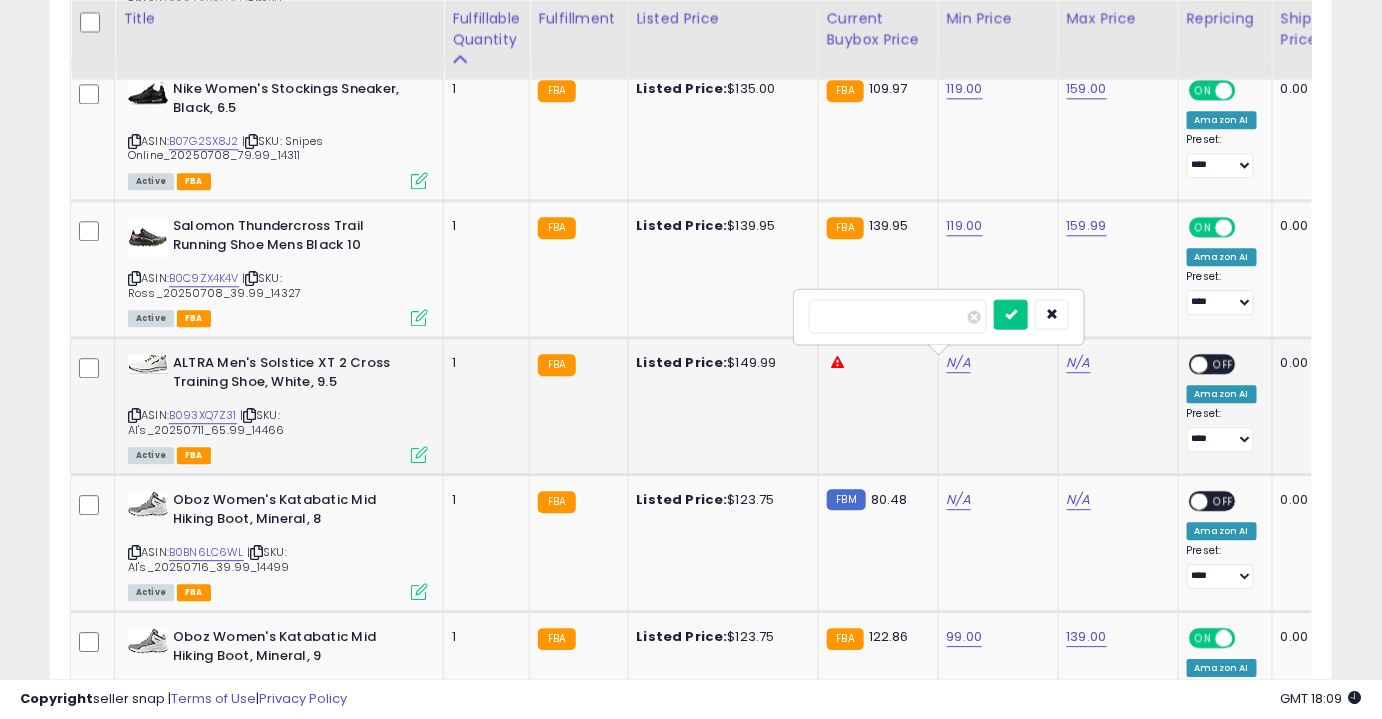 type on "******" 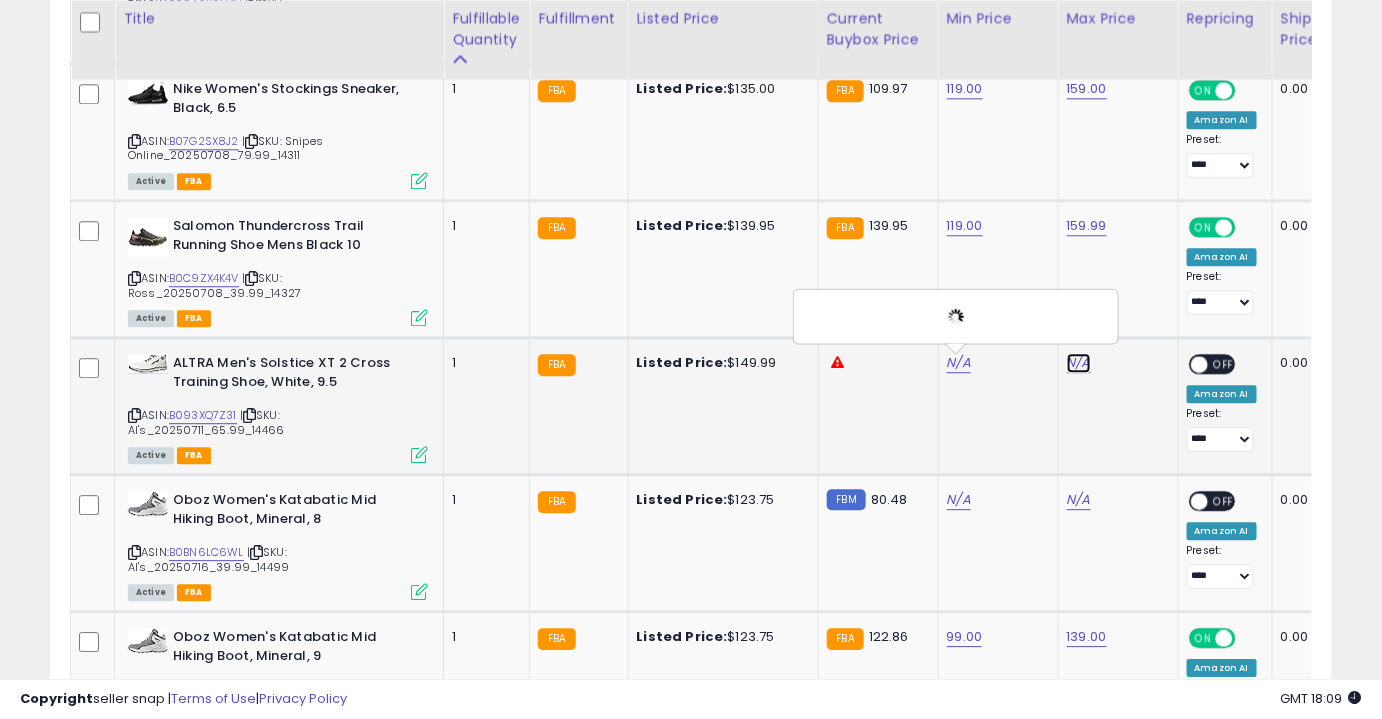 click on "N/A" at bounding box center [1079, -378] 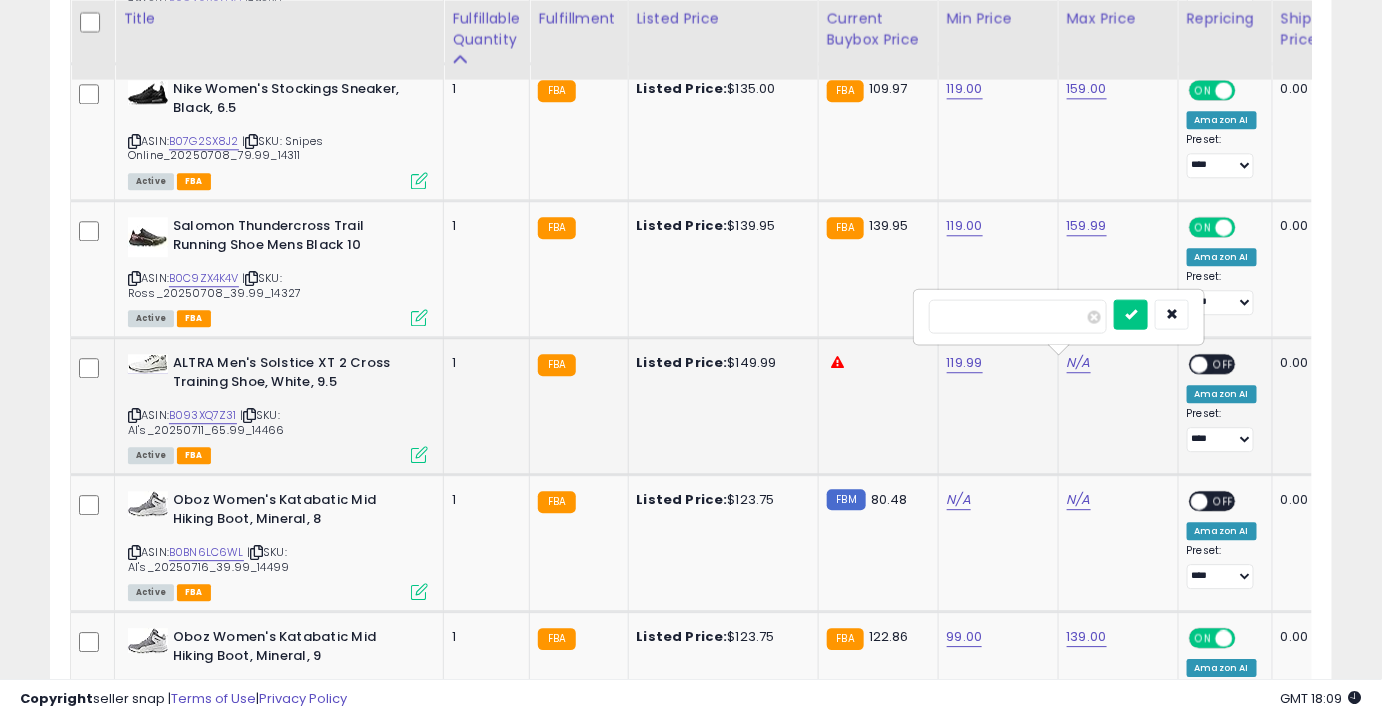 type on "******" 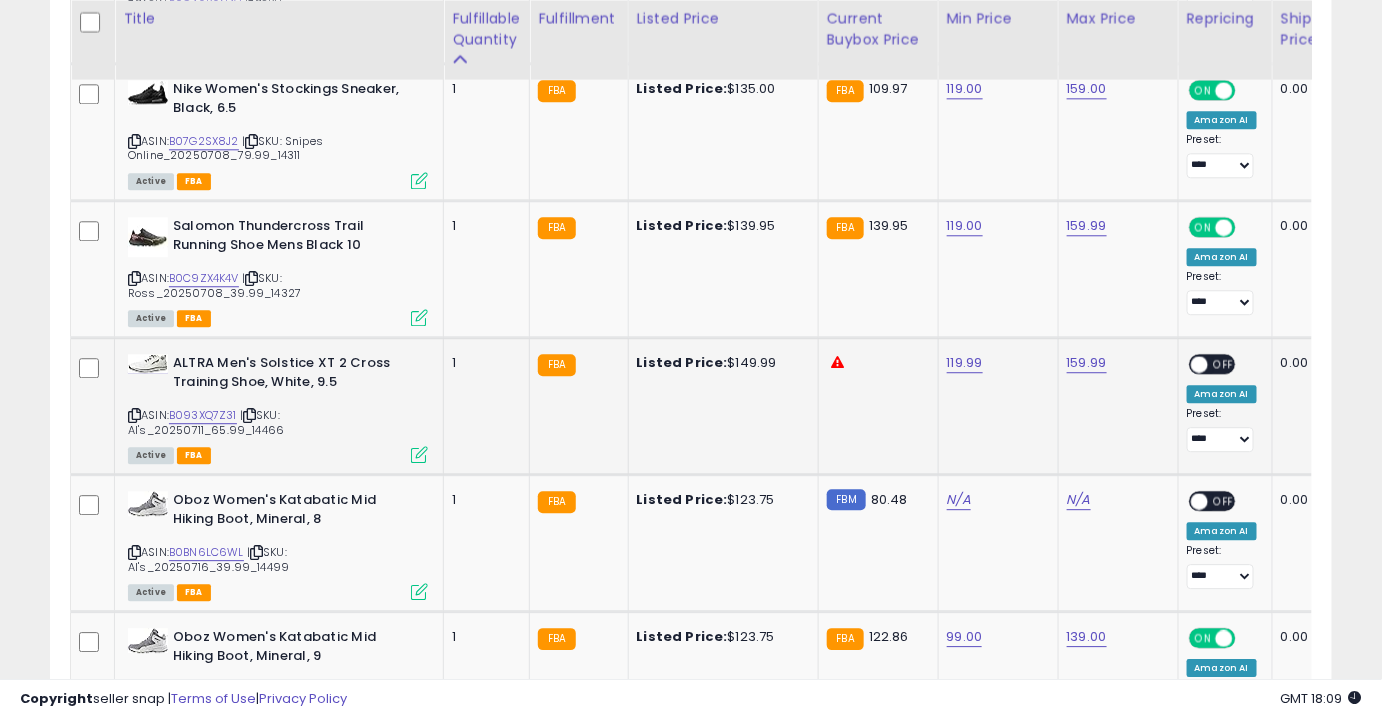 click on "OFF" at bounding box center (1224, 364) 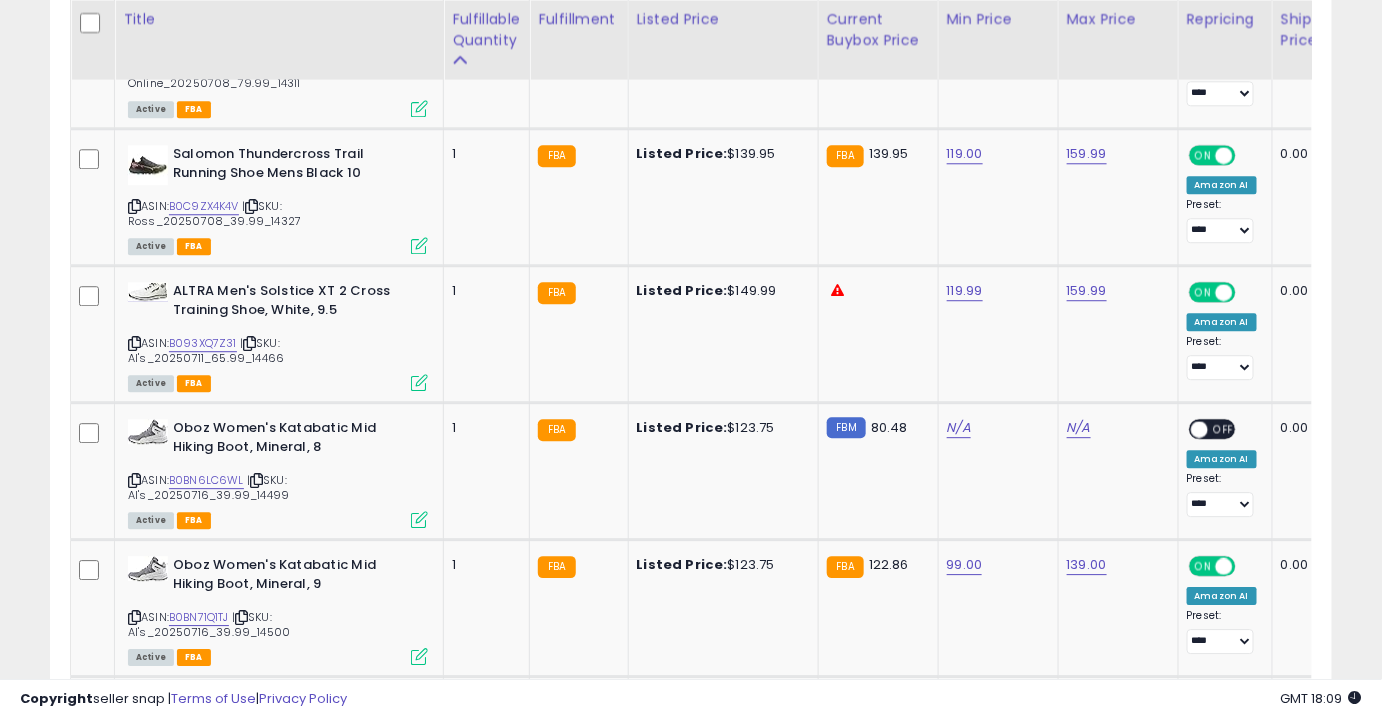 scroll, scrollTop: 1661, scrollLeft: 0, axis: vertical 